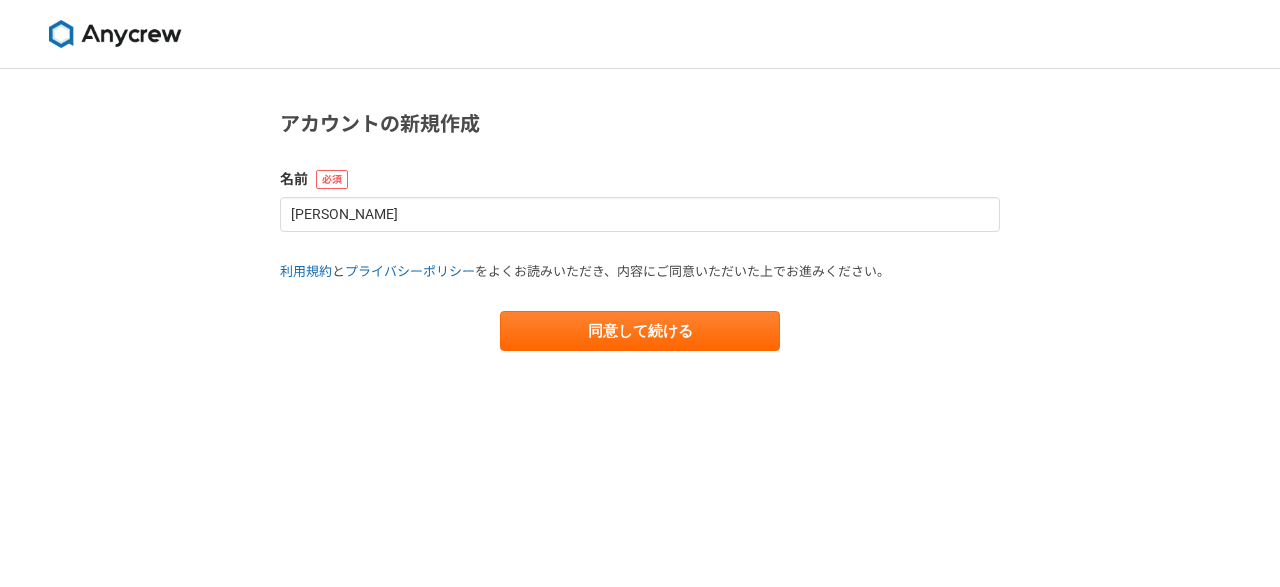 scroll, scrollTop: 0, scrollLeft: 0, axis: both 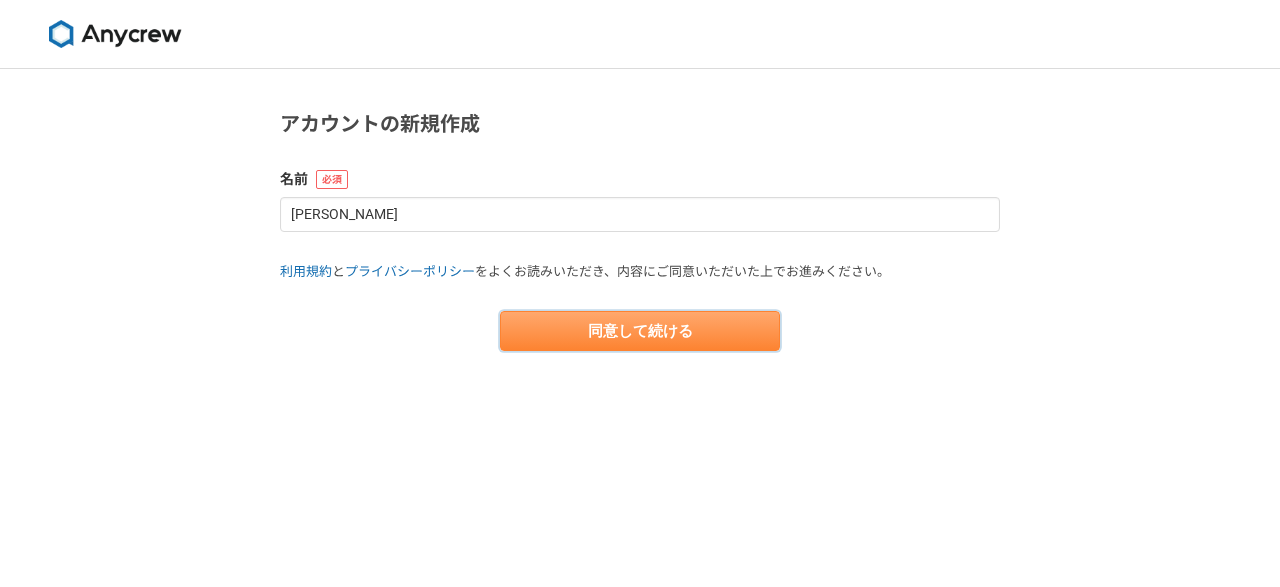 click on "同意して続ける" at bounding box center (640, 331) 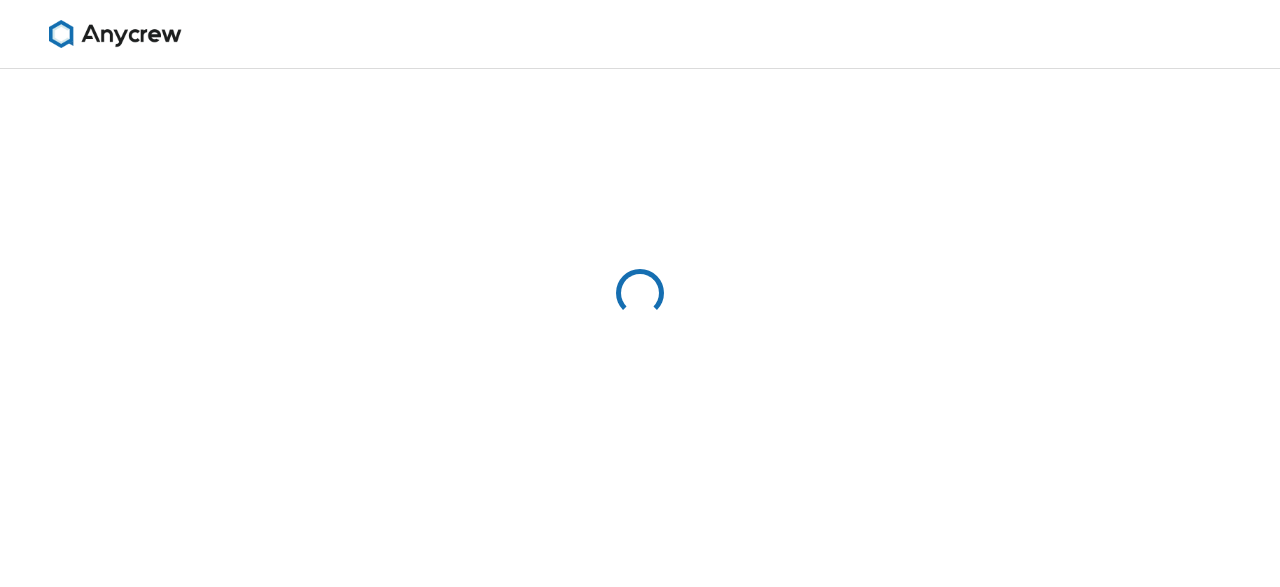 select on "13" 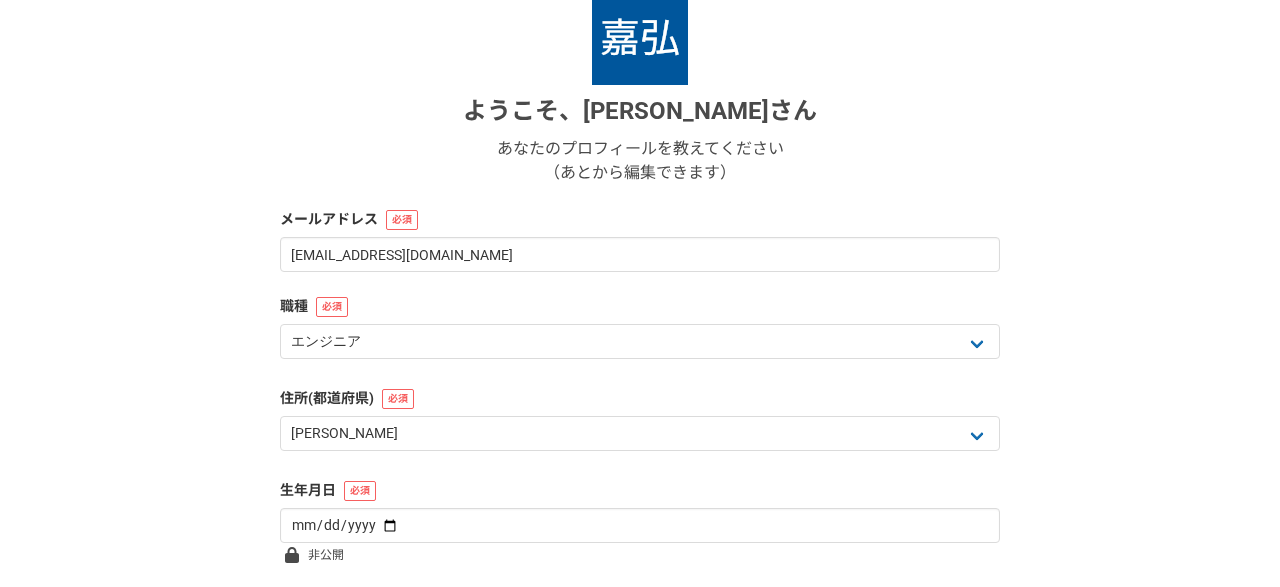 scroll, scrollTop: 288, scrollLeft: 0, axis: vertical 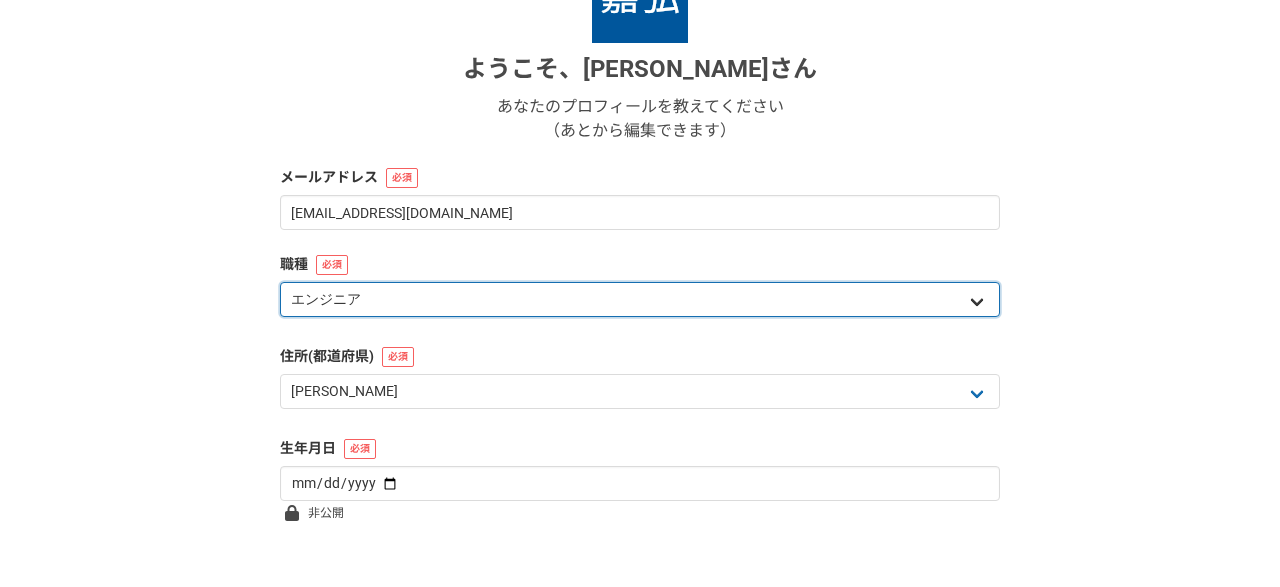 click on "エンジニア デザイナー ライター 営業 マーケティング 企画・事業開発 バックオフィス その他" at bounding box center [640, 299] 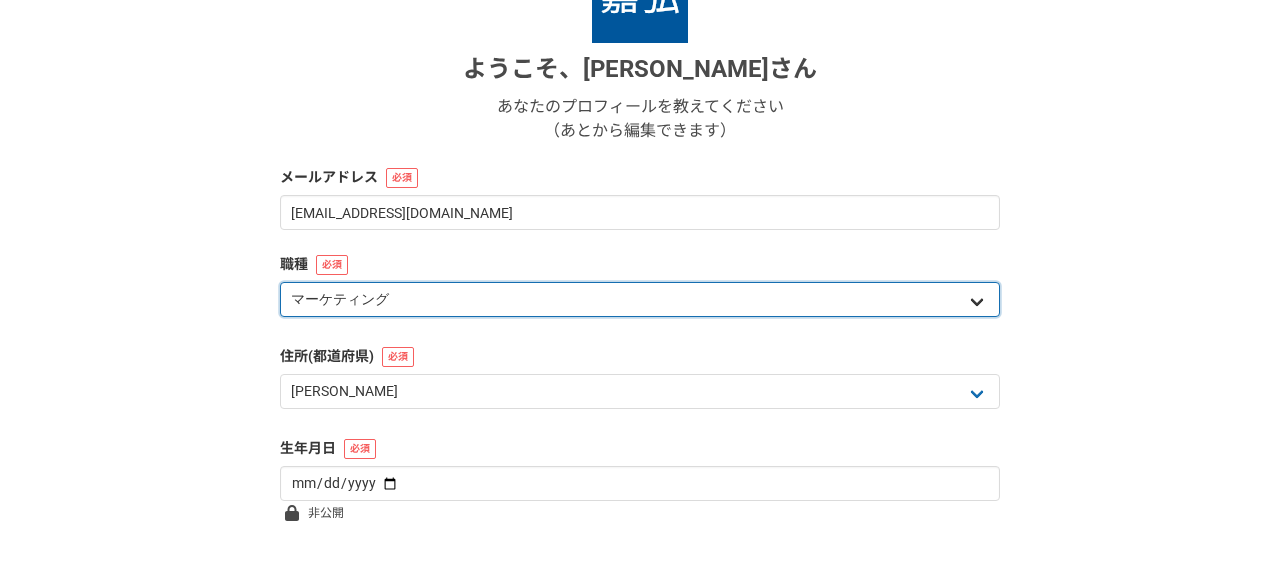 click on "マーケティング" at bounding box center [0, 0] 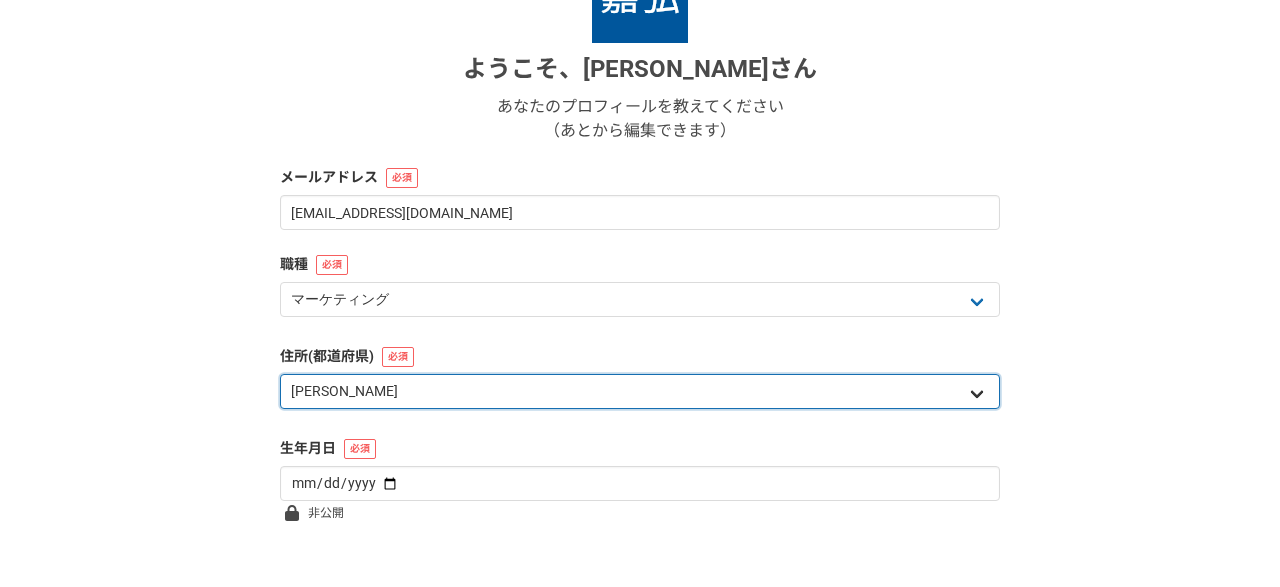 click on "北海道 青森県 岩手県 宮城県 秋田県 山形県 福島県 茨城県 栃木県 群馬県 埼玉県 千葉県 東京都 神奈川県 新潟県 富山県 石川県 福井県 山梨県 長野県 岐阜県 静岡県 愛知県 三重県 滋賀県 京都府 大阪府 兵庫県 奈良県 和歌山県 鳥取県 島根県 岡山県 広島県 山口県 徳島県 香川県 愛媛県 高知県 福岡県 佐賀県 長崎県 熊本県 大分県 宮崎県 鹿児島県 沖縄県 海外" at bounding box center [640, 391] 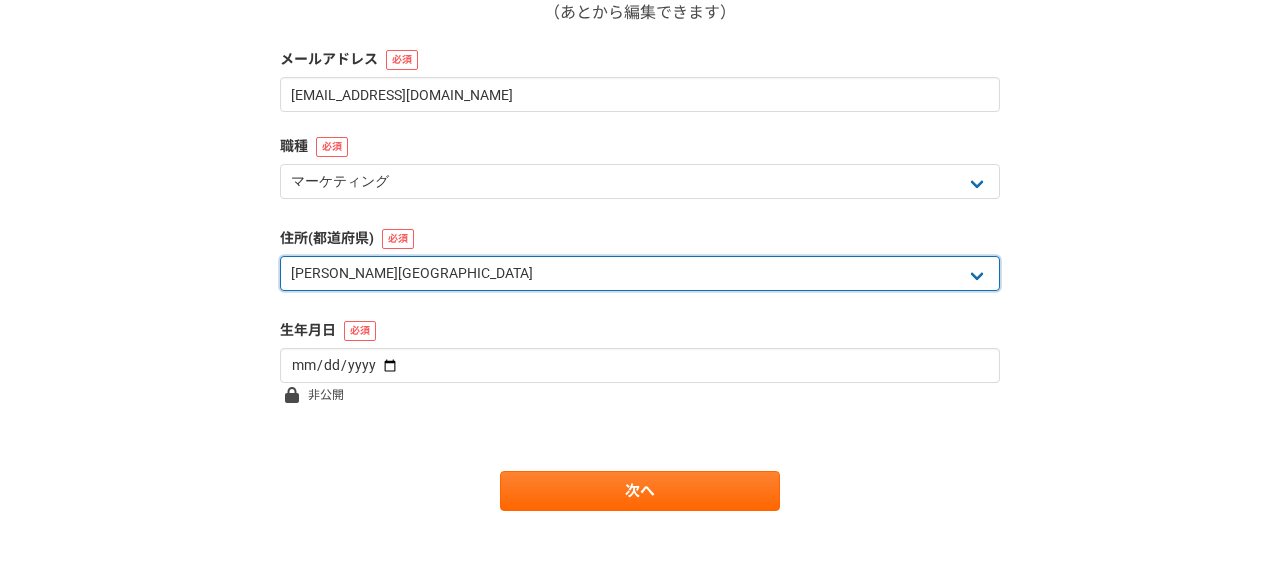 scroll, scrollTop: 409, scrollLeft: 0, axis: vertical 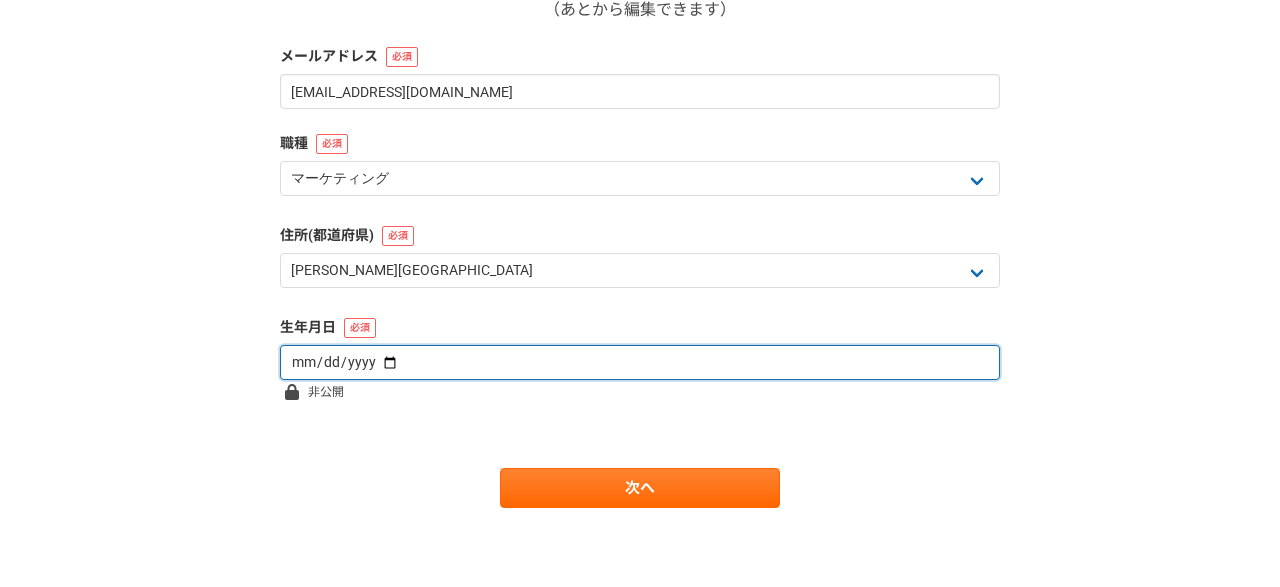 click at bounding box center (640, 362) 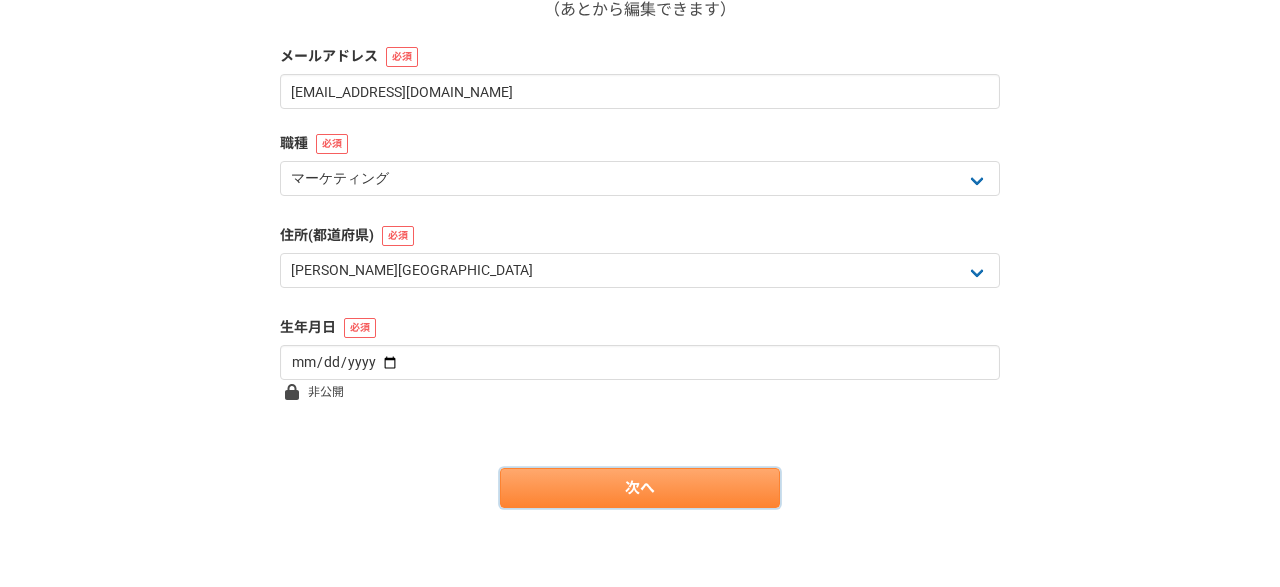 click on "次へ" at bounding box center (640, 488) 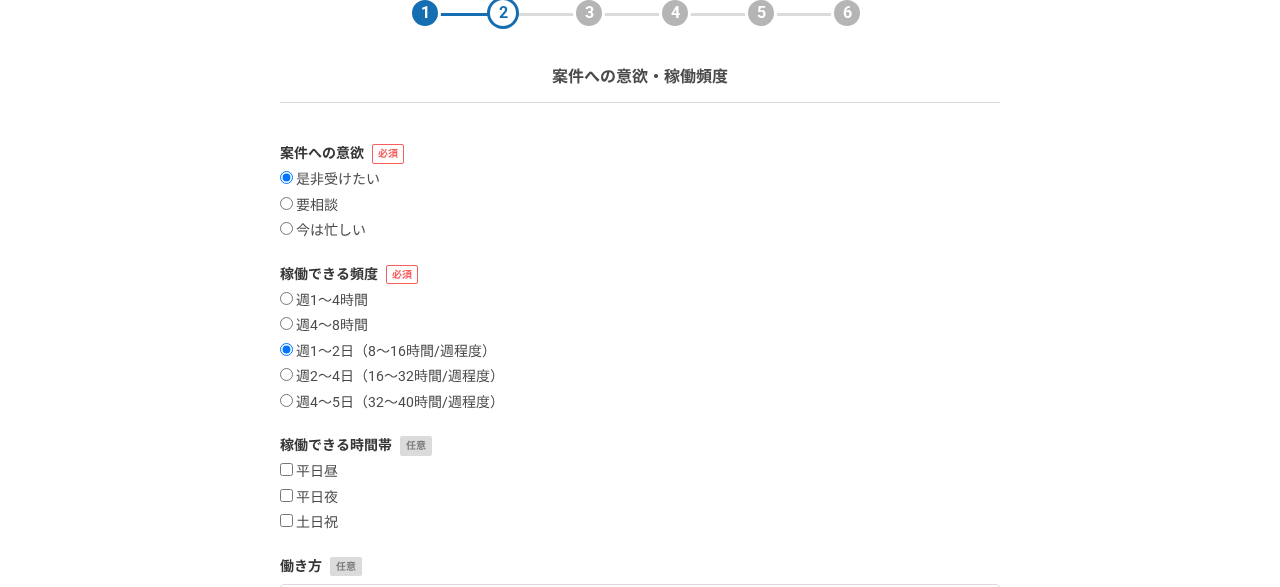 scroll, scrollTop: 144, scrollLeft: 0, axis: vertical 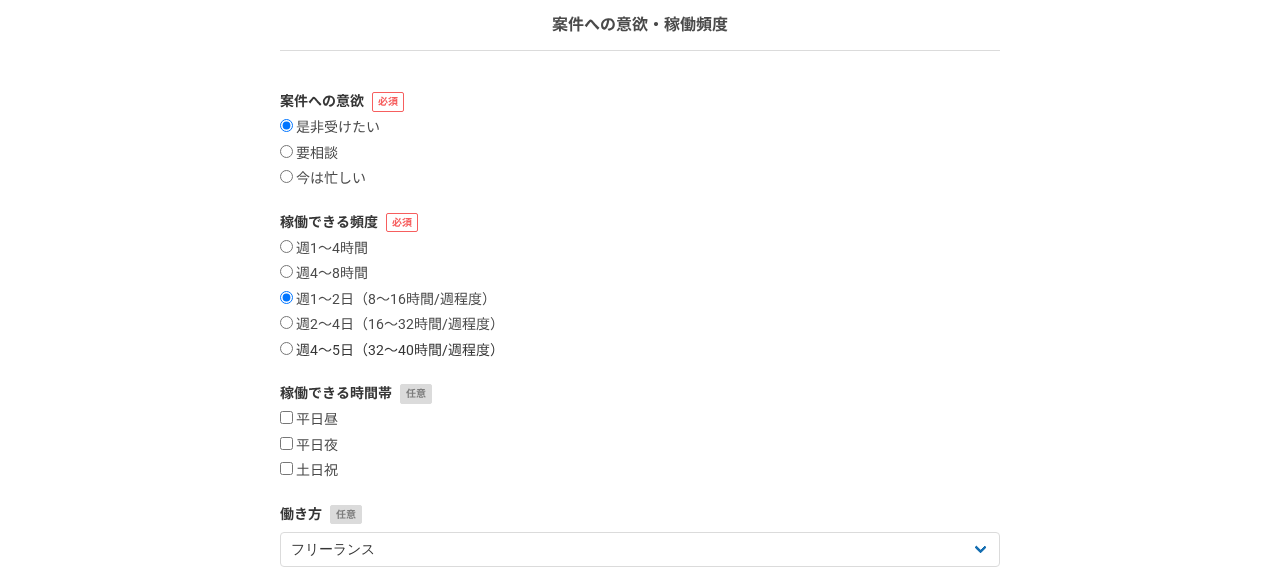 click on "週4〜5日（32〜40時間/週程度）" at bounding box center (392, 351) 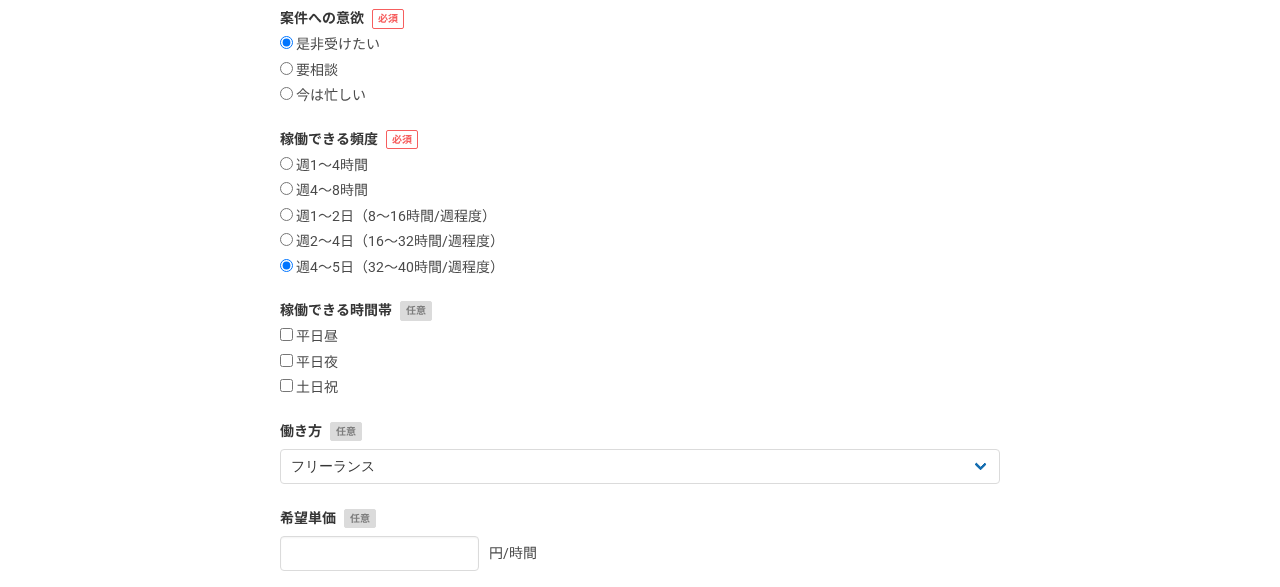 scroll, scrollTop: 288, scrollLeft: 0, axis: vertical 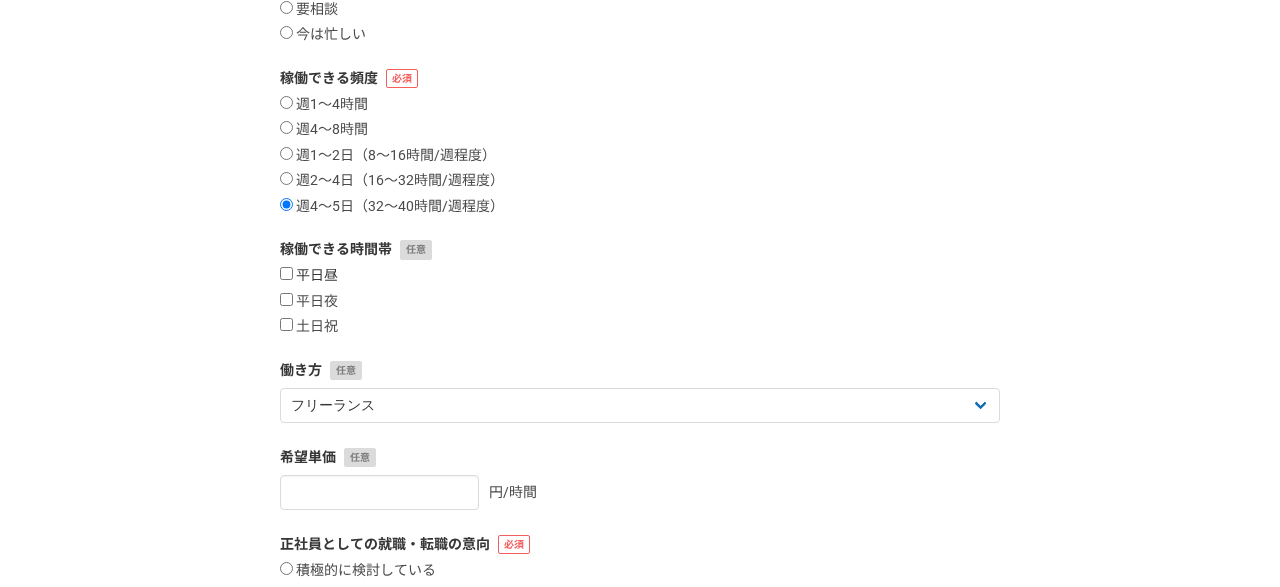 click on "平日昼" at bounding box center (309, 276) 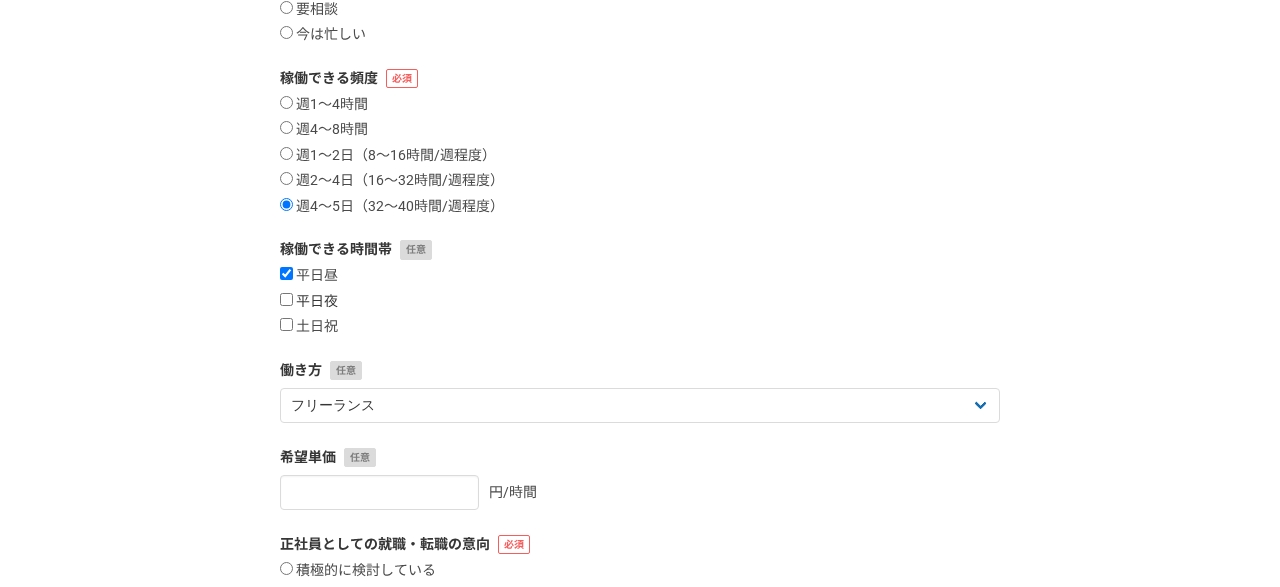 click on "平日夜" at bounding box center [309, 302] 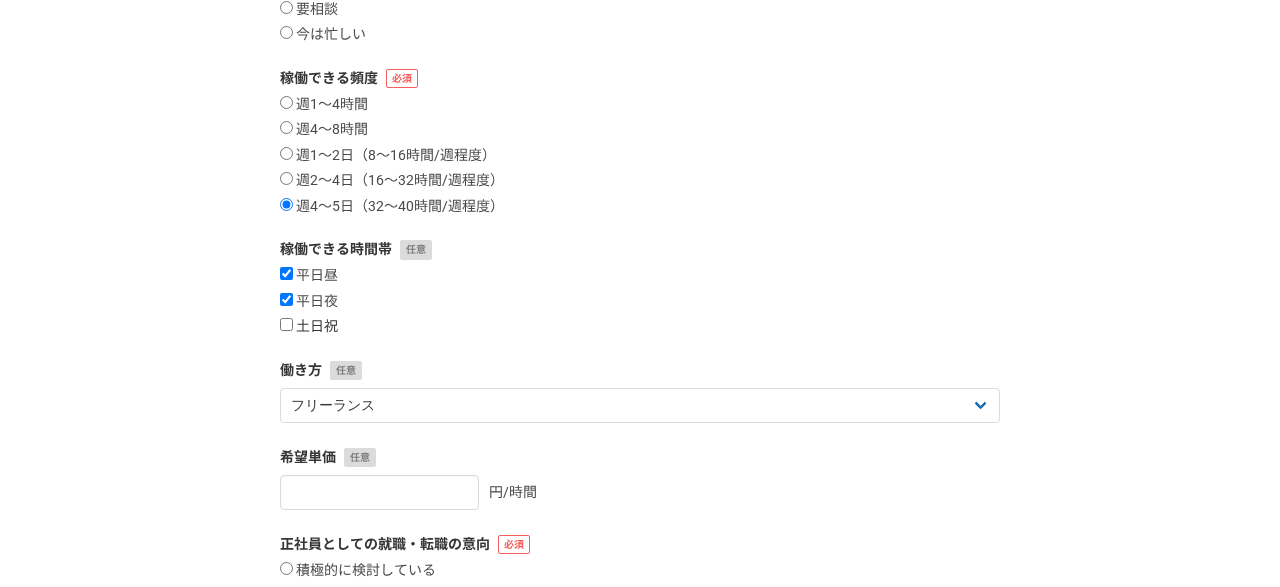 click on "土日祝" at bounding box center [309, 327] 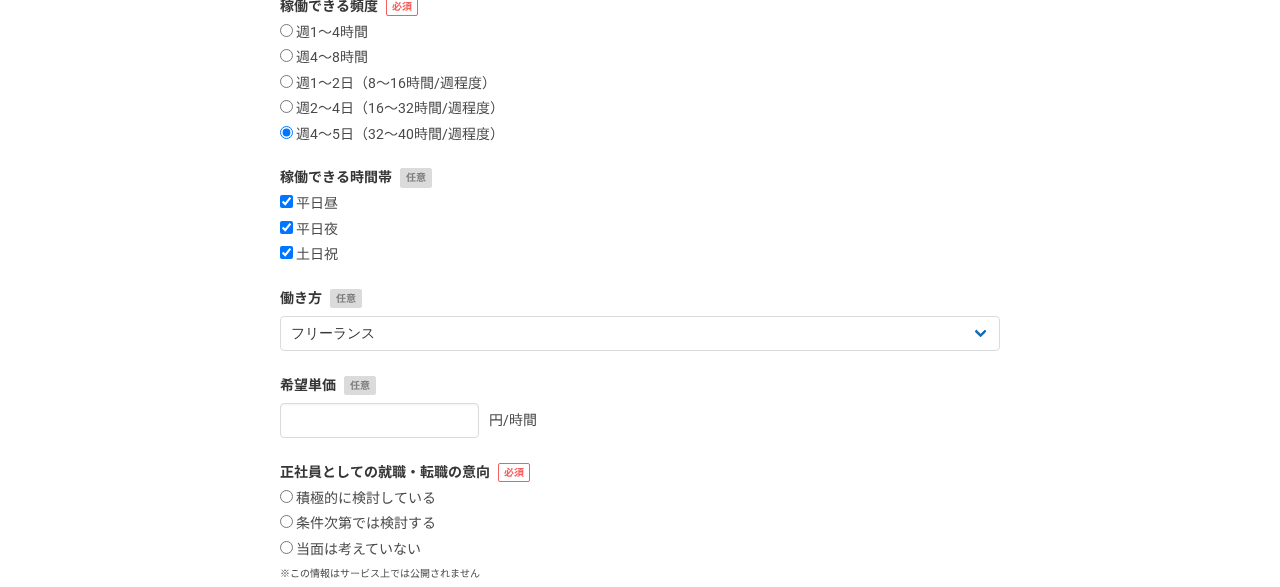 scroll, scrollTop: 432, scrollLeft: 0, axis: vertical 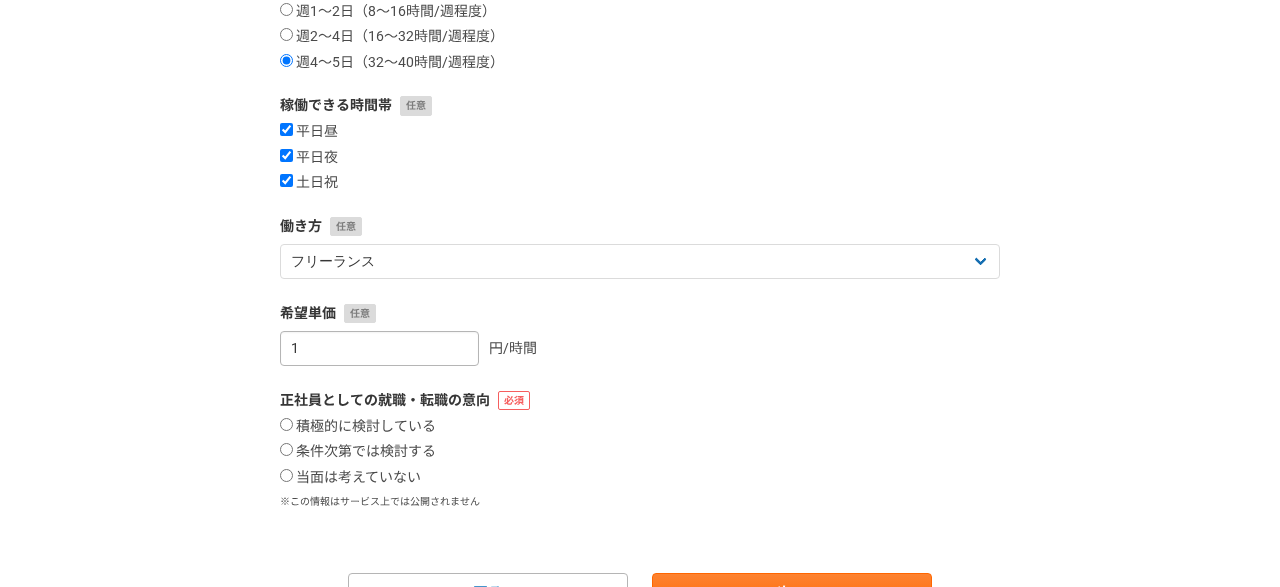 click on "1" at bounding box center (379, 348) 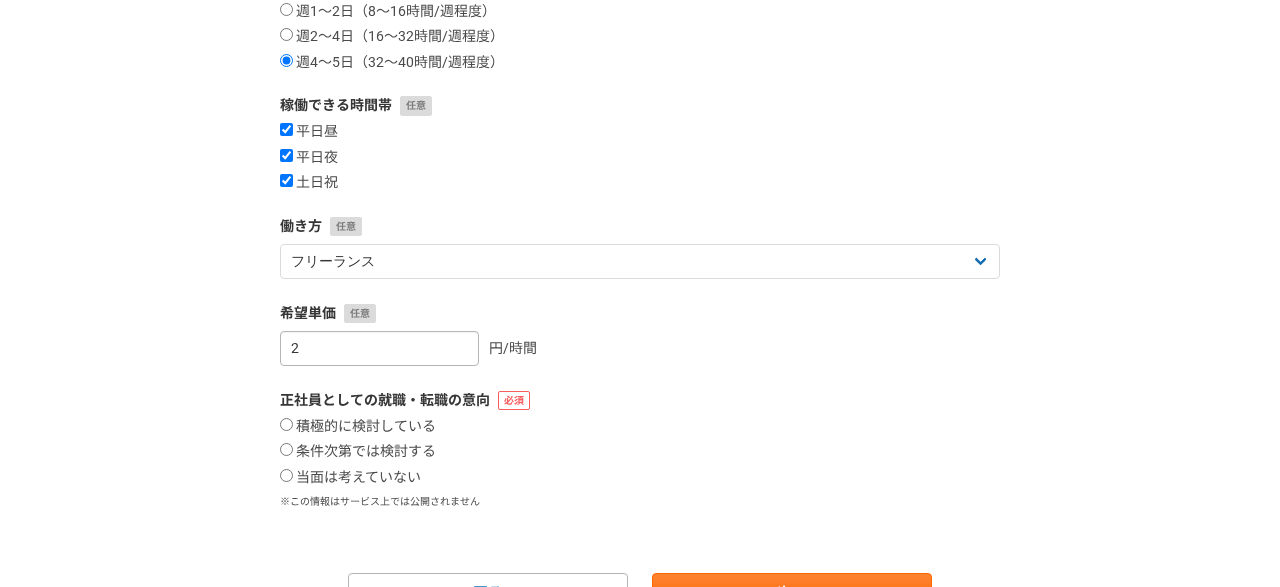 click on "2" at bounding box center [379, 348] 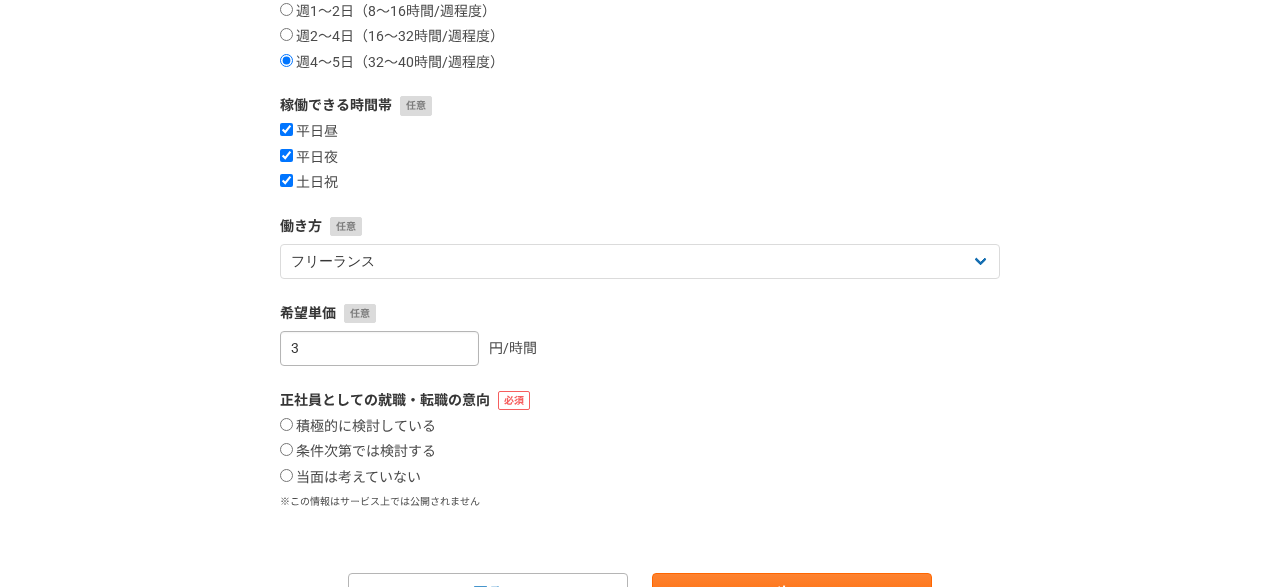 click on "3" at bounding box center [379, 348] 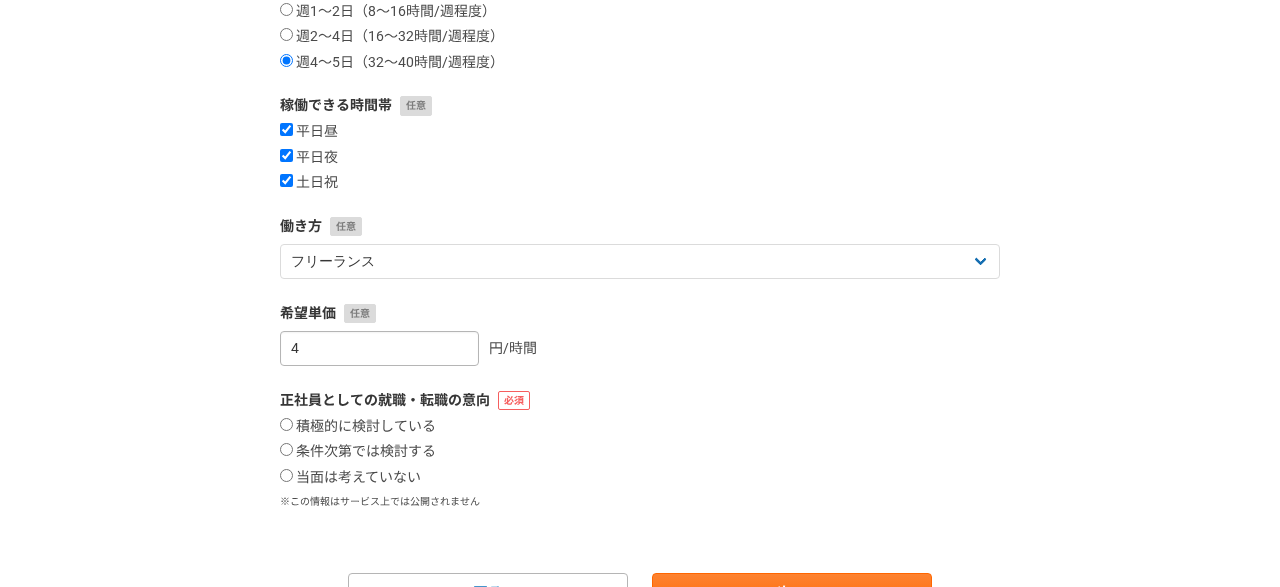 click on "4" at bounding box center [379, 348] 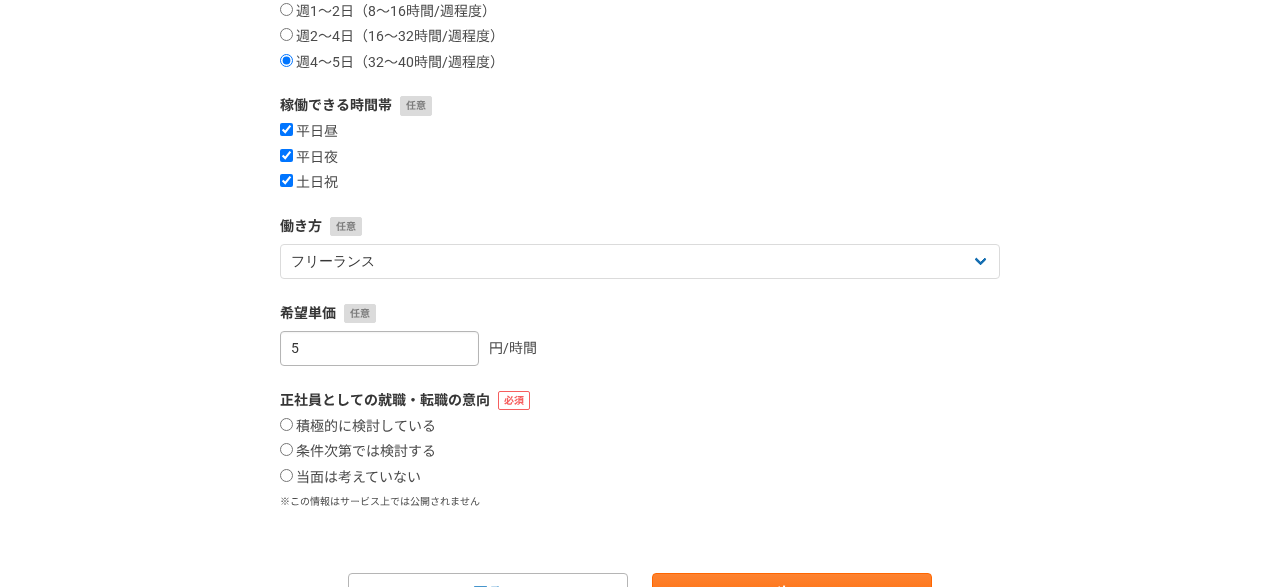 click on "5" at bounding box center [379, 348] 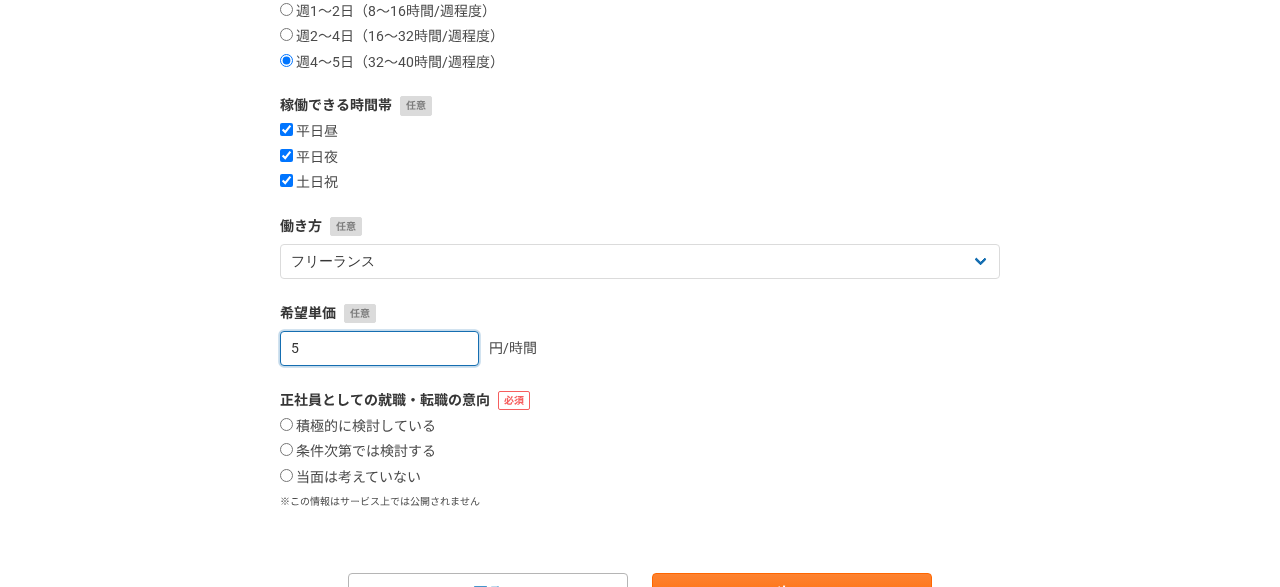 click on "5" at bounding box center (379, 348) 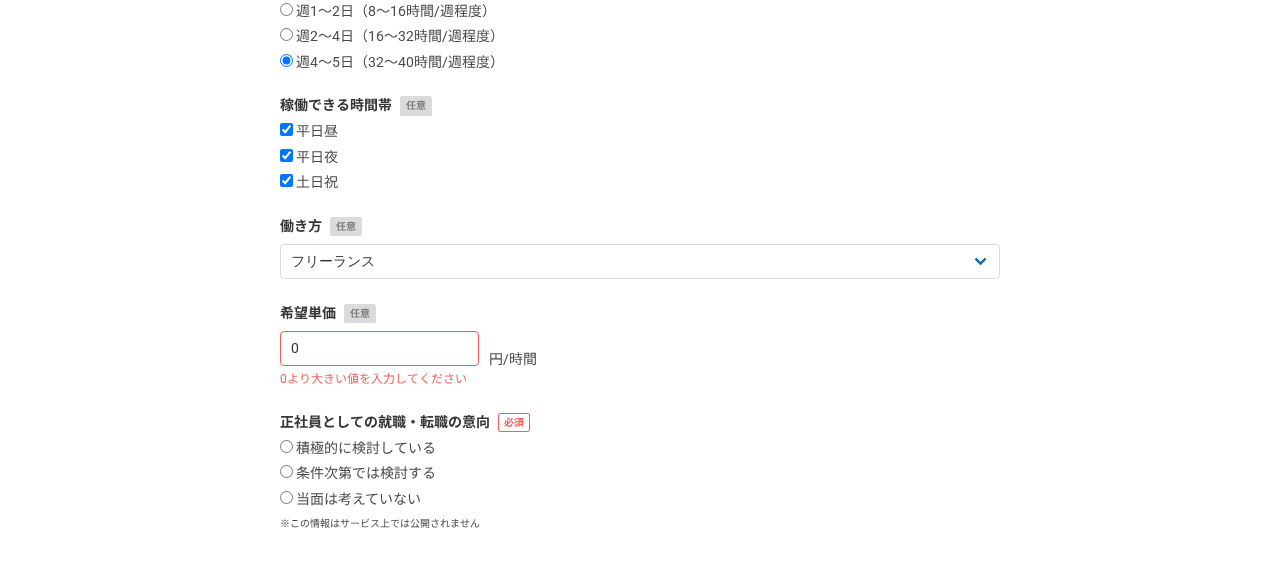 click on "0 0より大きい値を入力してください" at bounding box center (379, 359) 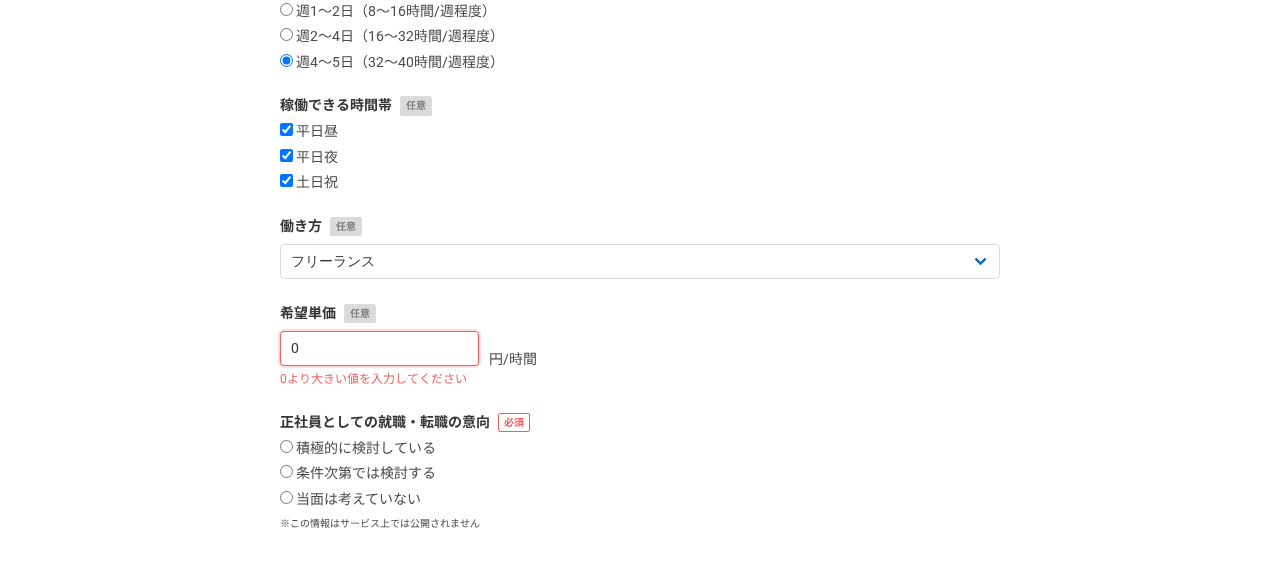 click on "0" at bounding box center [379, 348] 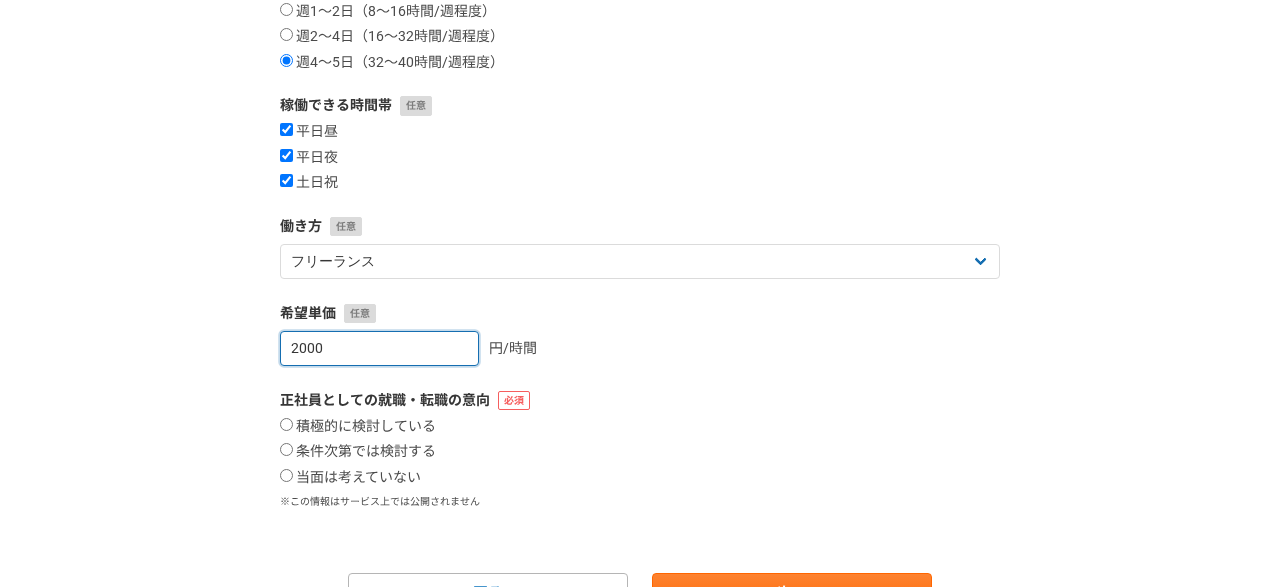 click on "2000" at bounding box center [379, 348] 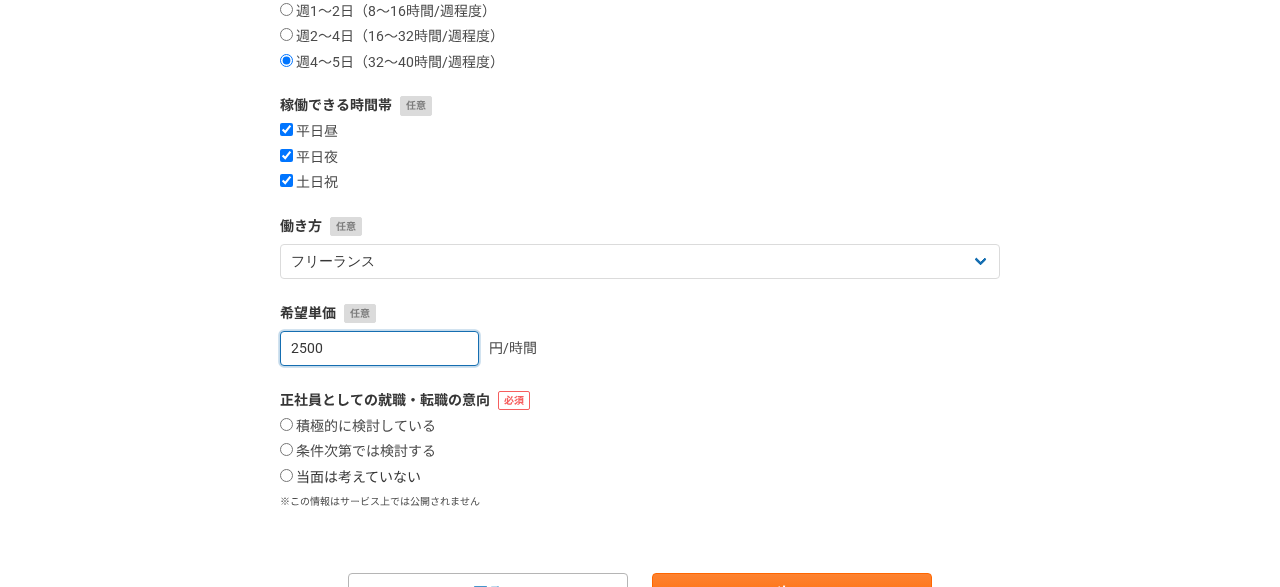 type on "2500" 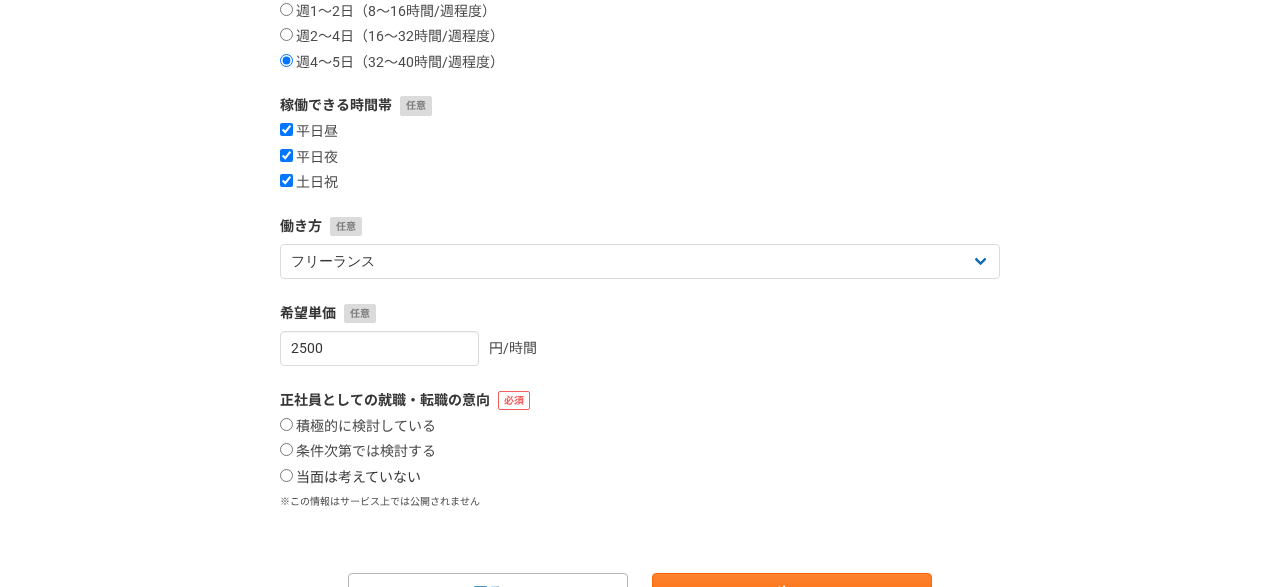 click on "当面は考えていない" at bounding box center [350, 478] 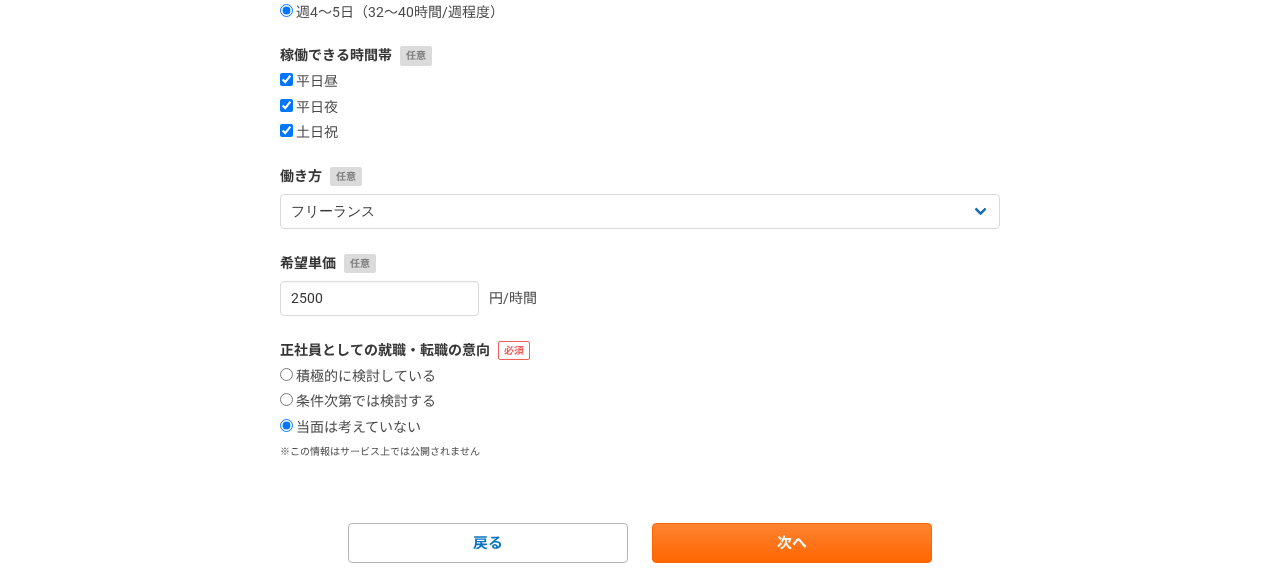 scroll, scrollTop: 537, scrollLeft: 0, axis: vertical 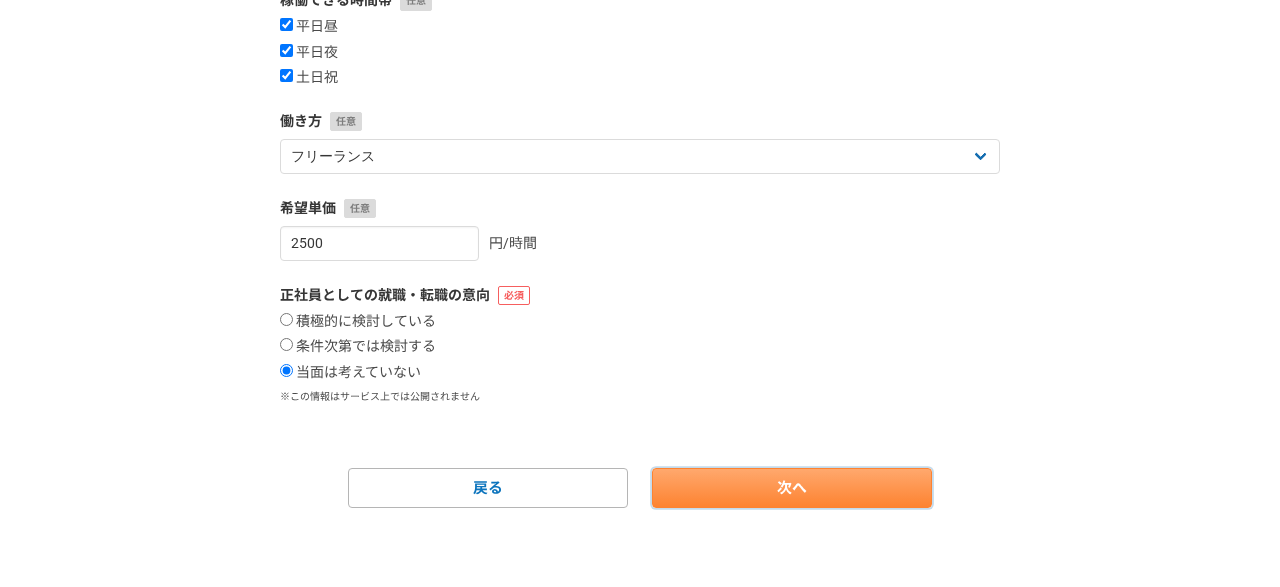 click on "次へ" at bounding box center [792, 488] 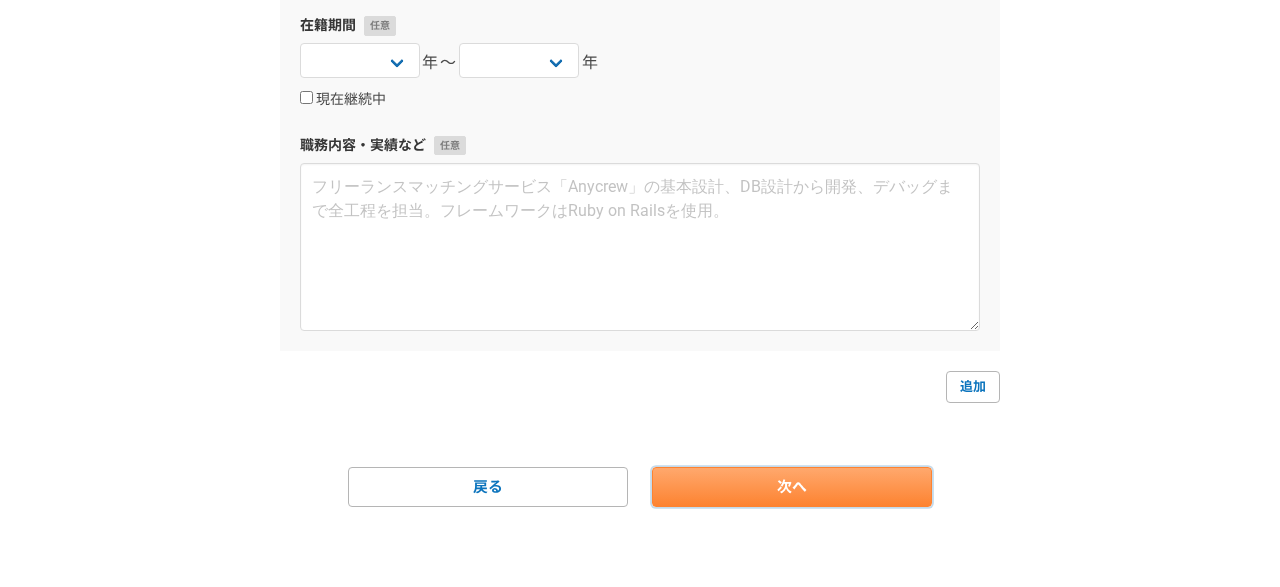 scroll, scrollTop: 0, scrollLeft: 0, axis: both 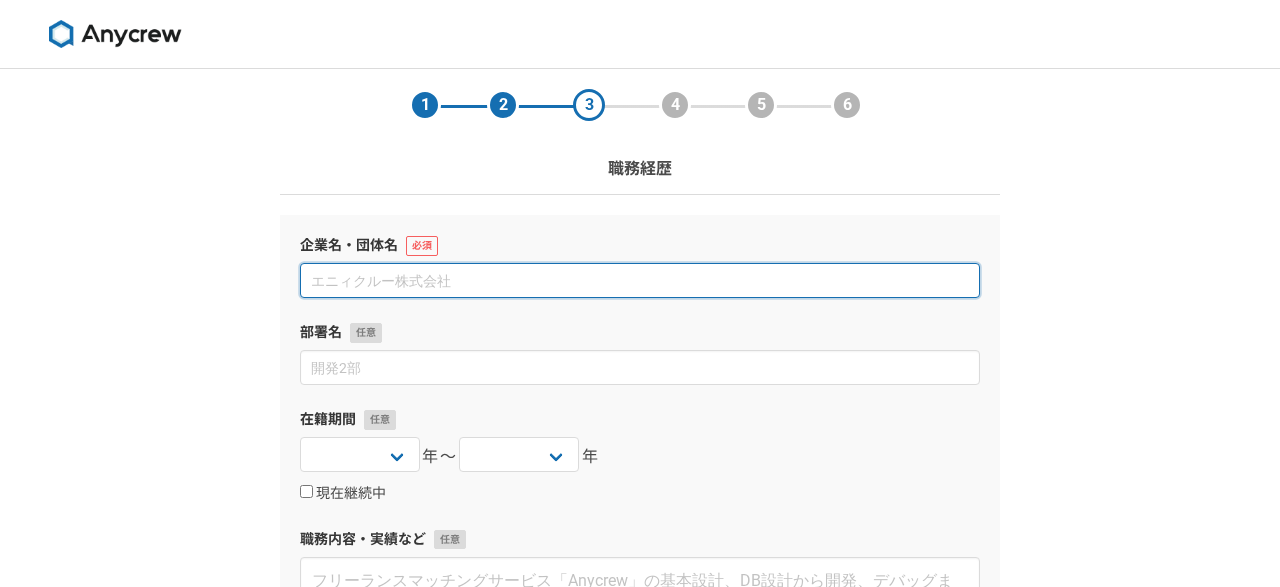 click at bounding box center [640, 280] 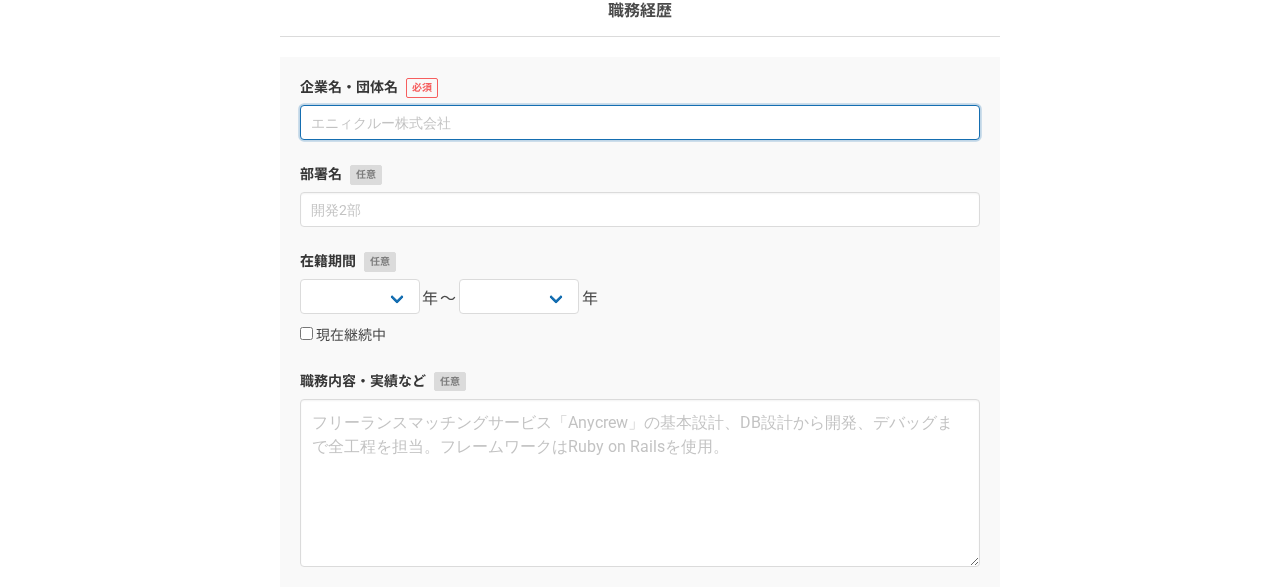 scroll, scrollTop: 104, scrollLeft: 0, axis: vertical 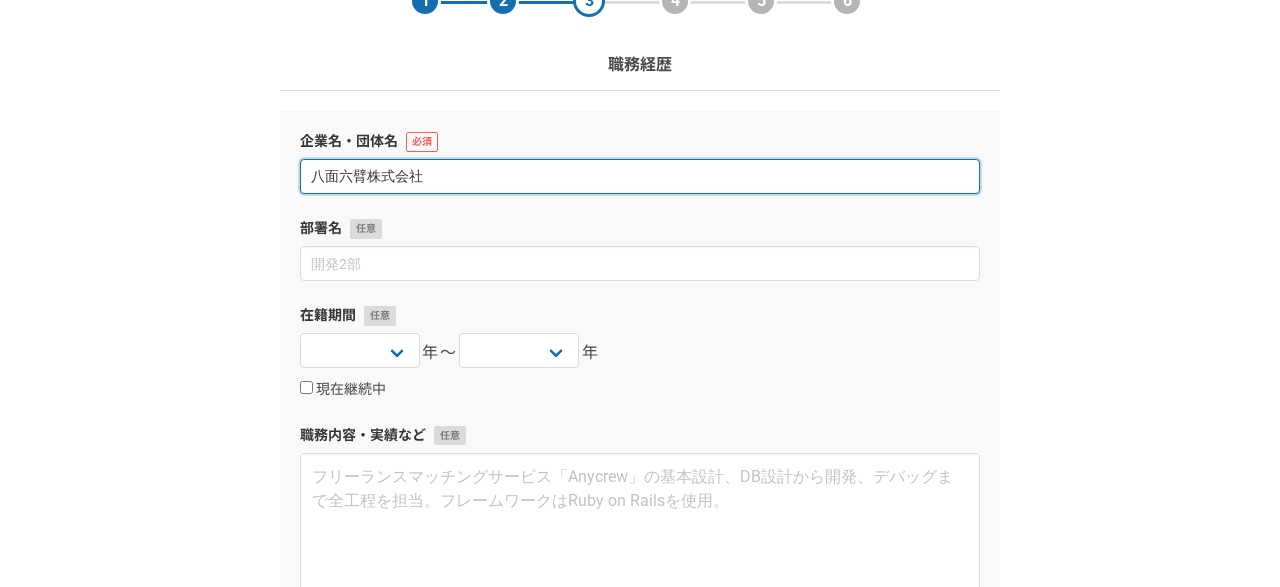type on "八面六臂株式会社" 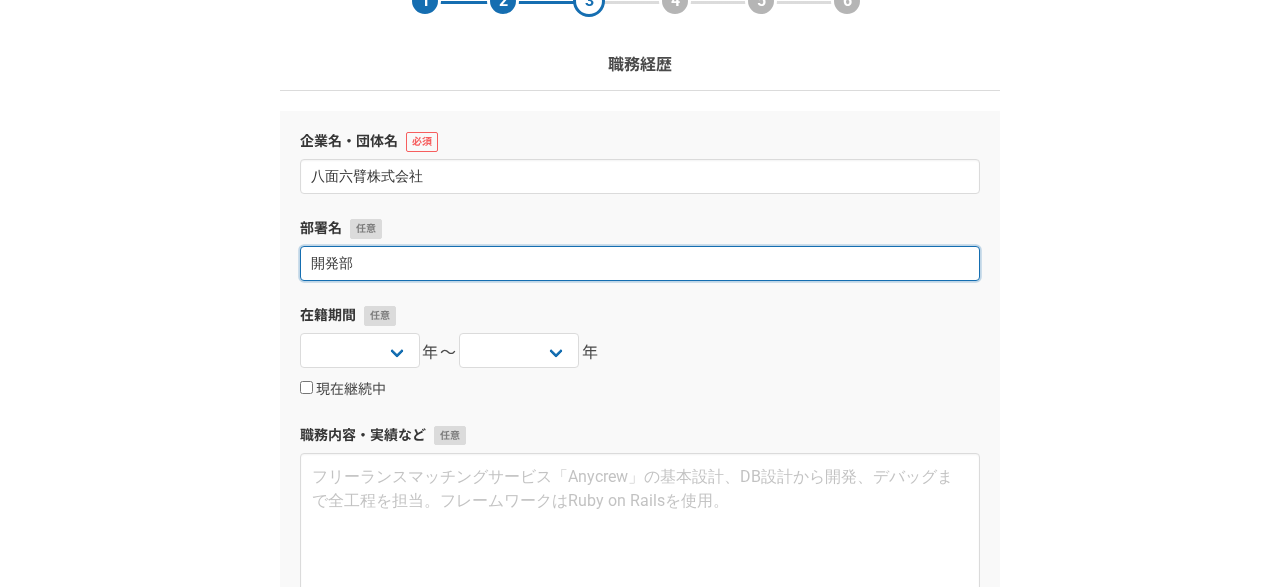 type on "開発部" 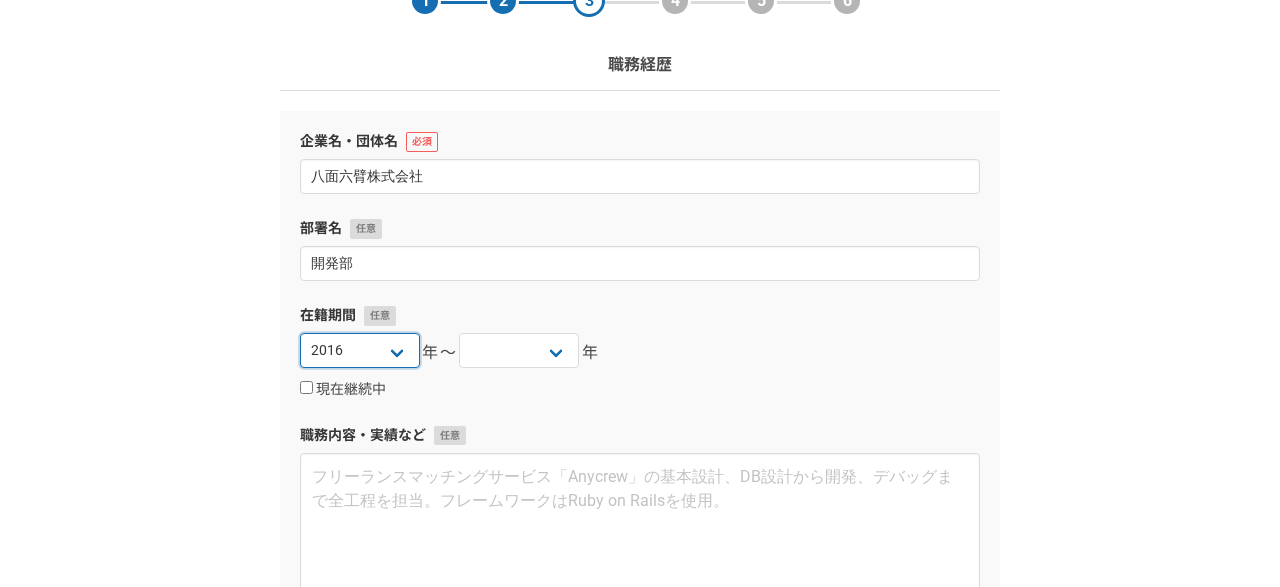 select on "2015" 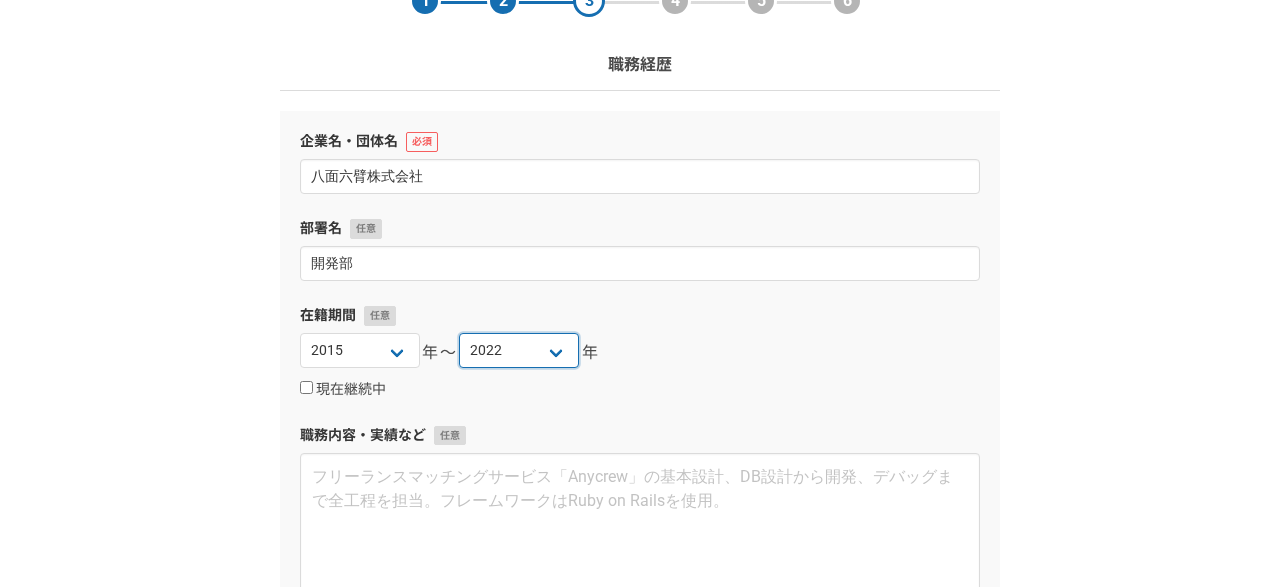 select on "2021" 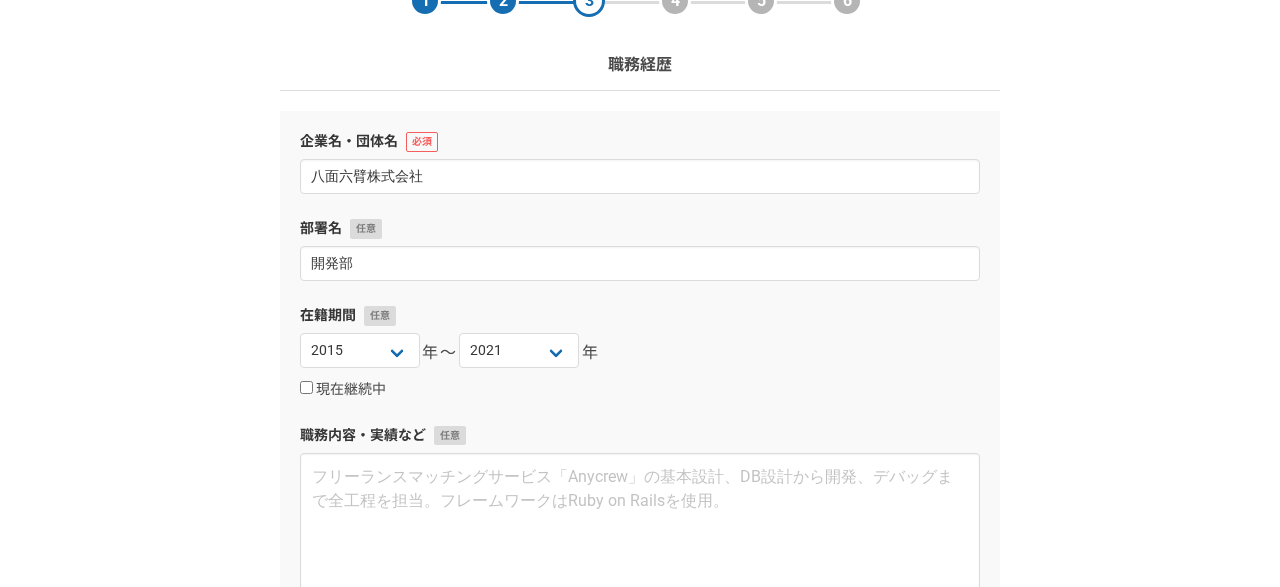 scroll, scrollTop: 392, scrollLeft: 0, axis: vertical 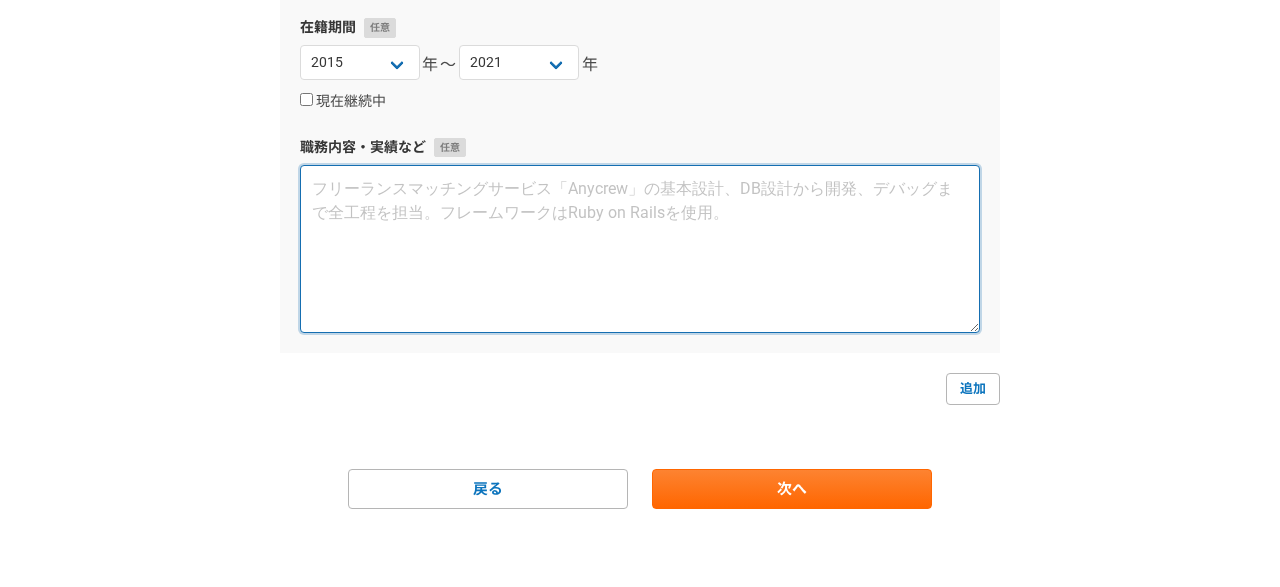 click at bounding box center (640, 249) 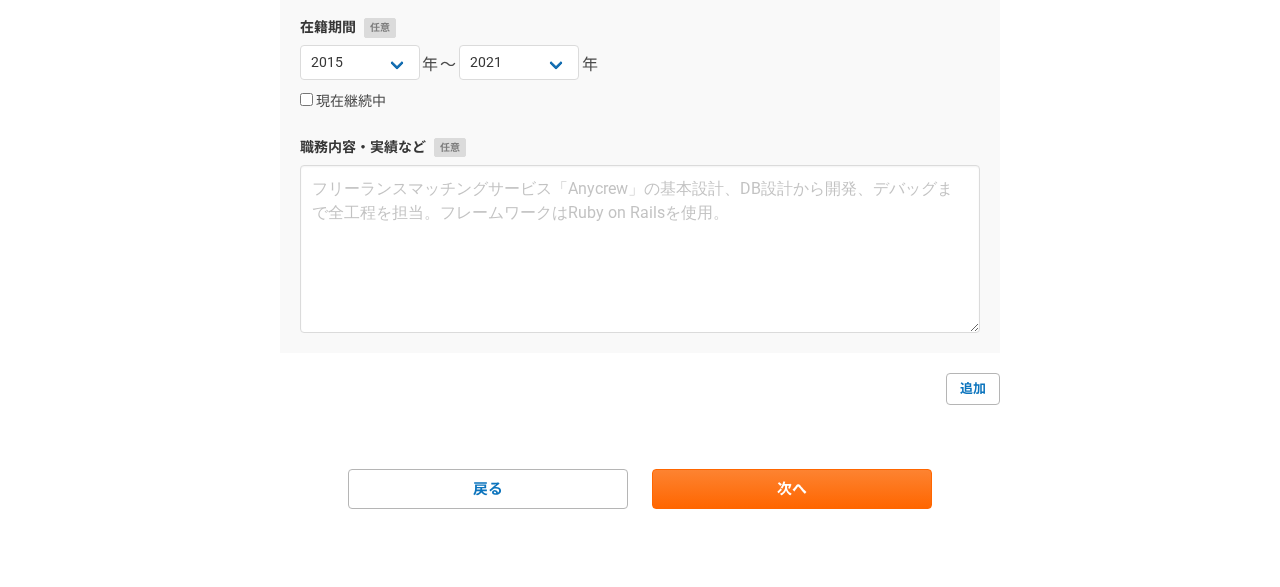 click on "企業名・団体名 八面六臂株式会社 部署名 開発部 在籍期間 2025 2024 2023 2022 2021 2020 2019 2018 2017 2016 2015 2014 2013 2012 2011 2010 2009 2008 2007 2006 2005 2004 2003 2002 2001 2000 1999 1998 1997 1996 1995 1994 1993 1992 1991 1990 1989 1988 1987 1986 1985 1984 1983 1982 1981 1980 1979 1978 1977 1976 年〜 2025 2024 2023 2022 2021 2020 2019 2018 2017 2016 2015 2014 2013 2012 2011 2010 2009 2008 2007 2006 2005 2004 2003 2002 2001 2000 1999 1998 1997 1996 1995 1994 1993 1992 1991 1990 1989 1988 1987 1986 1985 1984 1983 1982 1981 1980 1979 1978 1977 1976 年   現在継続中 職務内容・実績など 追加 戻る 次へ" at bounding box center [640, 166] 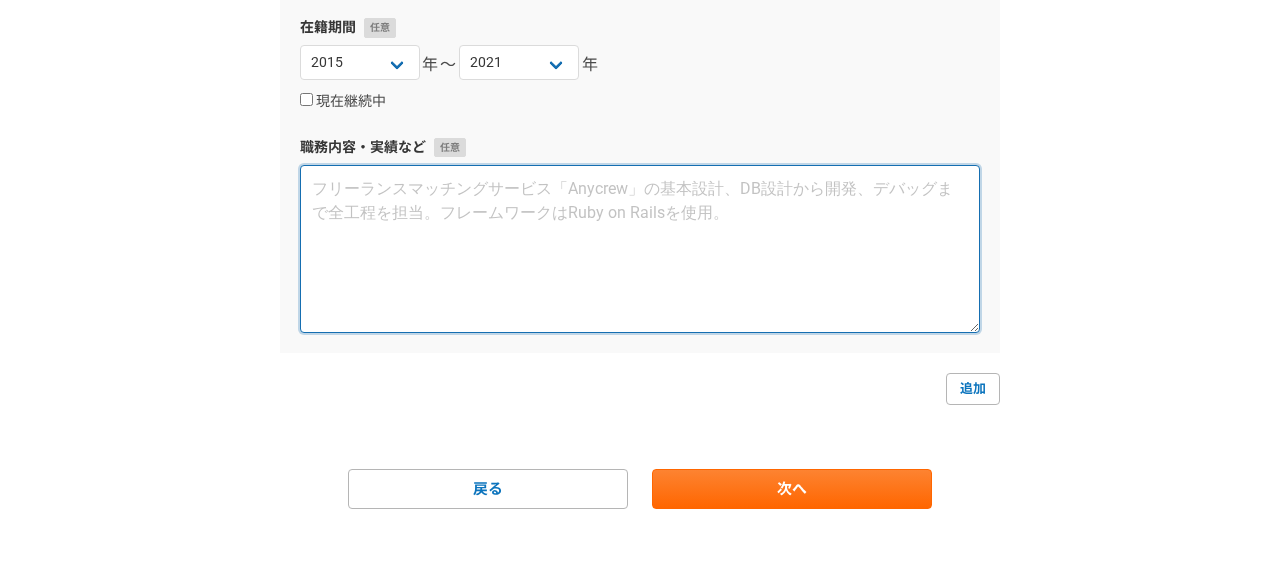 click at bounding box center (640, 249) 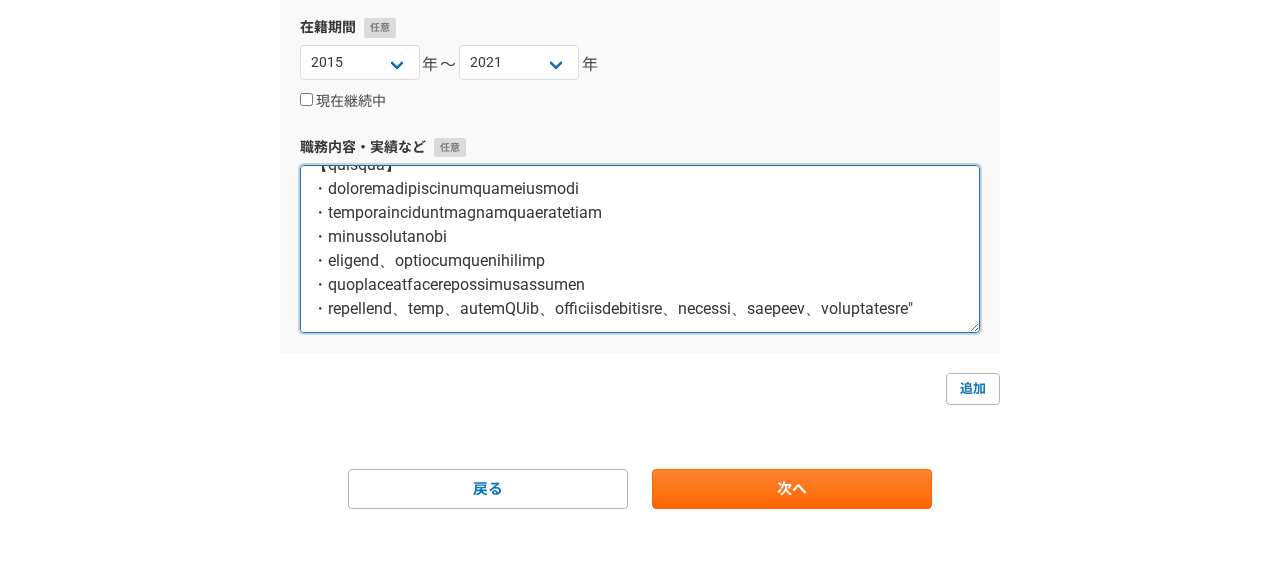 scroll, scrollTop: 640, scrollLeft: 0, axis: vertical 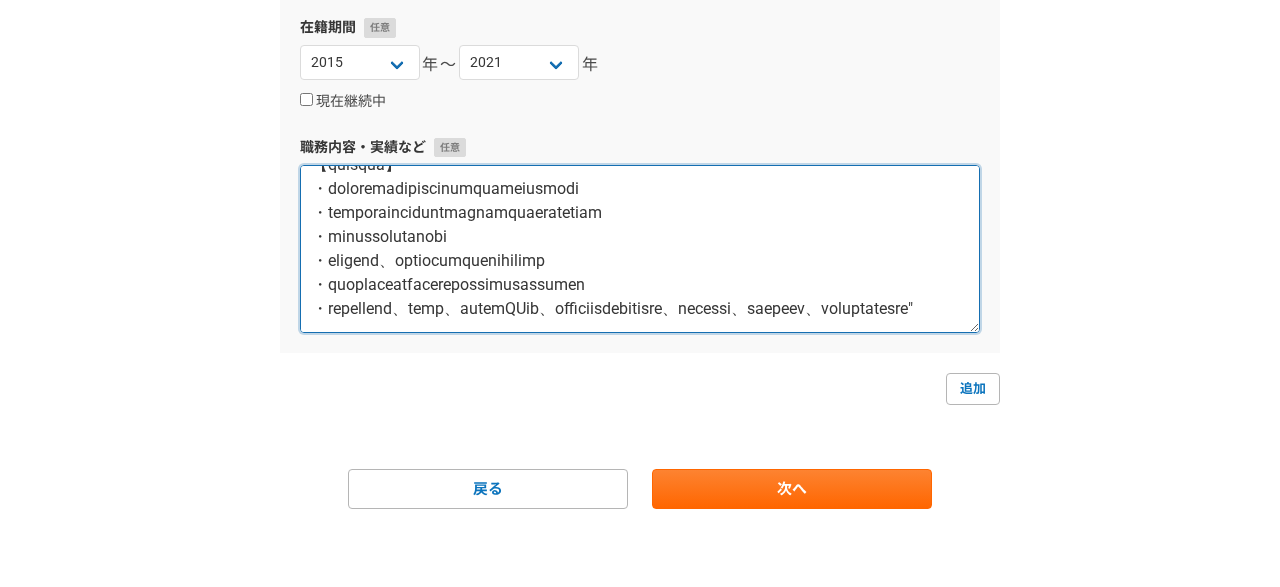 drag, startPoint x: 334, startPoint y: 251, endPoint x: 915, endPoint y: 552, distance: 654.3409 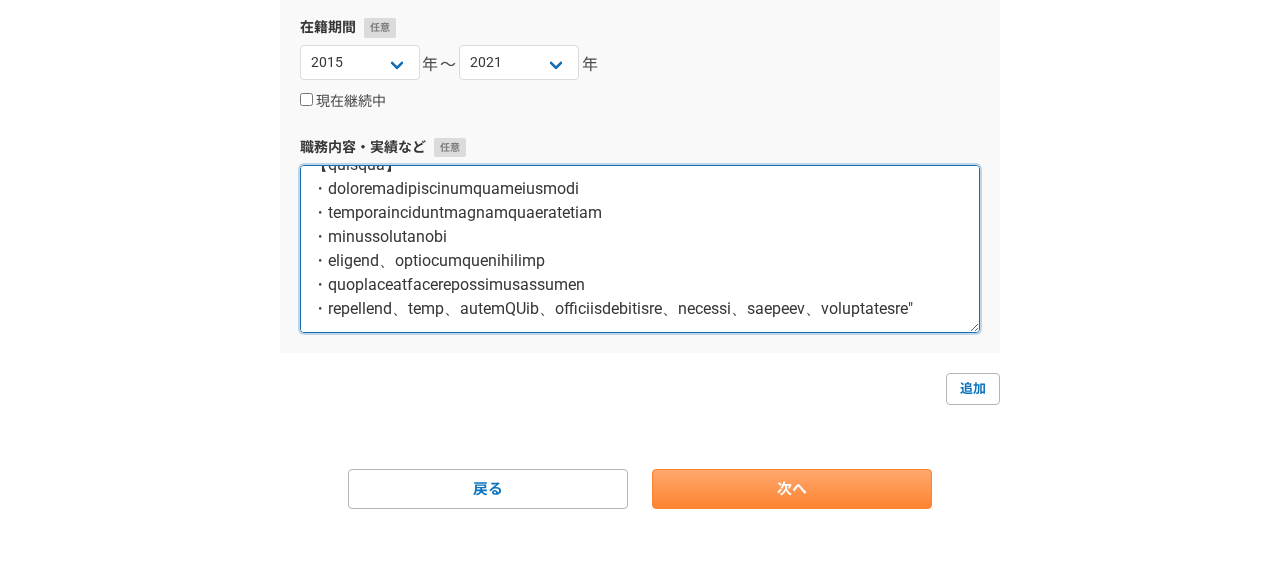 scroll, scrollTop: 552, scrollLeft: 0, axis: vertical 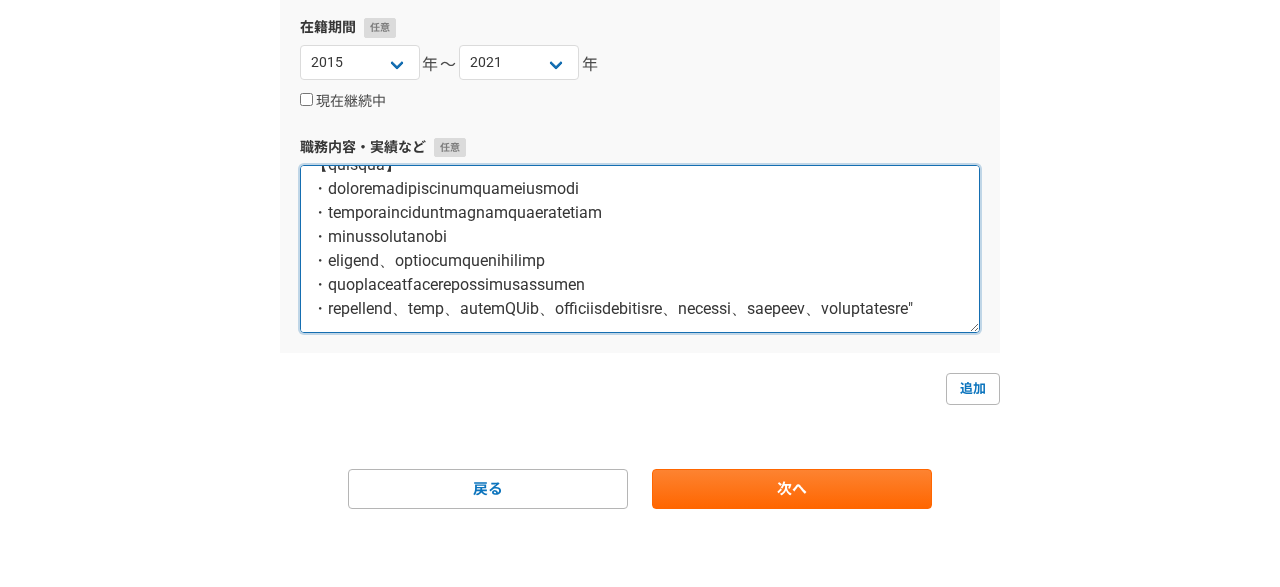 drag, startPoint x: 810, startPoint y: 311, endPoint x: 925, endPoint y: 328, distance: 116.24973 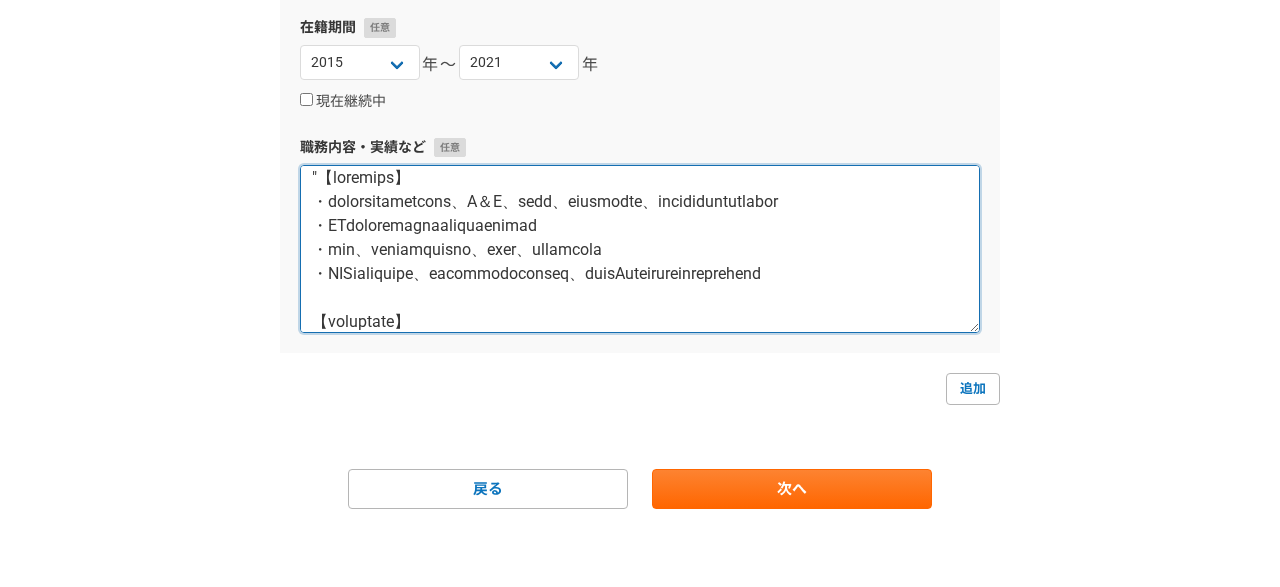 scroll, scrollTop: 0, scrollLeft: 0, axis: both 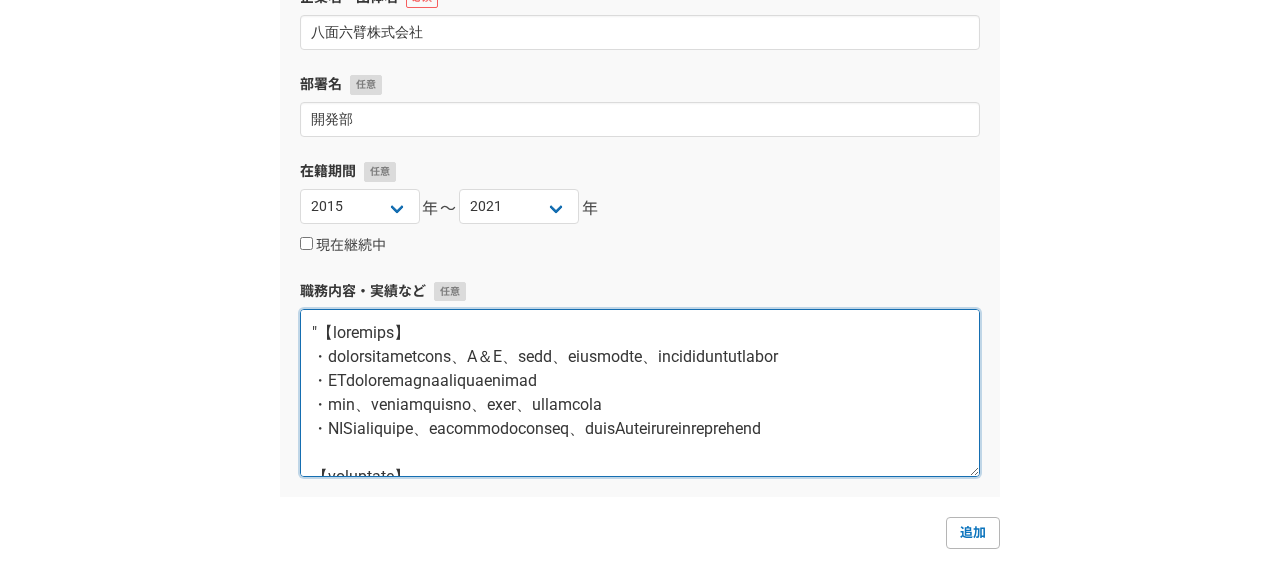 drag, startPoint x: 313, startPoint y: 353, endPoint x: 306, endPoint y: 321, distance: 32.75668 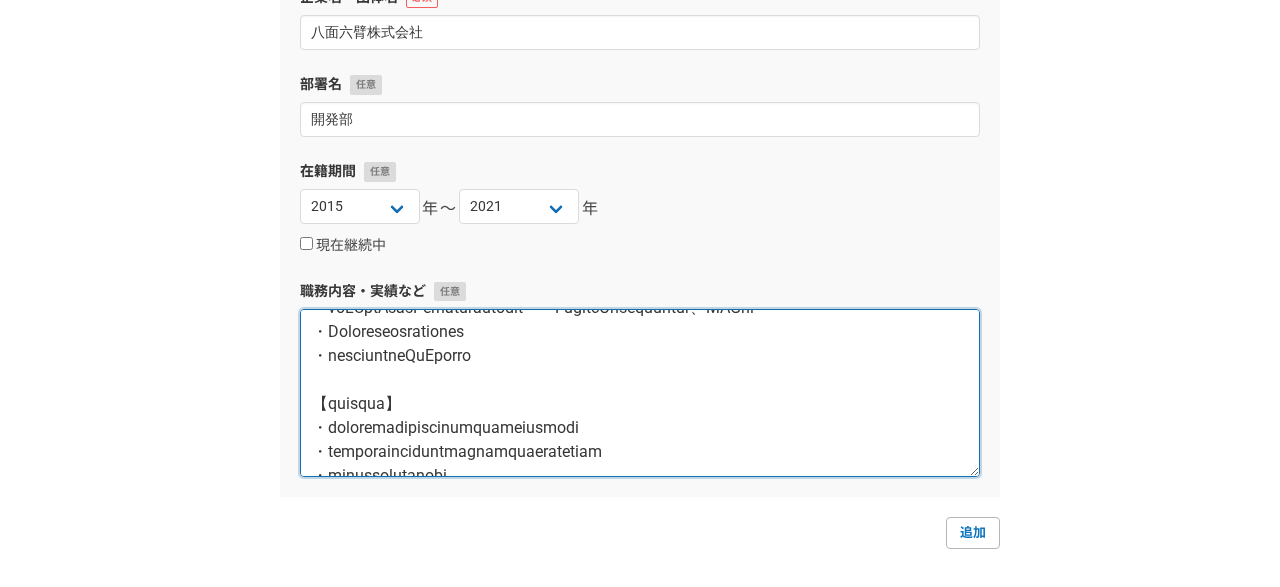 scroll, scrollTop: 400, scrollLeft: 0, axis: vertical 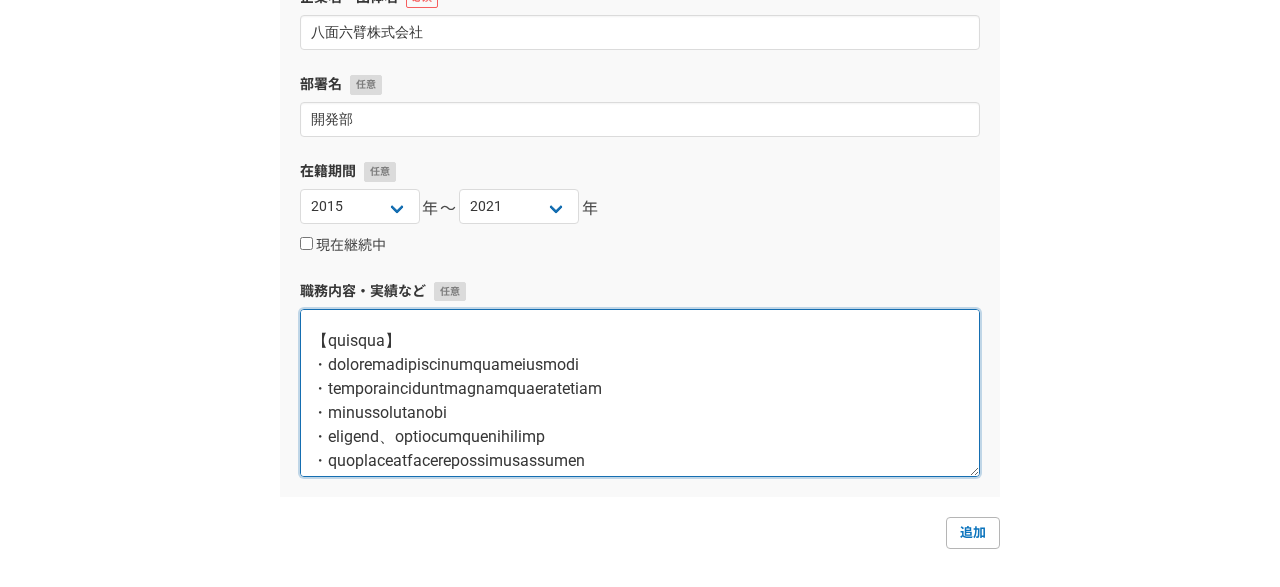 click at bounding box center (640, 393) 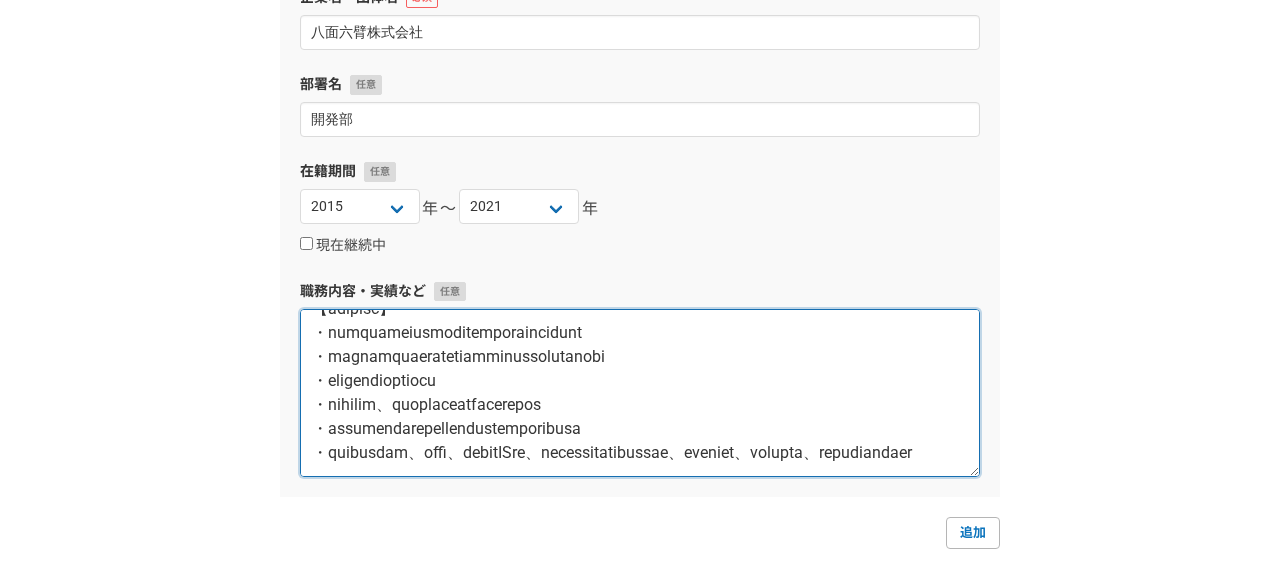 scroll, scrollTop: 552, scrollLeft: 0, axis: vertical 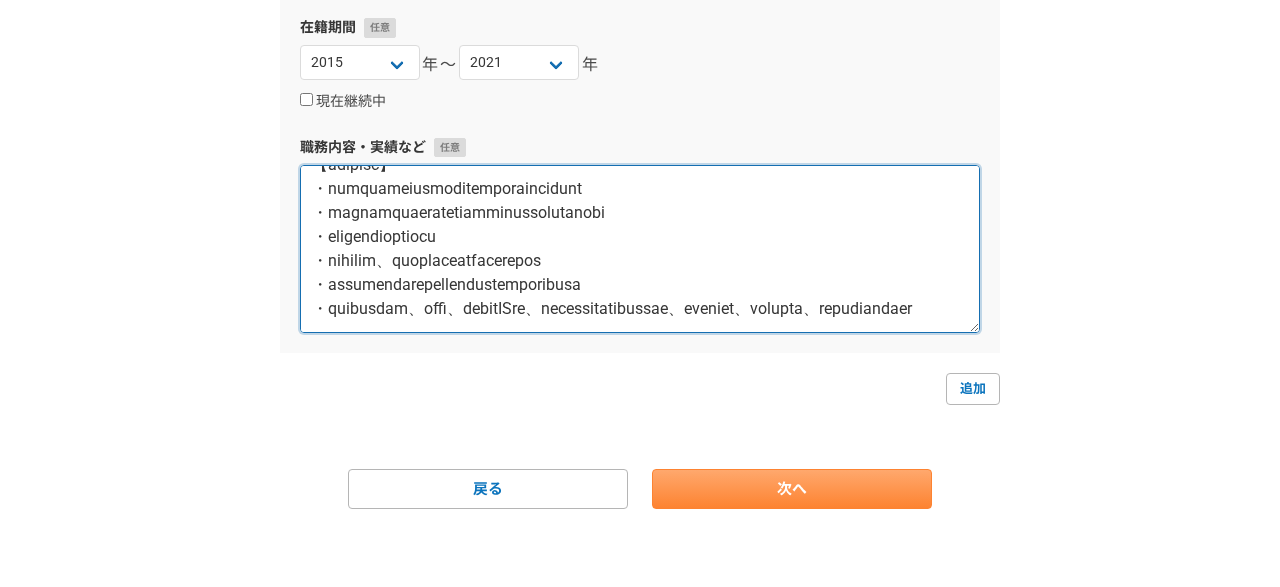 type on "・開発の中心メンバーとして要件定義、R＆D、技術選定、実装までを自ら行い、開発エンジニアの人事採用も担当した
・PMとして多岐に渡るシステムの連携と実装の進捗管理
・経営側、現場の要望をヒアリングし、機能調整、要件定義からの実装
・CTOに近い立場で経営陣、投資家への開発状況に関する説明、シリーズC資金調達を終えてからのシステム監査対応
【担当した分野の詳細】
・社内SE、端末管理（ActiveDirectory）、ネットワーク管理
・商品マスタ作成システム（CSV）からWebシステムへの移行
・WAF、ロードバランサ、CDN導入 ・iPadネイティブアプリからWebアプリへの移行
・車両運行管理システム（ソラコムIoT,GoogleMAP API使用）、配送状況リアルタイム確認画面
・ECサイト管理画面開発ならびに受注画面開発、決済API導入（Paid）
・倉庫管理システム開発（出入庫管理、温度センサ、プリンタ）
・人事労務、決裁管理、CRMシステム開発（Salesforce移行）　・上場前システム監査対応
・自社FWからCodeIgniterへのシステム移行　・GoogleAnalytics導入、SEO設計
・Seleniumを利用したテスト作業
・アセンブリ言語によるIoT機器の制御
・Webマーケティング
【貢献できたこと】
・社長直下の開発チームで経営陣と現場が求めるペースでの機能実現
・レガシーな自社オリジナルフレームワークから脱却による開発効率の向上
・一度解散した開発チームの再構築
・細かい機能改修、修正の要望に応える日次での開発リリース
・社内システムとの統合による高度な経営管理と社内の監査業務効率化
・手書きでの事務作業、端末管理、稟議を全てDX化し、経営指標を日次で確認できるとともに、人的ミスの削減、労働時間の削減、社員の不正検知に貢献した..." 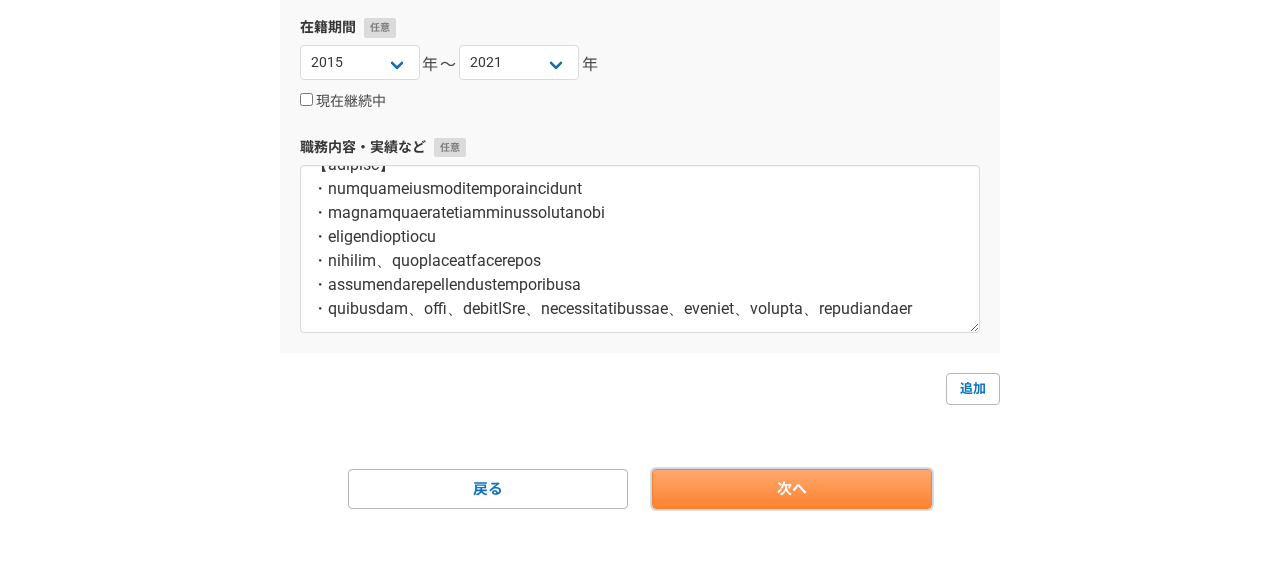 click on "次へ" at bounding box center [792, 489] 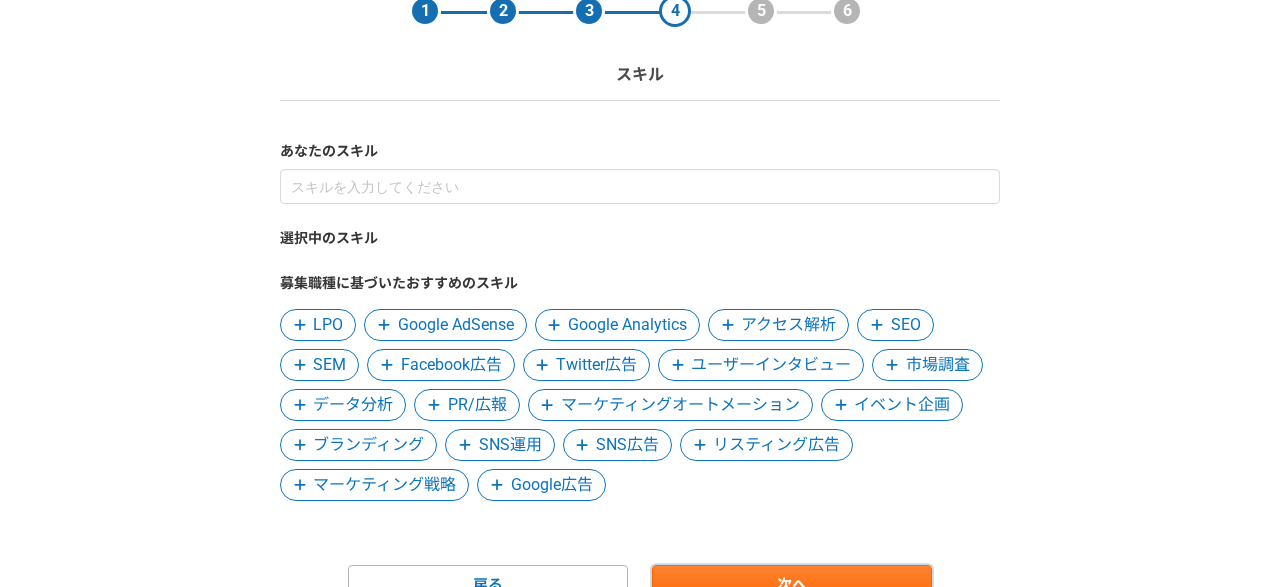 scroll, scrollTop: 144, scrollLeft: 0, axis: vertical 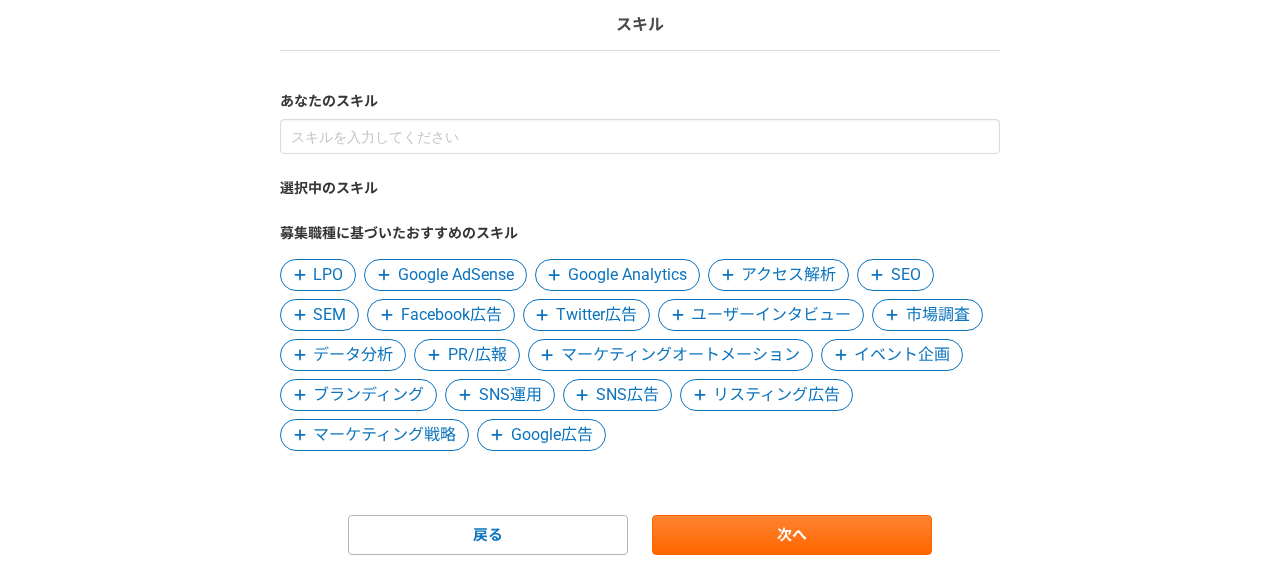 click on "Google AdSense" at bounding box center [456, 275] 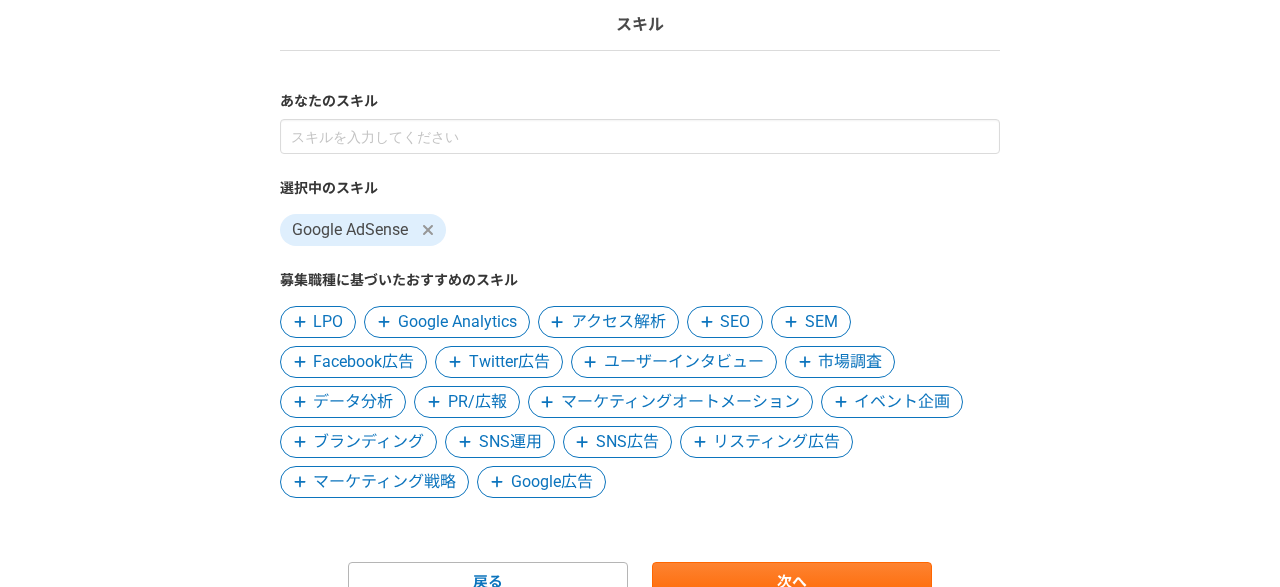 click on "Google Analytics" at bounding box center [457, 322] 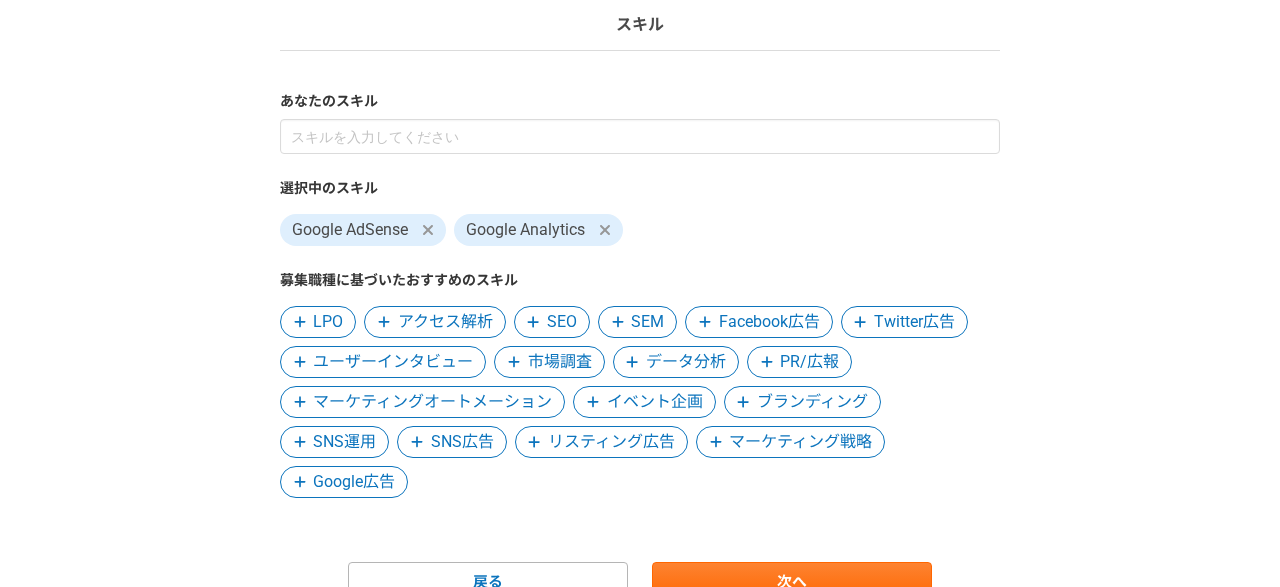 click on "アクセス解析" at bounding box center (445, 322) 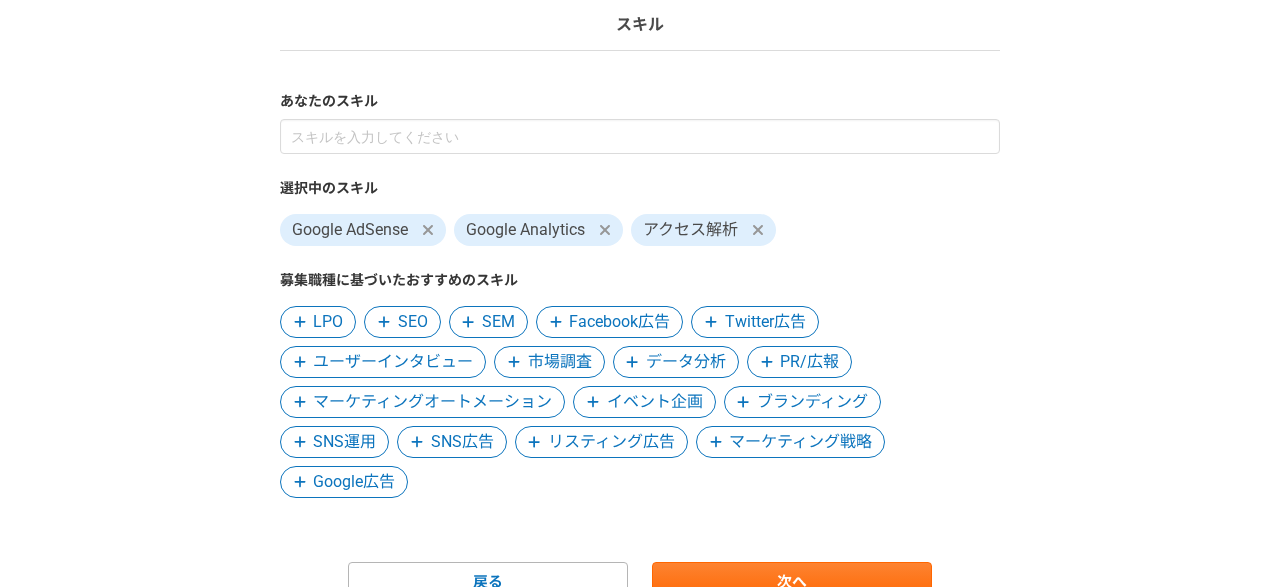 click on "SEO" at bounding box center (413, 322) 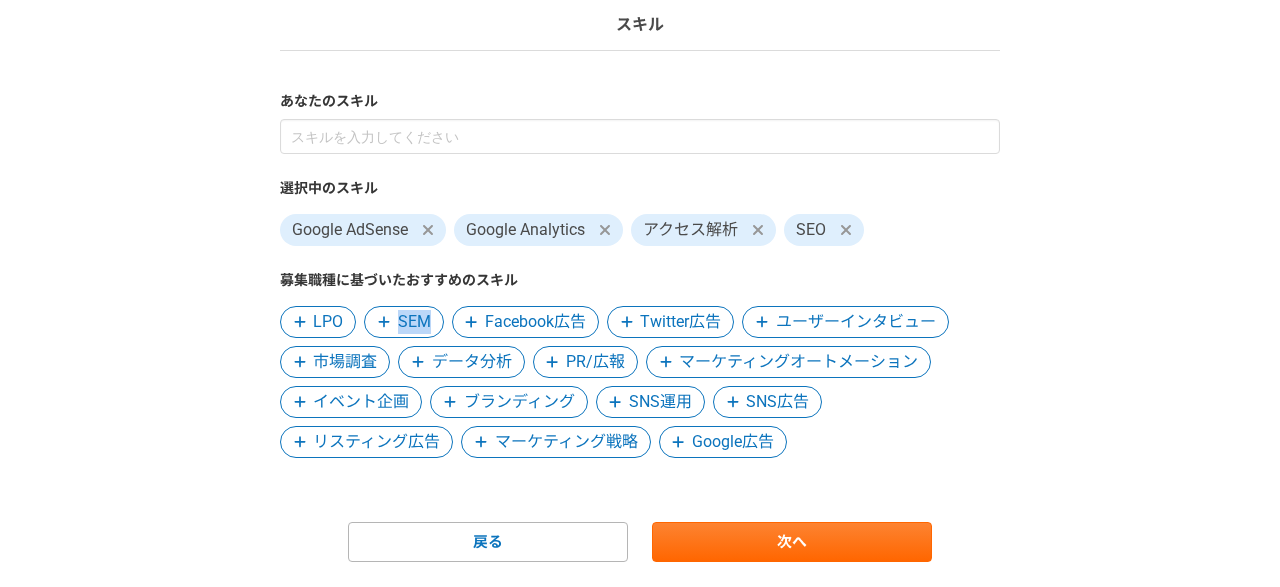click on "SEM" at bounding box center [414, 322] 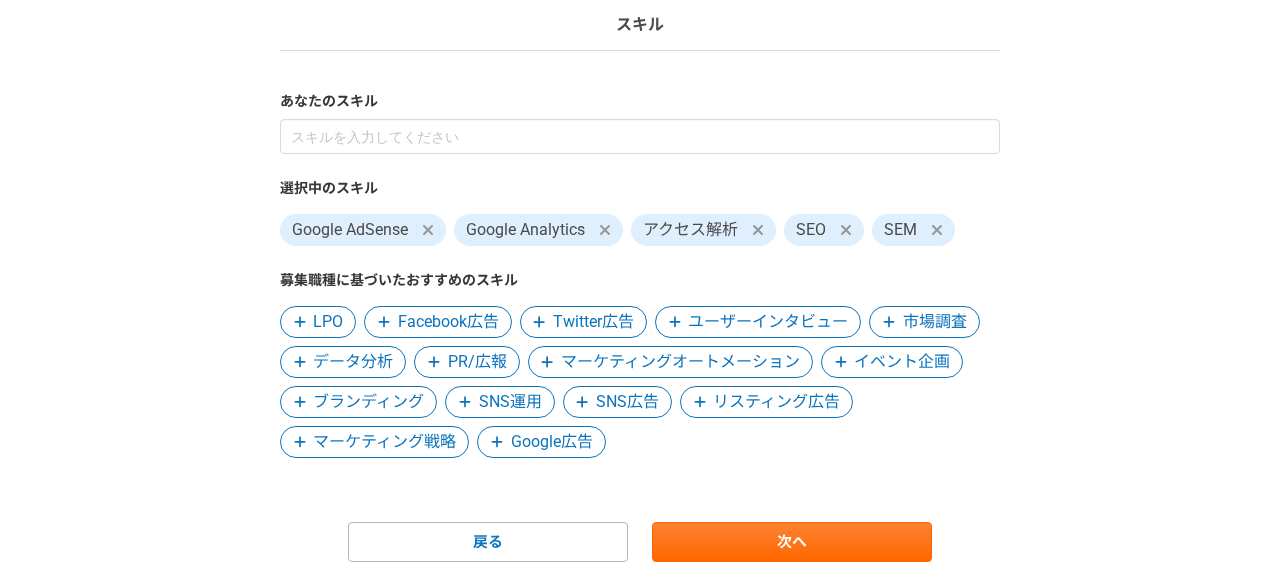 click on "マーケティングオートメーション" at bounding box center (680, 362) 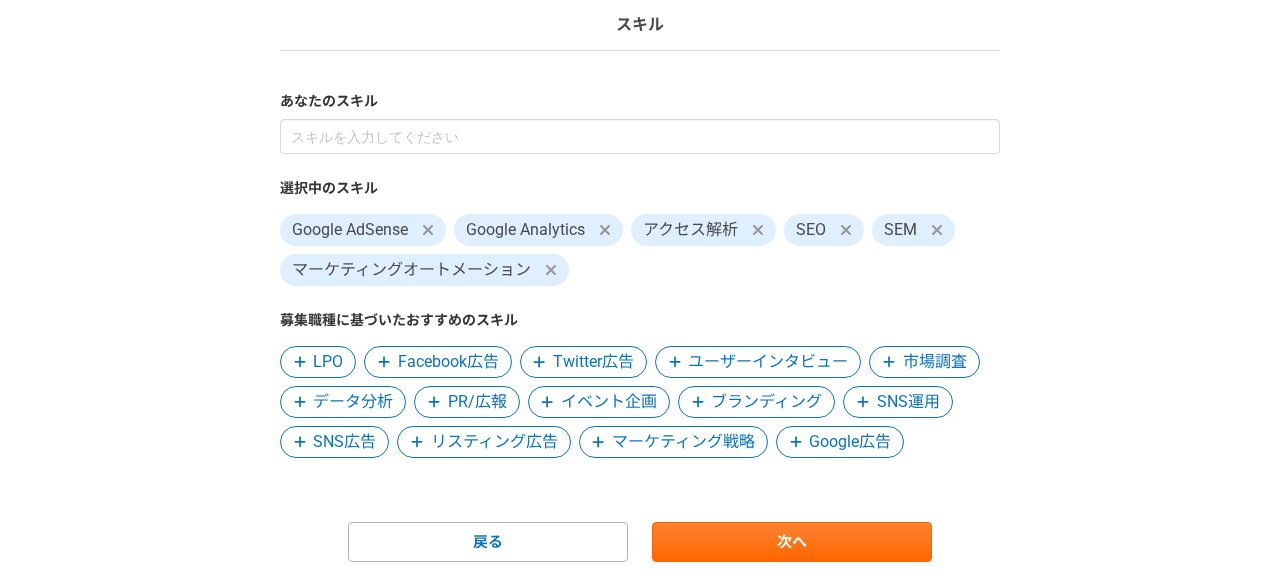click on "SNS運用" at bounding box center (908, 402) 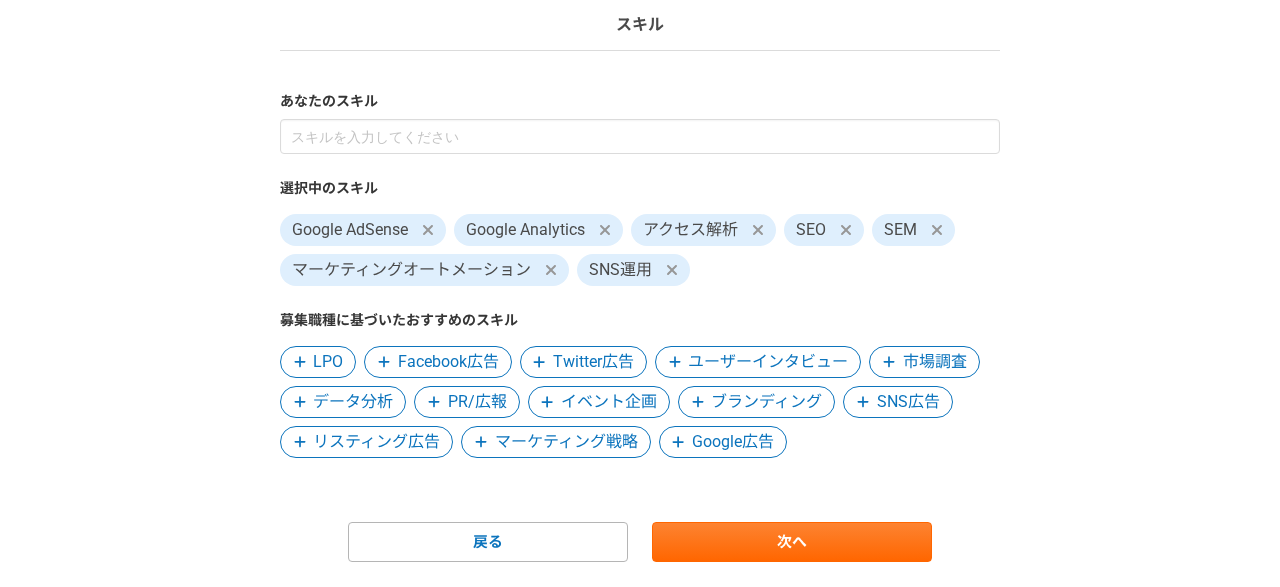 click on "Google広告" at bounding box center (733, 442) 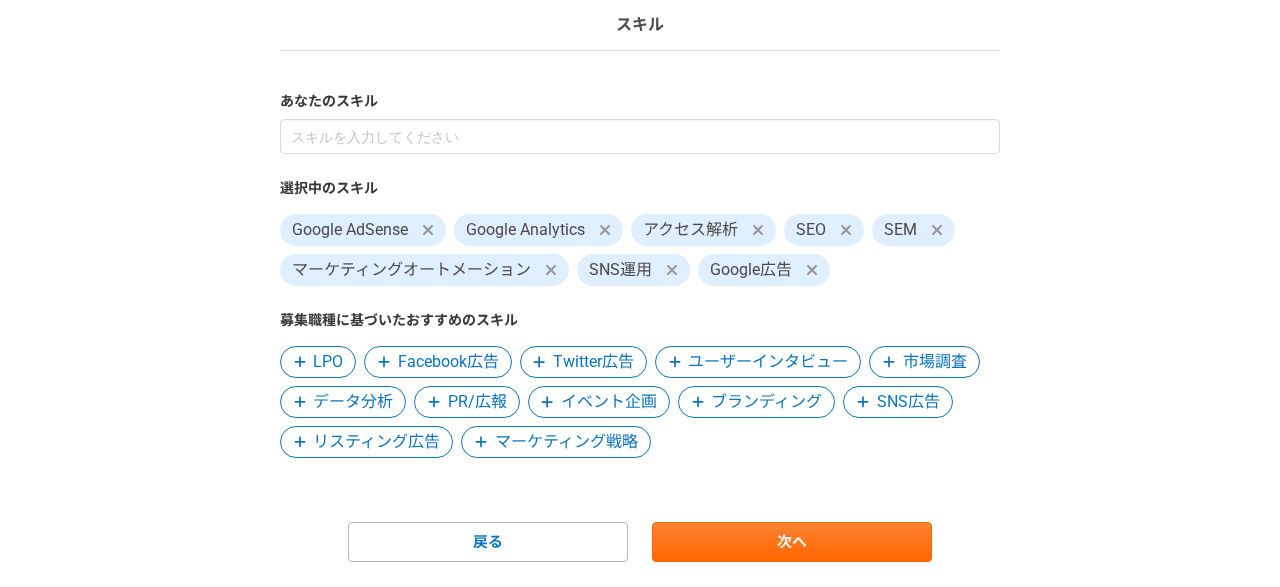 click on "SNS広告" at bounding box center [908, 402] 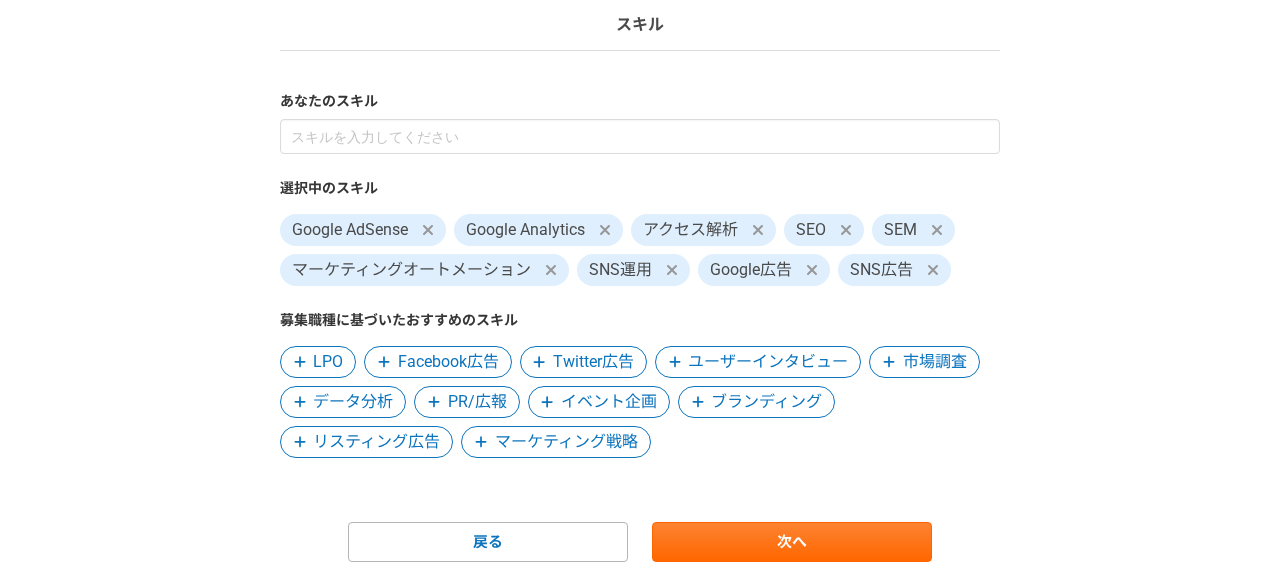 click on "マーケティング戦略" at bounding box center (566, 442) 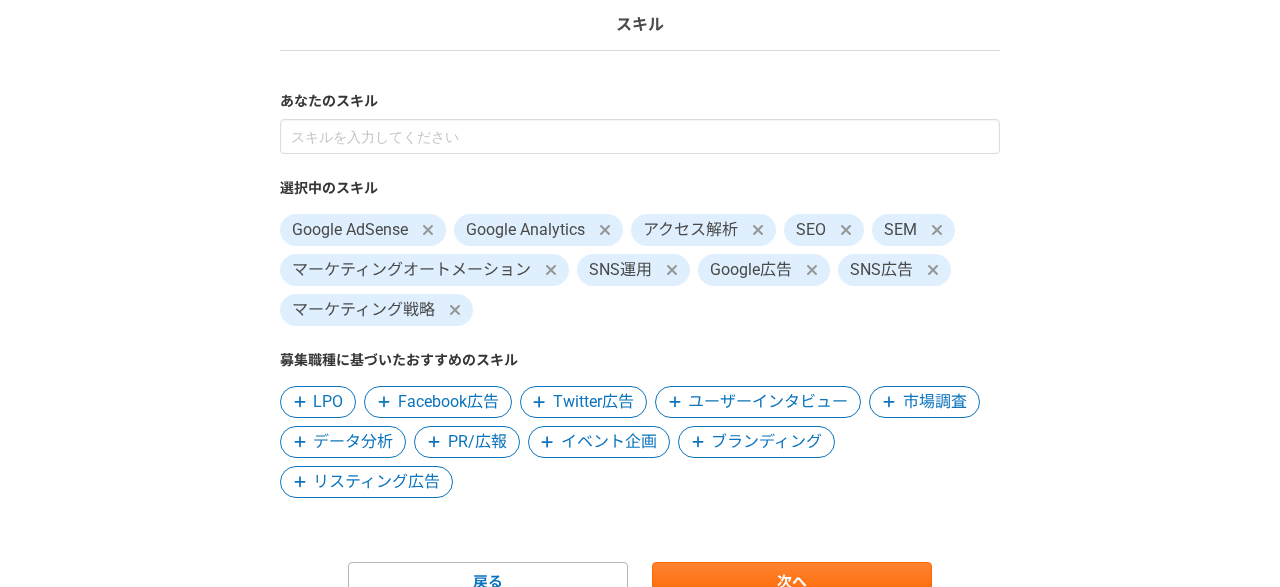 click on "リスティング広告" at bounding box center (366, 482) 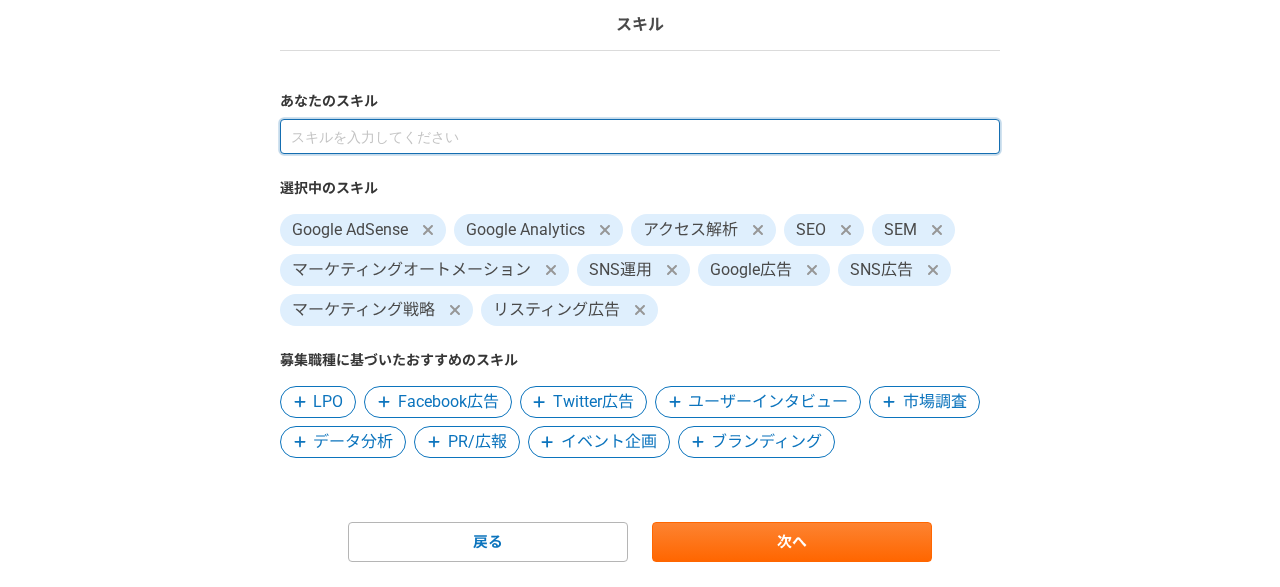 click at bounding box center (640, 136) 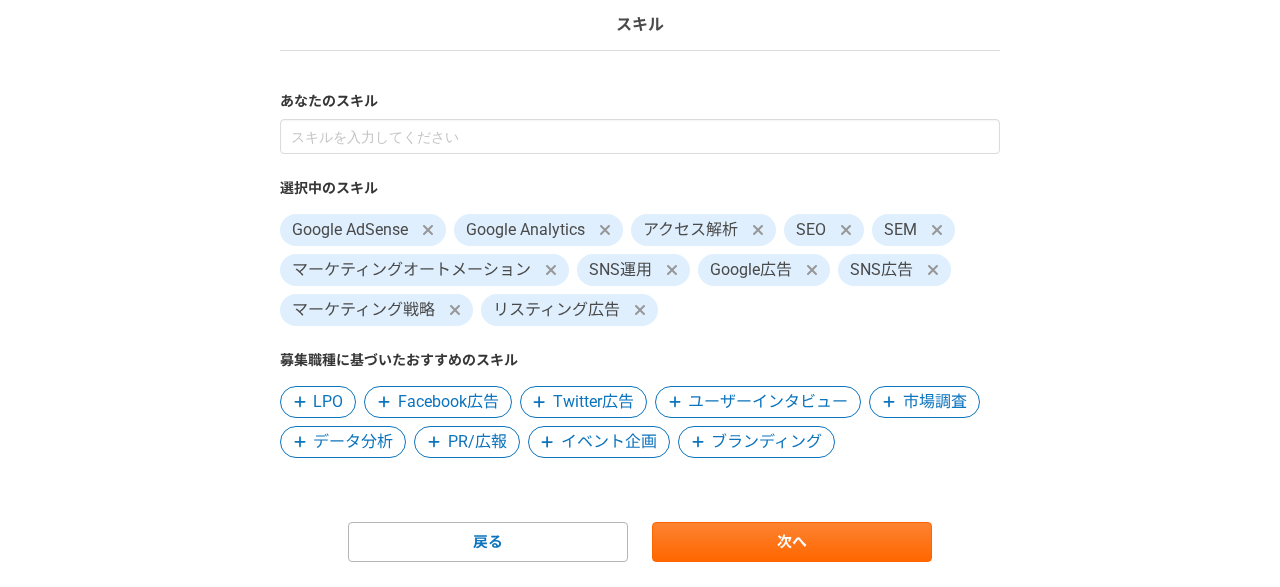 click on "選択中のスキル Google AdSense Google Analytics アクセス解析 SEO SEM マーケティングオートメーション SNS運用 Google広告 SNS広告 マーケティング戦略 リスティング広告 募集職種に基づいたおすすめのスキル LPO Facebook広告 Twitter広告 ユーザーインタビュー 市場調査 データ分析 PR/広報 イベント企画 ブランディング" at bounding box center (640, 288) 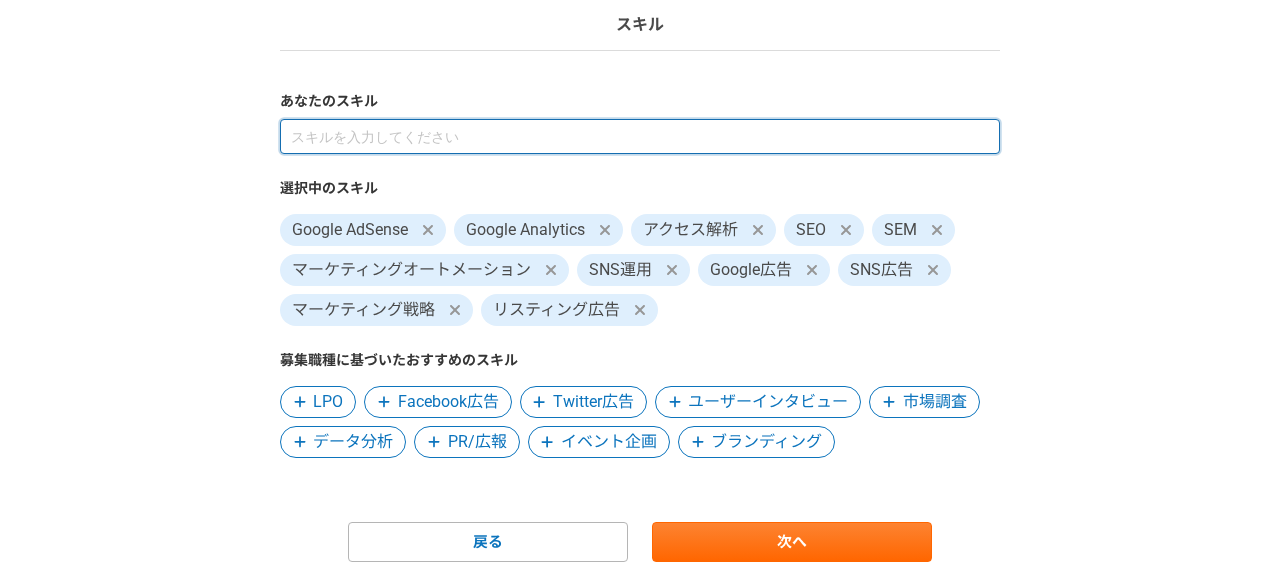 click at bounding box center (640, 136) 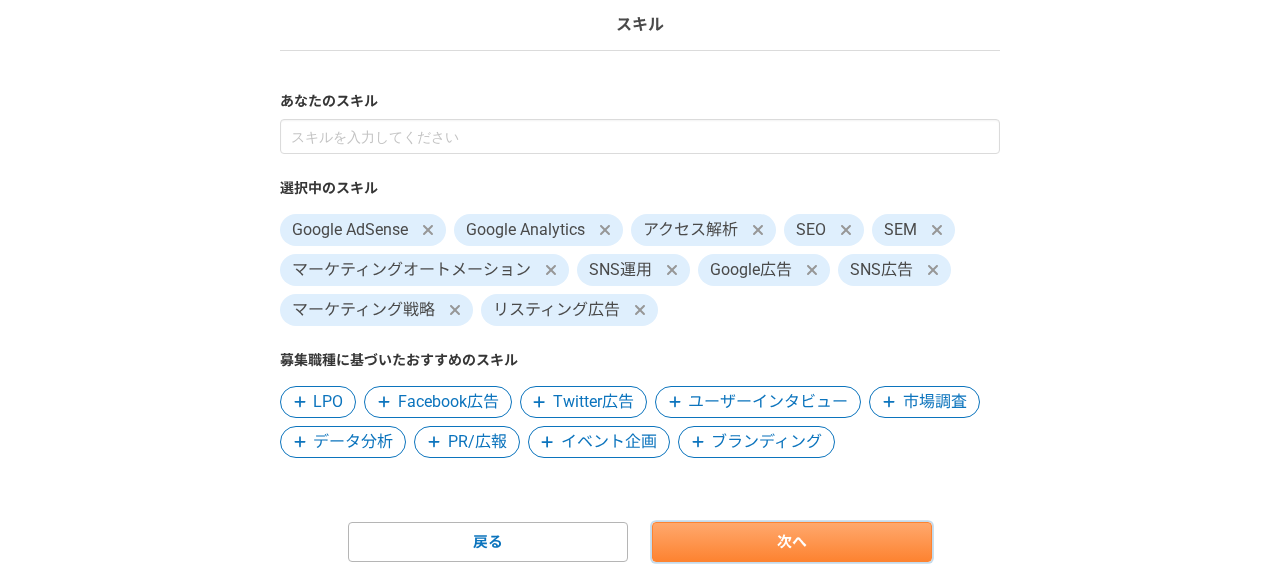 click on "次へ" at bounding box center (792, 542) 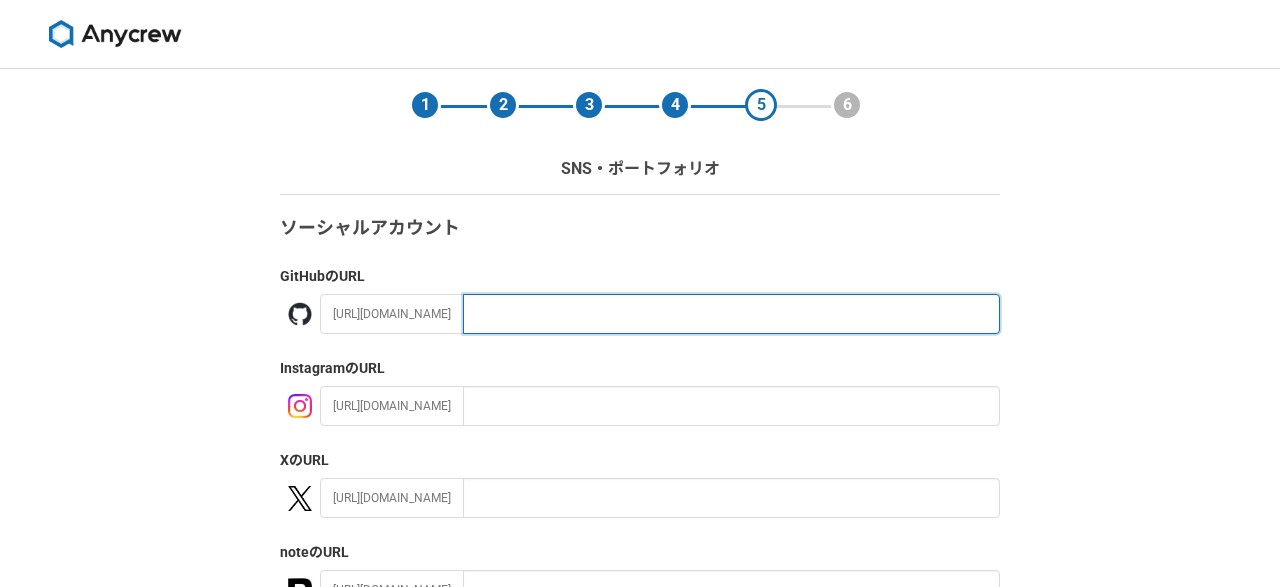click at bounding box center (731, 314) 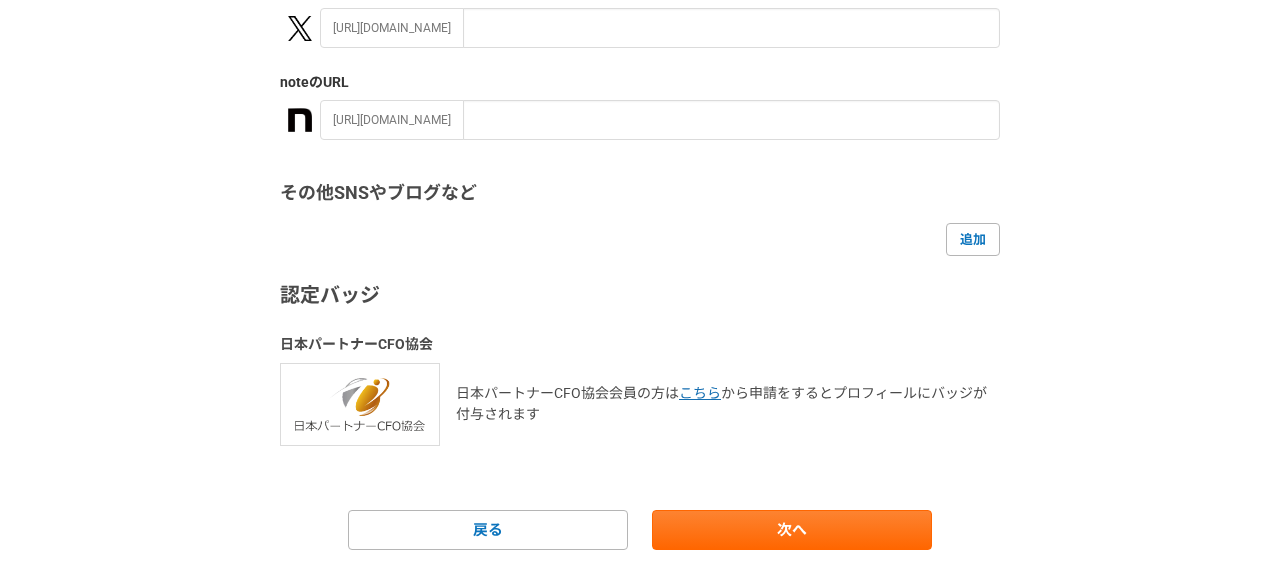 scroll, scrollTop: 511, scrollLeft: 0, axis: vertical 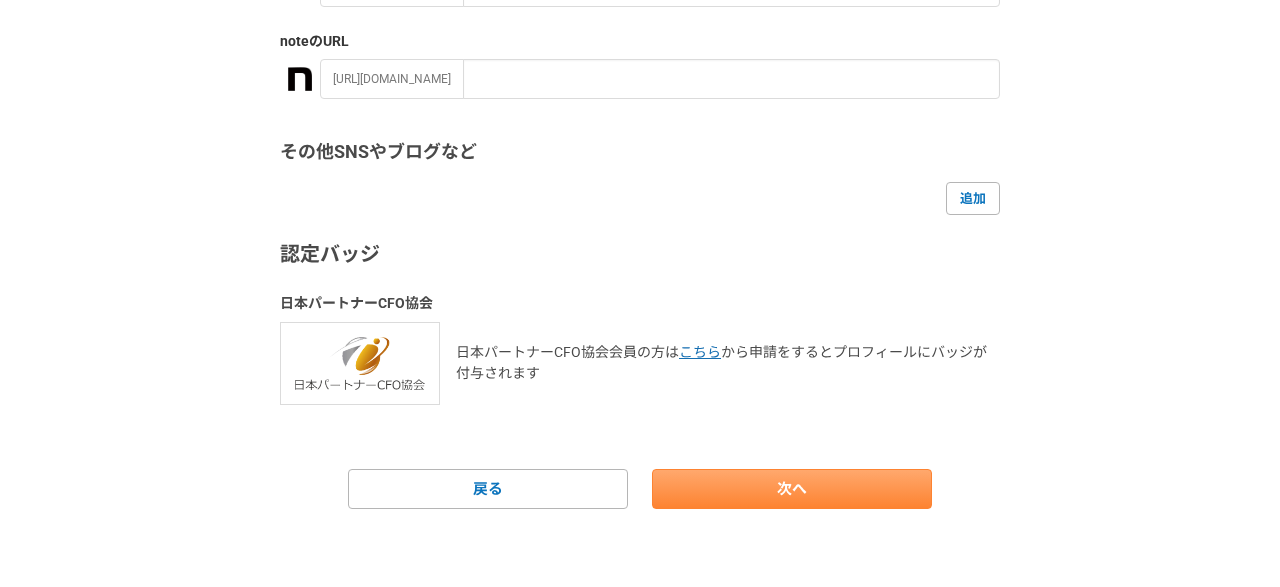 type on "cojilo" 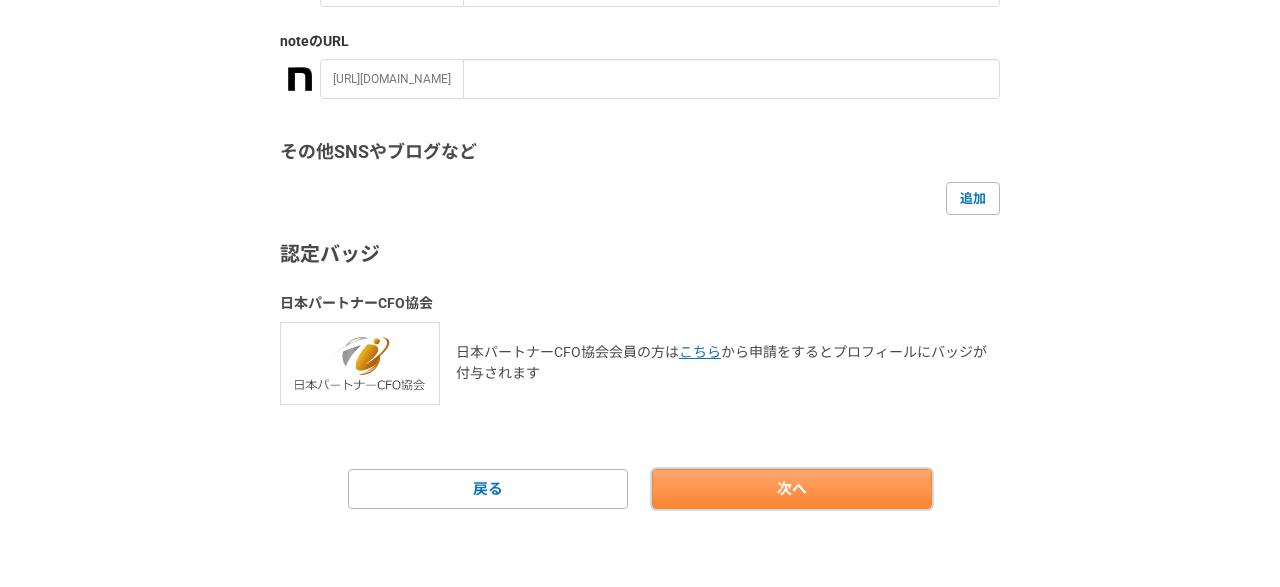 click on "次へ" at bounding box center [792, 489] 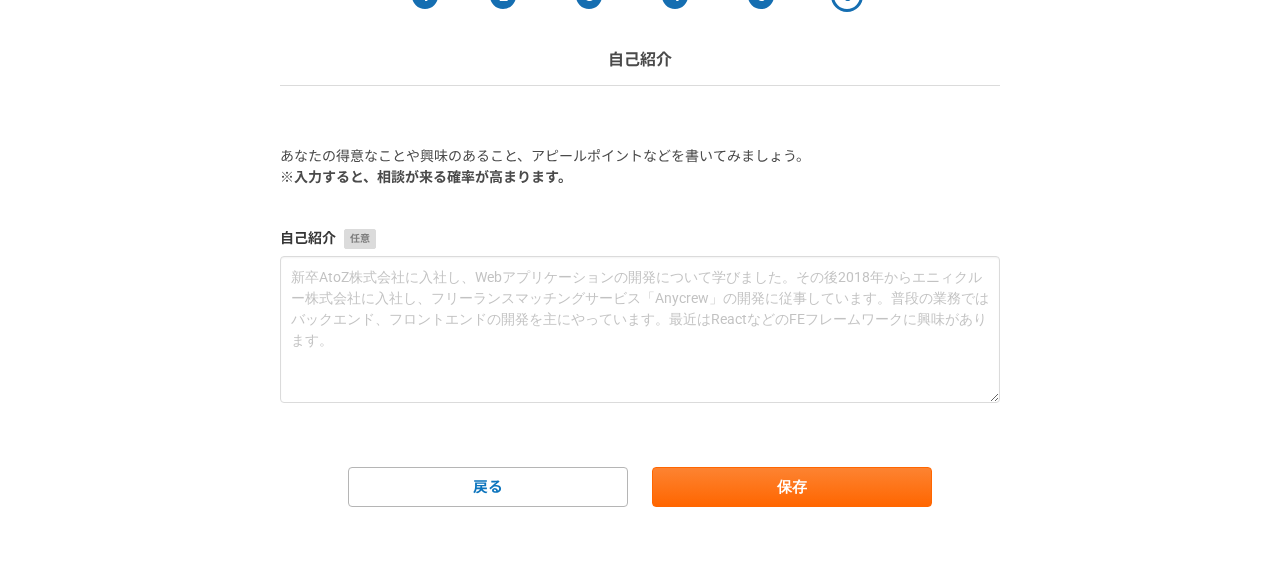 scroll, scrollTop: 0, scrollLeft: 0, axis: both 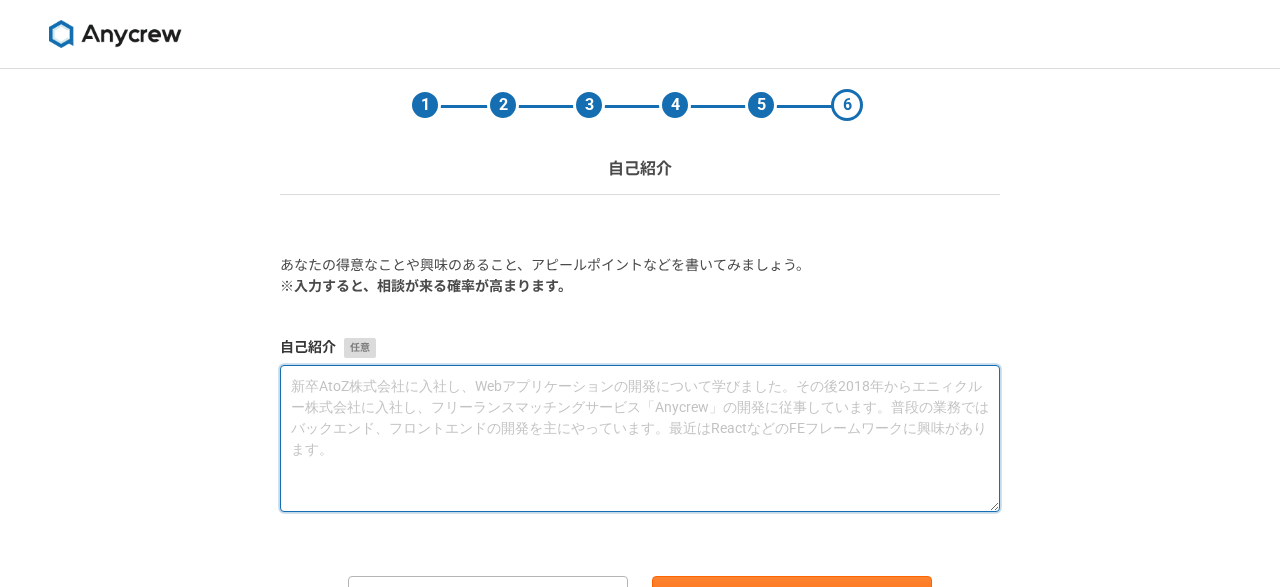 click at bounding box center (640, 438) 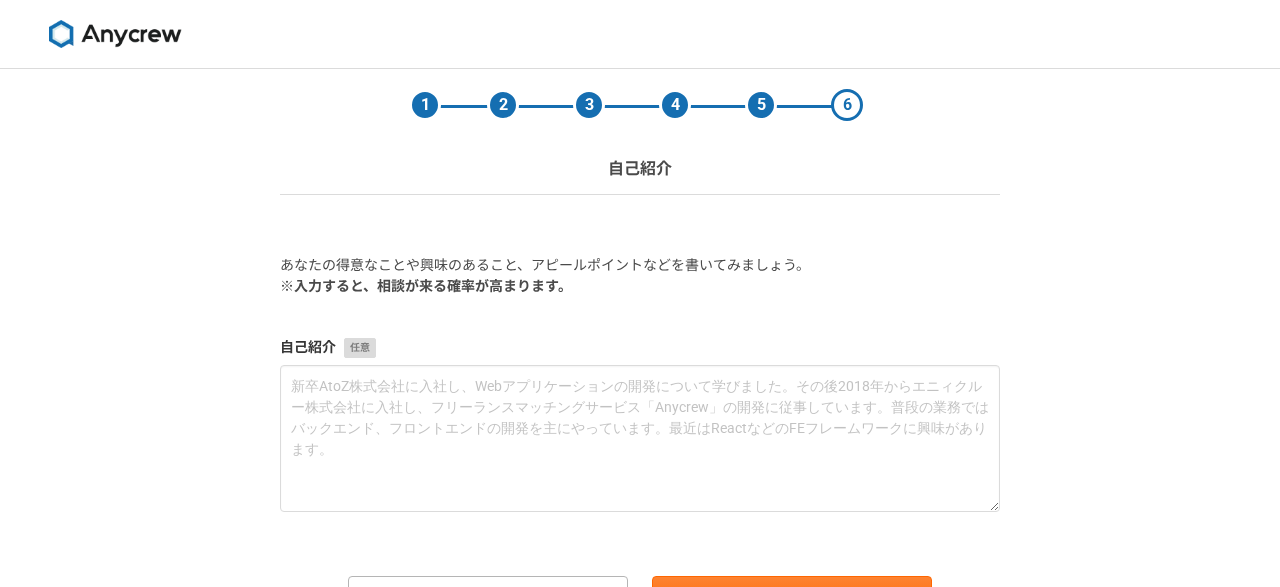 click on "自己紹介" at bounding box center (640, 424) 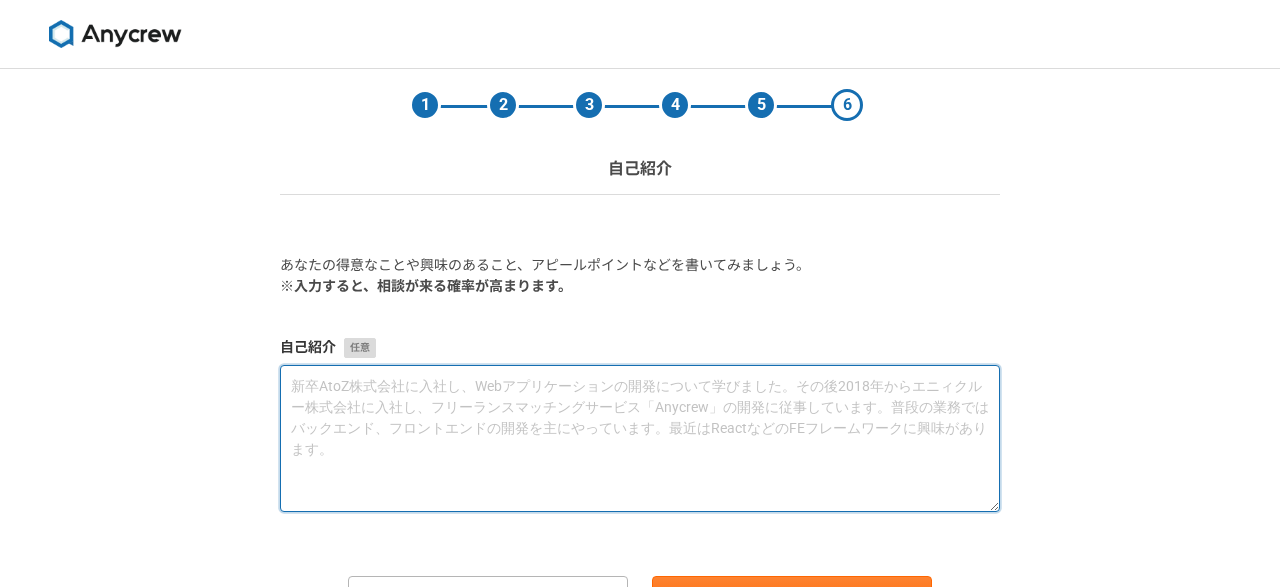 click at bounding box center [640, 438] 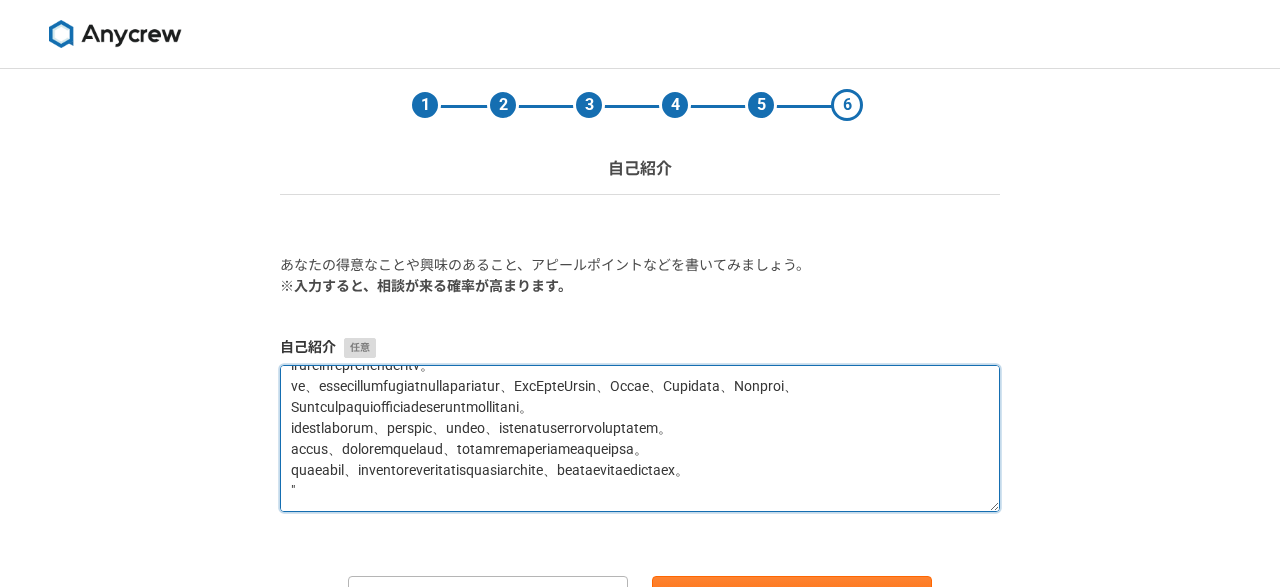 scroll, scrollTop: 462, scrollLeft: 0, axis: vertical 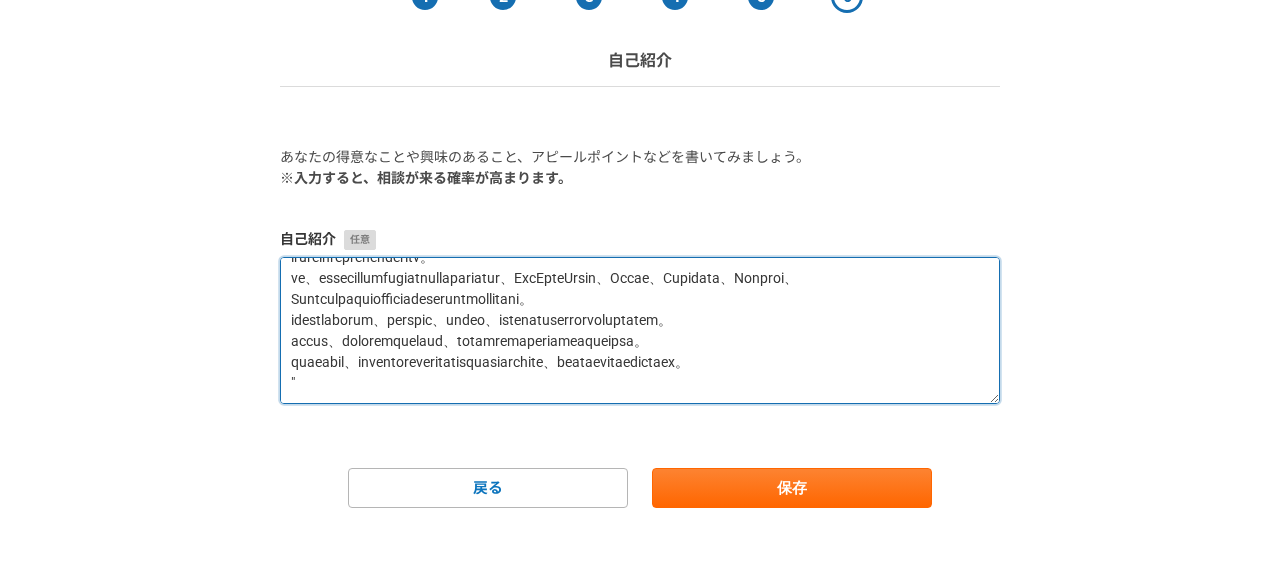 drag, startPoint x: 509, startPoint y: 482, endPoint x: 652, endPoint y: 635, distance: 209.42302 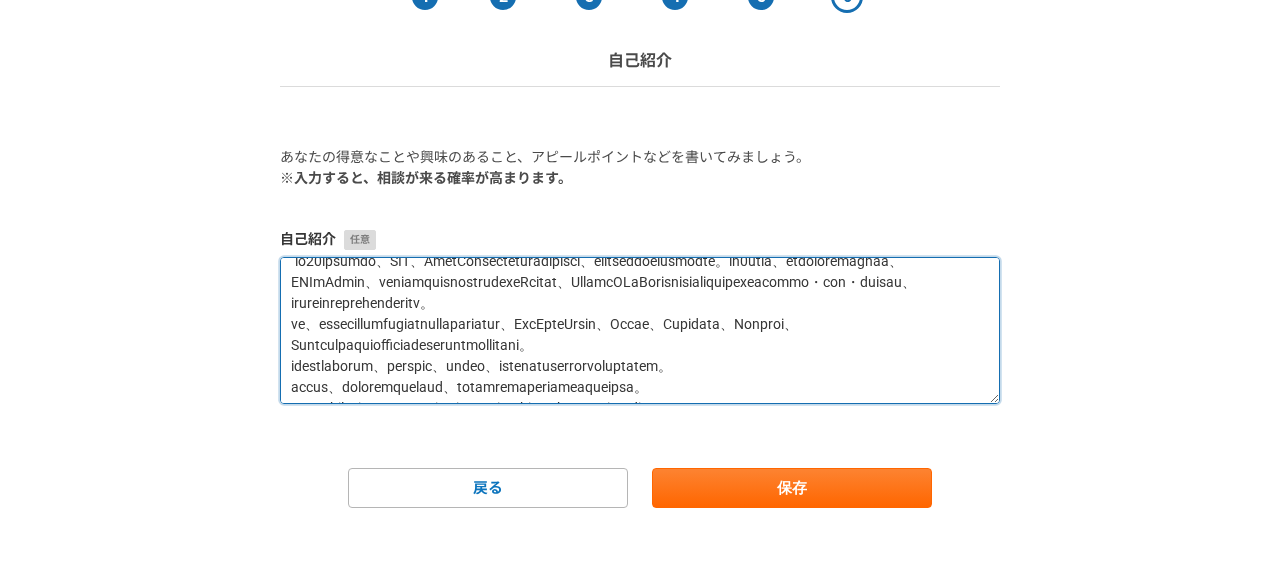 scroll, scrollTop: 0, scrollLeft: 0, axis: both 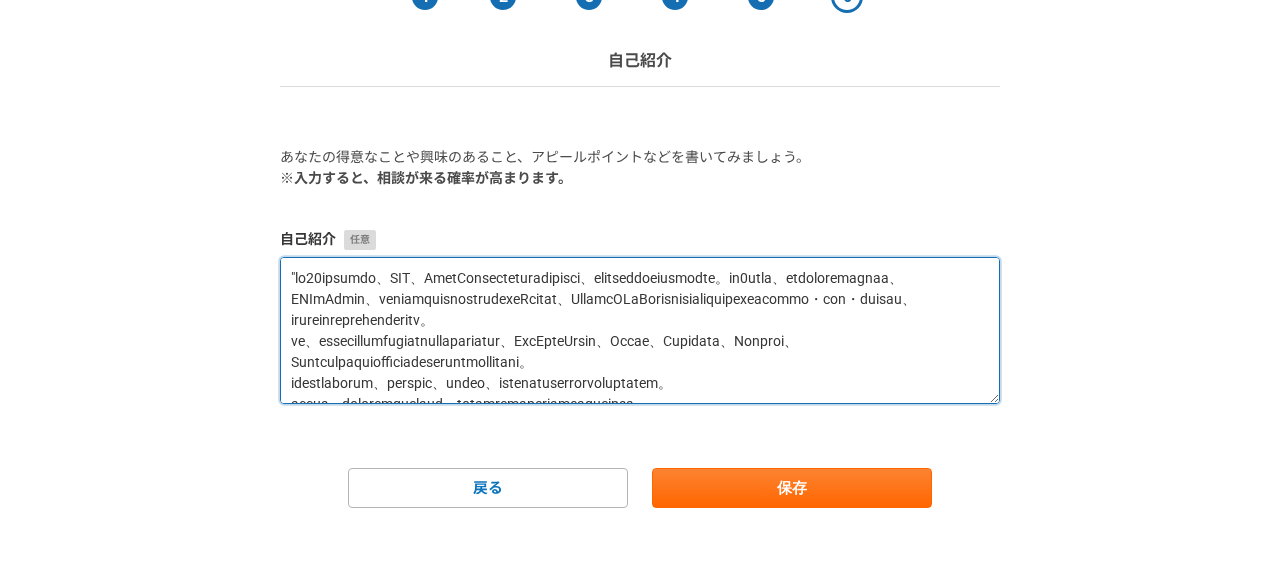 drag, startPoint x: 299, startPoint y: 271, endPoint x: 267, endPoint y: 265, distance: 32.55764 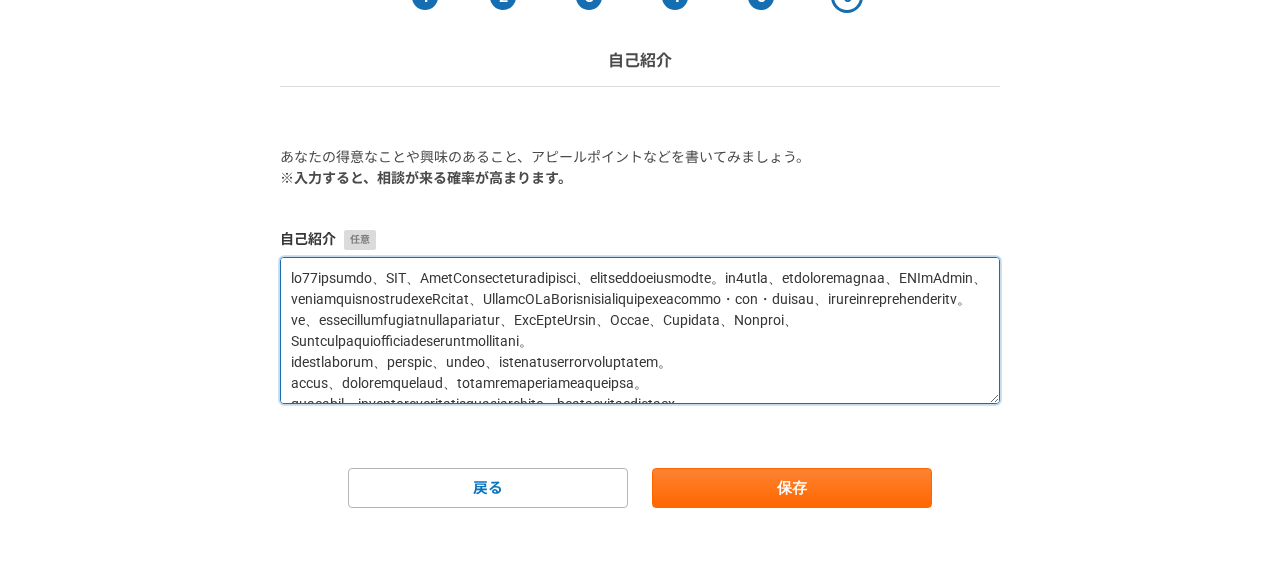 click at bounding box center [640, 330] 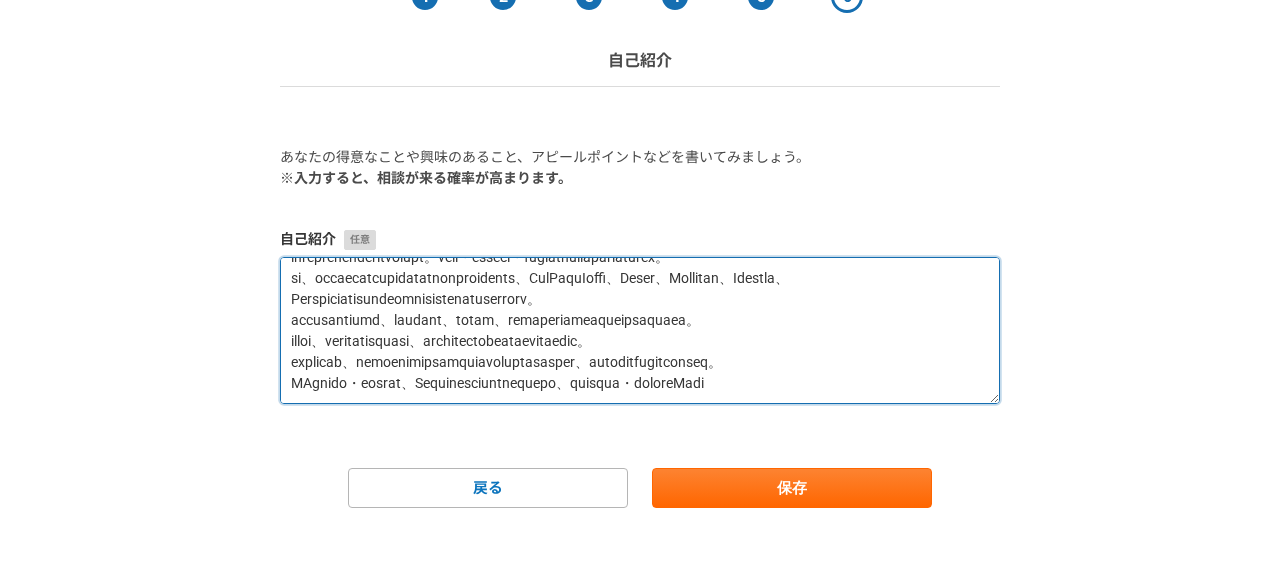 scroll, scrollTop: 160, scrollLeft: 0, axis: vertical 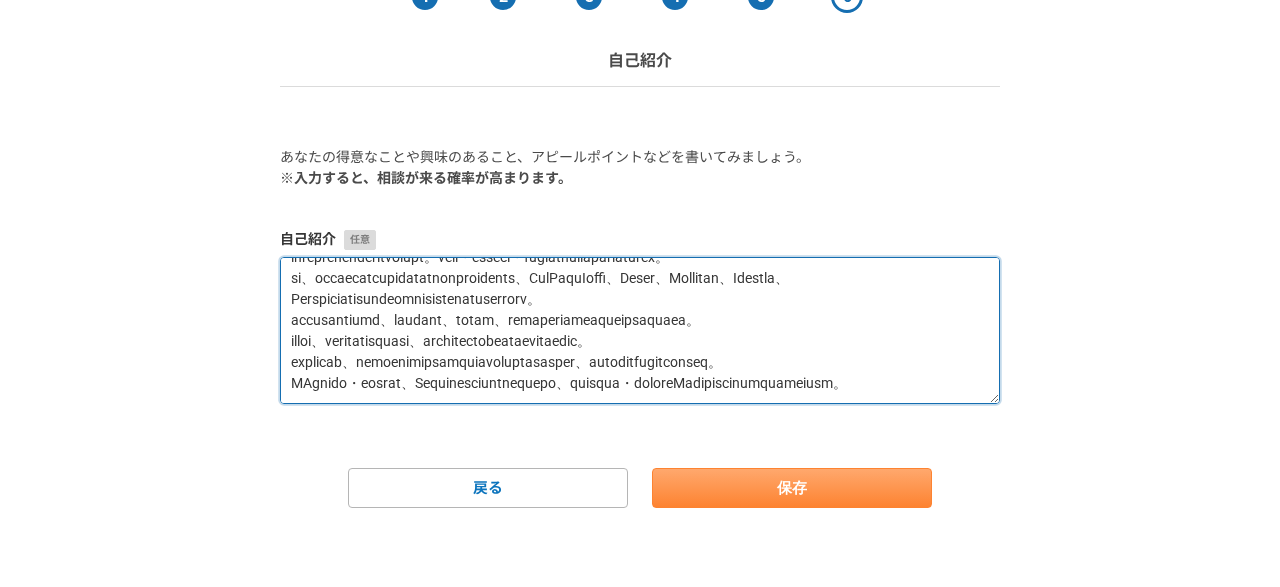 type on "過去10年以上にわたり、PHP、Python、JavaScriptをはじめとする様々な言語で、多岐にわたる開発経験を積んできました。直近5年間では、モダンな技術を取り入れた開発、AWSやAzure、さくらのクラウドなどのクラウドサービスやDocker、CircleCIやJenkinsを活用した継続的なプログラムのテスト・ビルド・デプロイなど、モダンな開発環境の構築も行ってまいりました。インフラ・バックエンド・フロントエンドのフルスタックエンジニアです。
また、アジャイル開発の手法を用いて効率的なプロジェクト進行を行い、GitHubやAsana、Slack、Chatwork、Redmine、Backlogを通じた円滑なチームコミュニケーションを常に心掛けています。
プライベートでも技術検証、開発などを行い、幅広い業界、モダンな技術に即応できるように日々研究しています。
私の強みは、技術的な多様性に富んだ経験と、メンバーを取りまとめるコミュニケーション能力です。
技術力のみならず、常にクライアントのビジネス価値向上に貢献することを第一に考え、期待を超えられるよう努めてまいります。
ECサイト構築・運用経験より、Webマーケッターとしても実務経験があり、エンジニア目線・開発も含めたWebマーケッターとして案件参画が可能です。..." 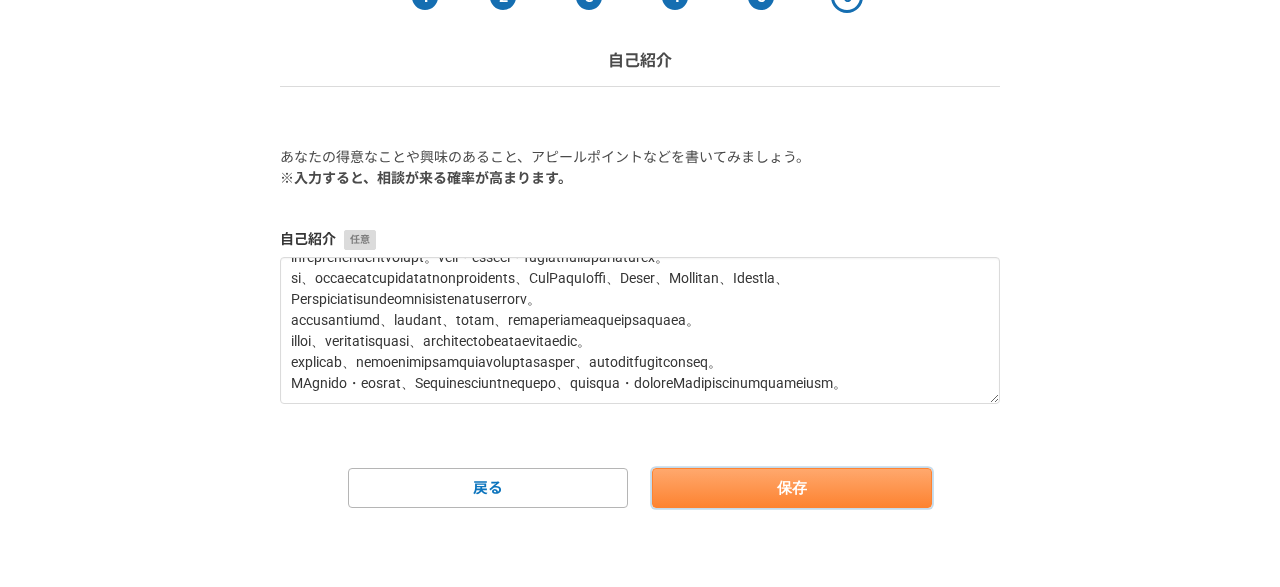 click on "保存" at bounding box center [792, 488] 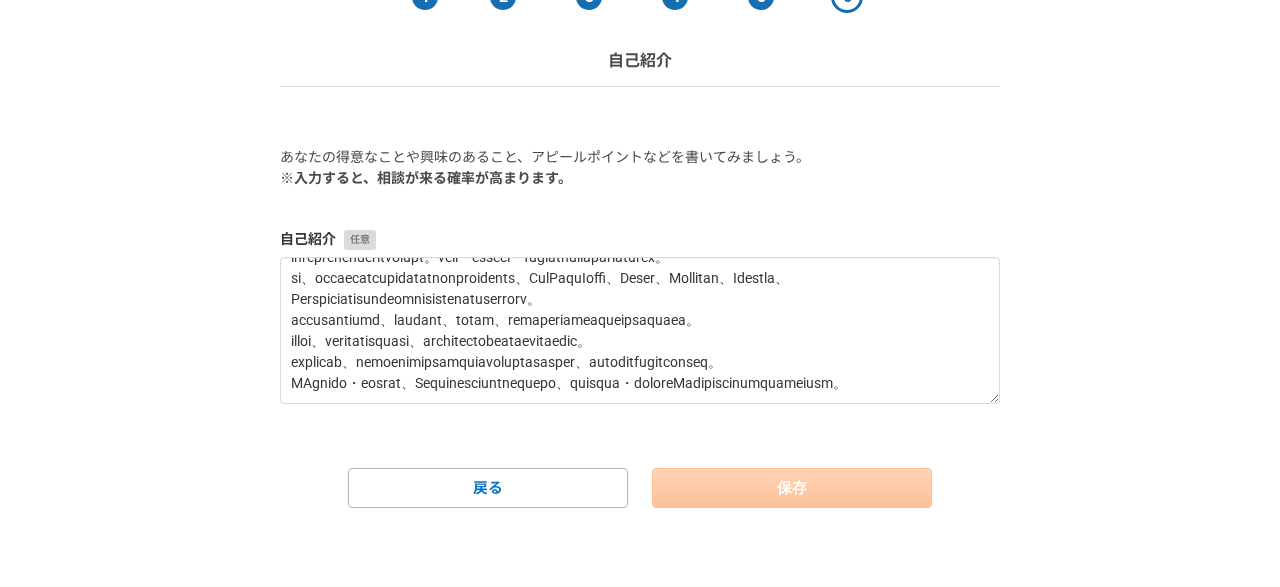 scroll, scrollTop: 0, scrollLeft: 0, axis: both 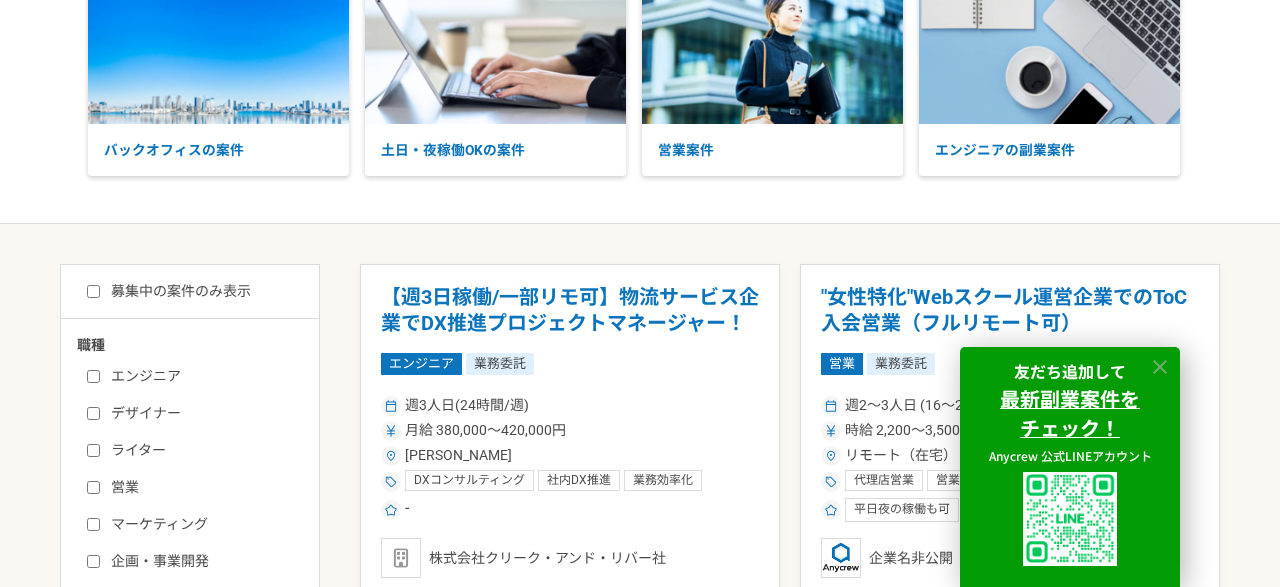 click 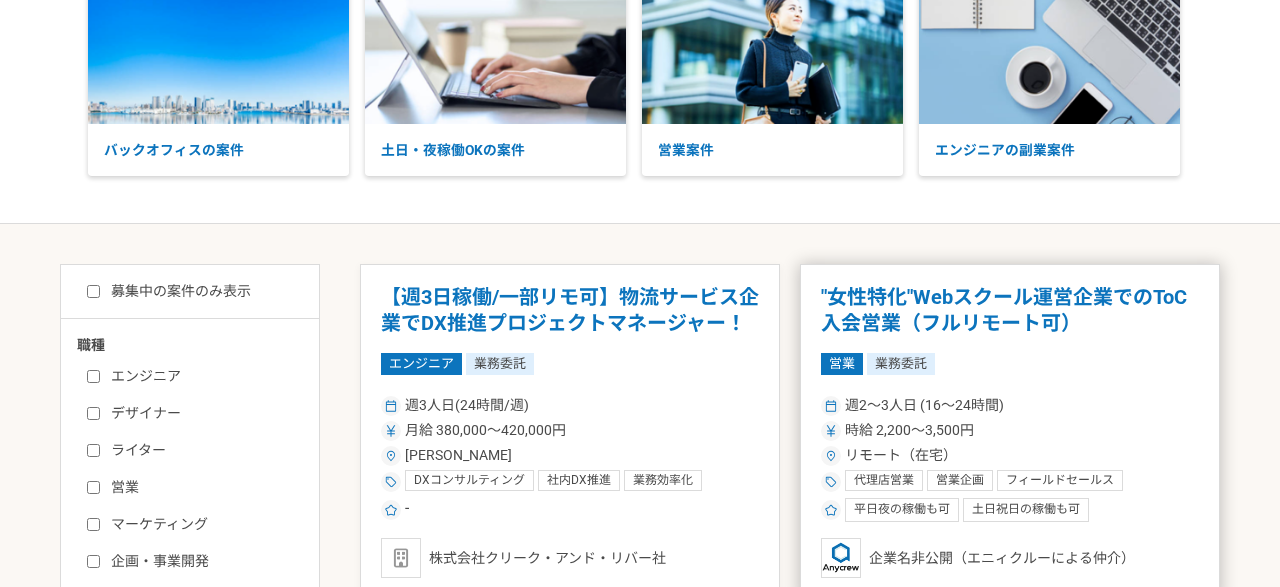 click on ""女性特化"Webスクール運営企業でのToC入会営業（フルリモート可）" at bounding box center (1010, 310) 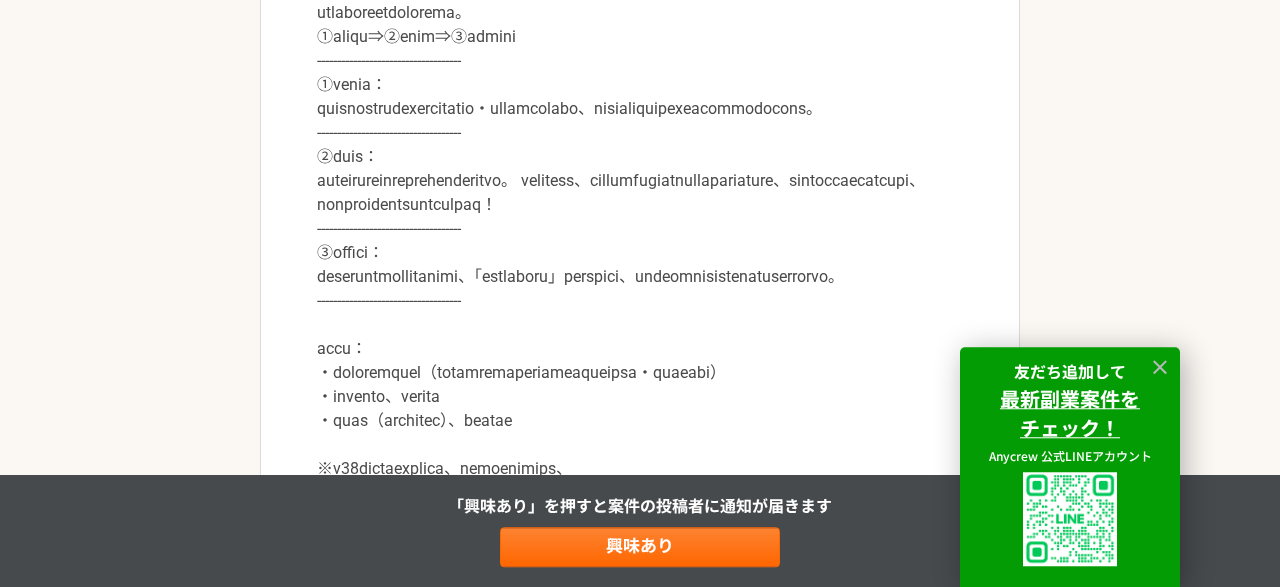scroll, scrollTop: 1152, scrollLeft: 0, axis: vertical 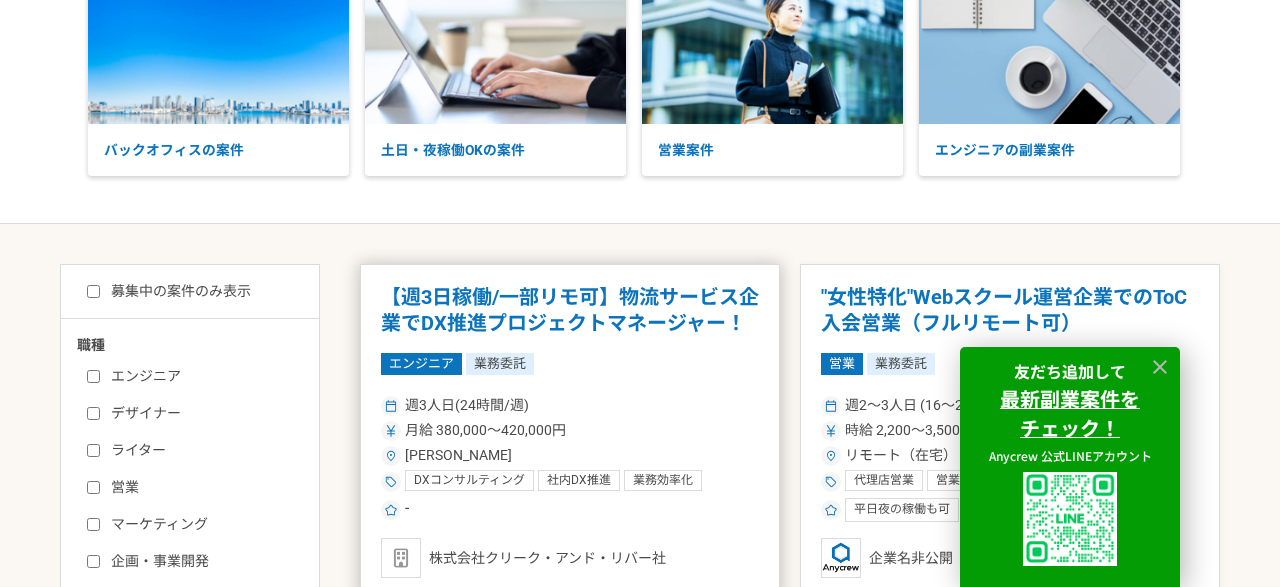 click on "【週3日稼働/一部リモ可】物流サービス企業でDX推進プロジェクトマネージャー！ エンジニア 業務委託 週3人日(24時間/週) 月給 380,000〜420,000円 東京都 DXコンサルティング 社内DX推進 業務効率化 デジタル技術を用いた業務効率化と生産性向上 データ分析 データ解析 データサイエンス SQL プロジェクトマネジメント プロジェクトマネージメント プロジェクトマネージャー プロジェクトマネジメント経験 プロジェクトリーダー - 株式会社クリーク・アンド・リバー社" at bounding box center [570, 431] 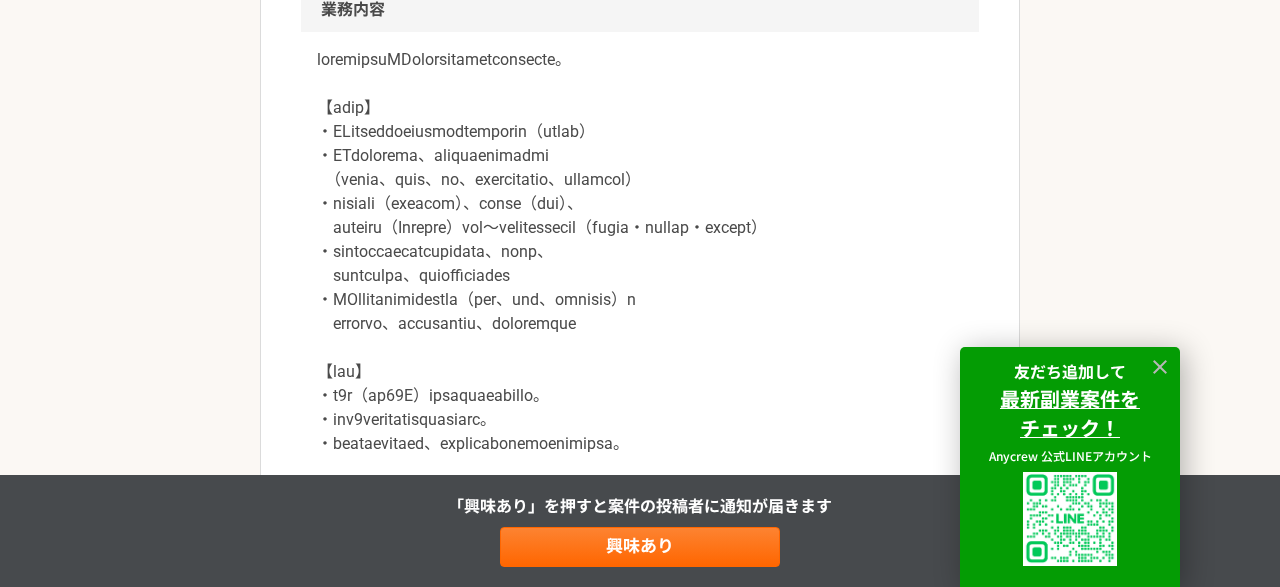 scroll, scrollTop: 1008, scrollLeft: 0, axis: vertical 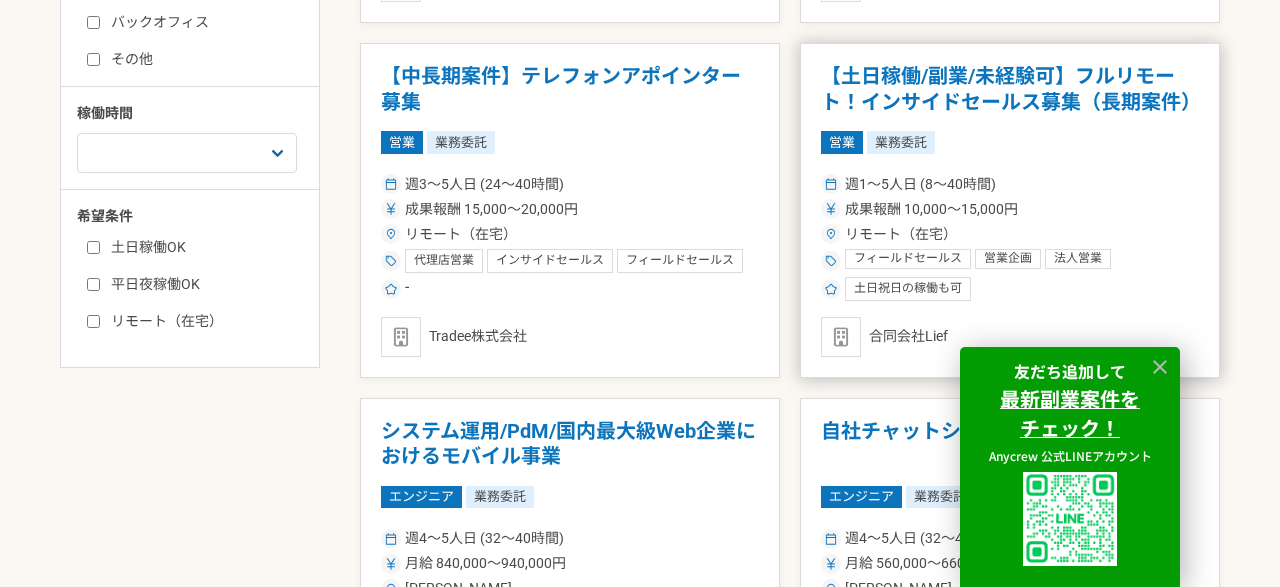 click on "【土日稼働/副業/未経験可】フルリモート！インサイドセールス募集（長期案件）" at bounding box center [1010, 89] 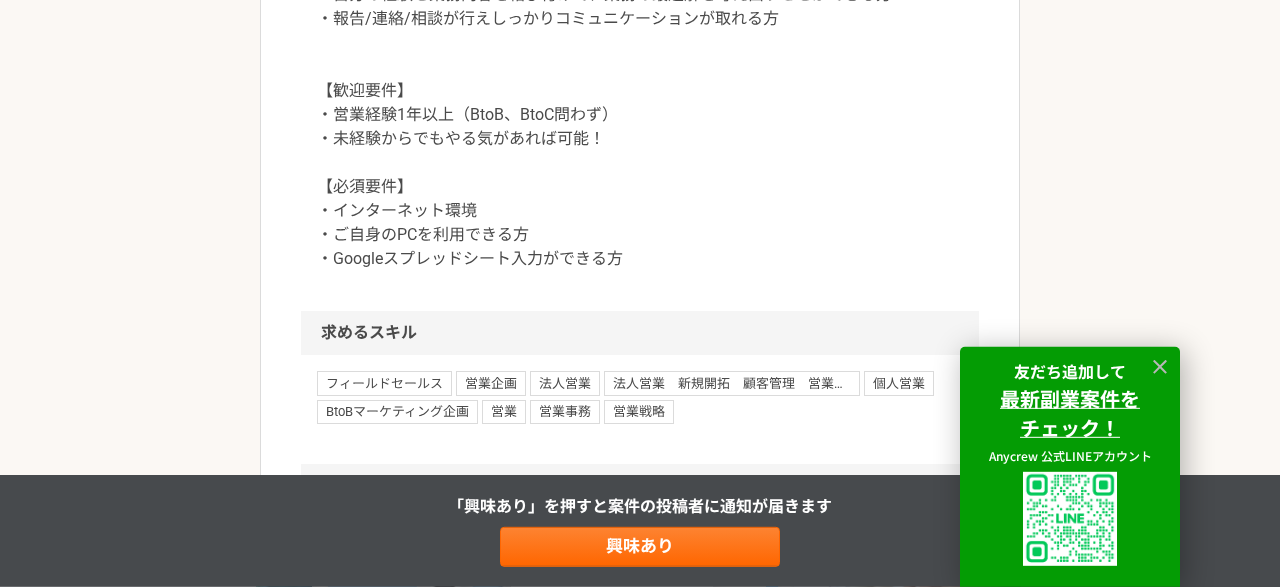 scroll, scrollTop: 1872, scrollLeft: 0, axis: vertical 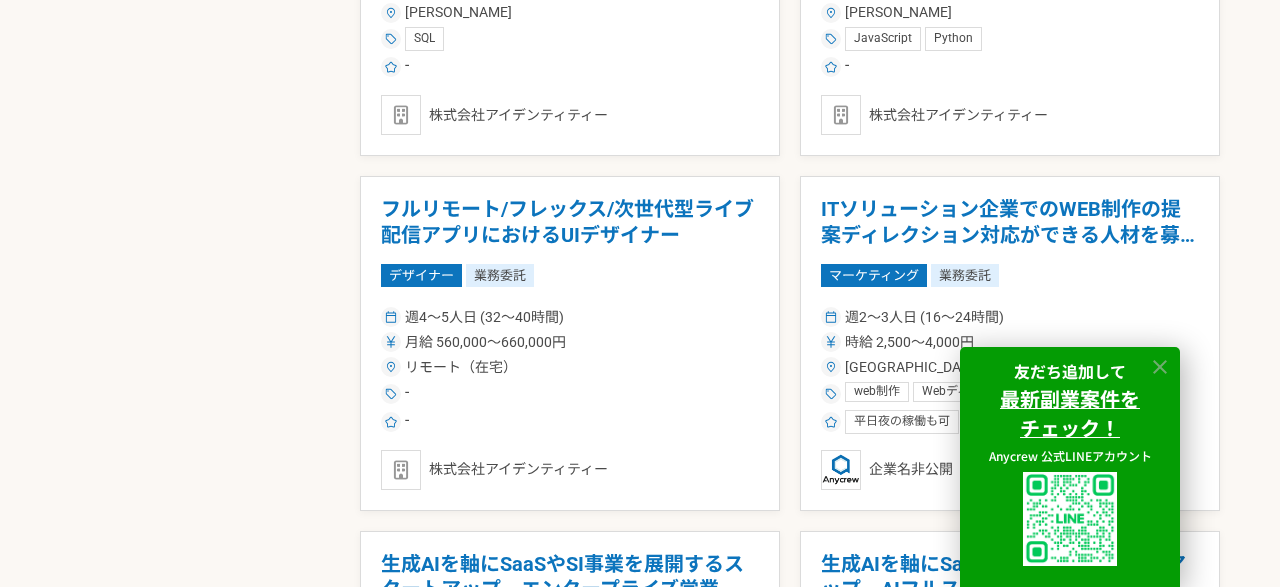click 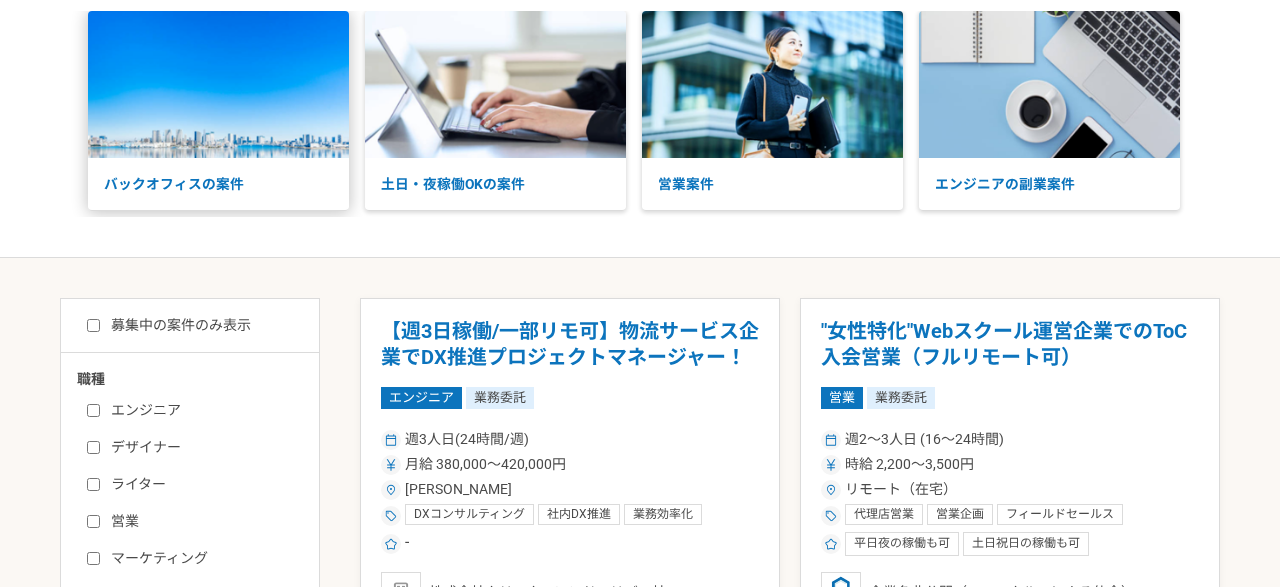 scroll, scrollTop: 0, scrollLeft: 0, axis: both 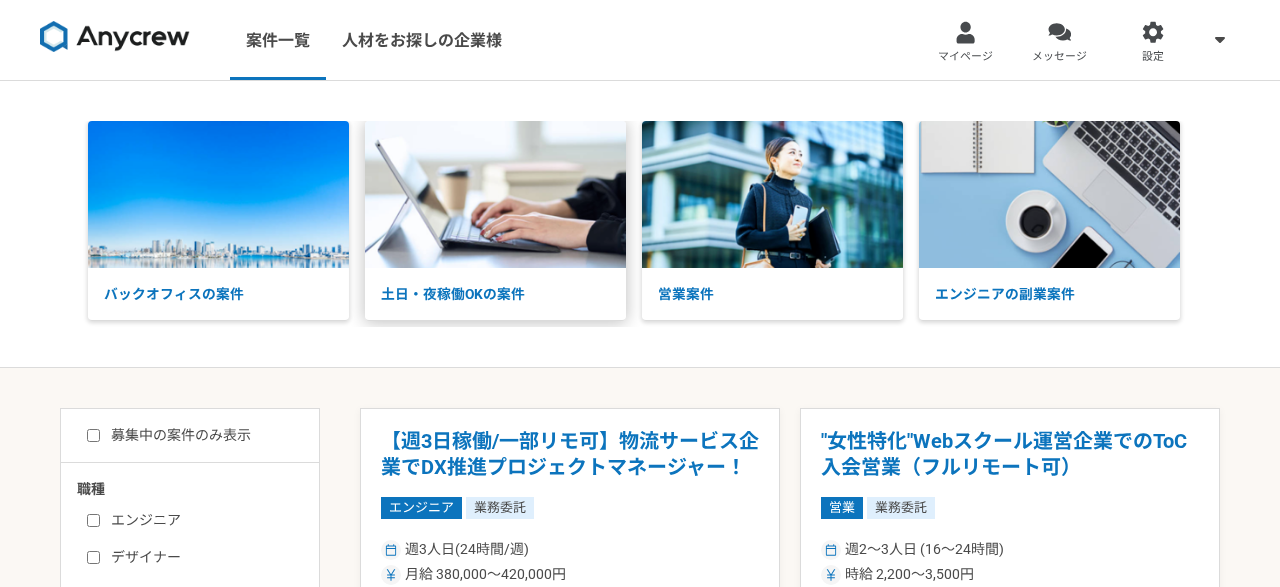 click at bounding box center [495, 194] 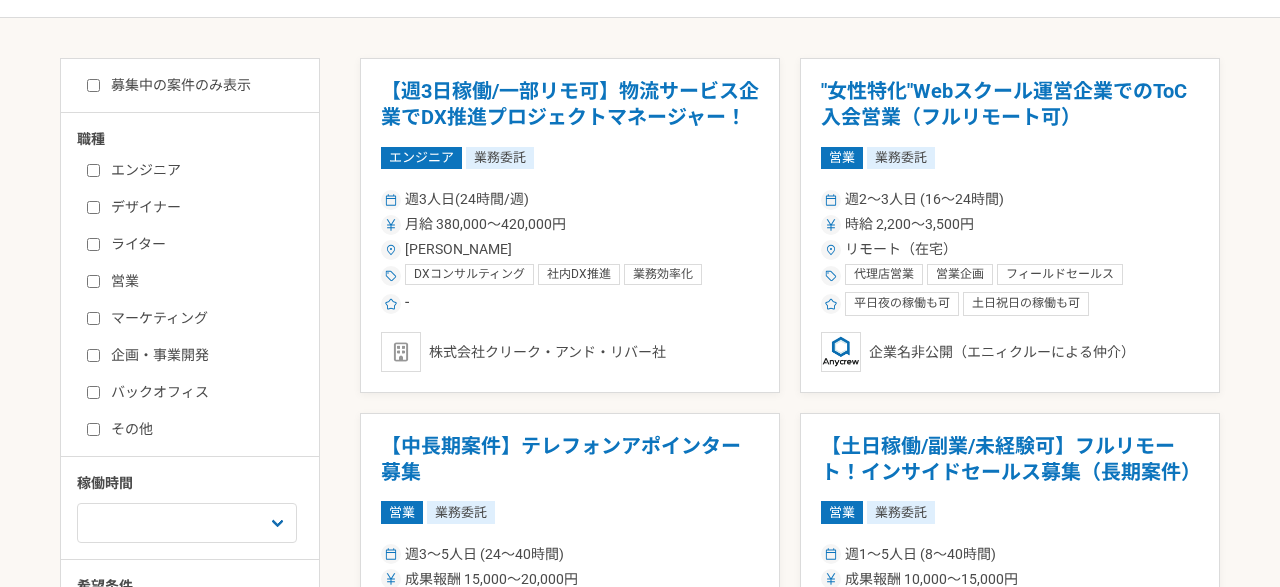 scroll, scrollTop: 432, scrollLeft: 0, axis: vertical 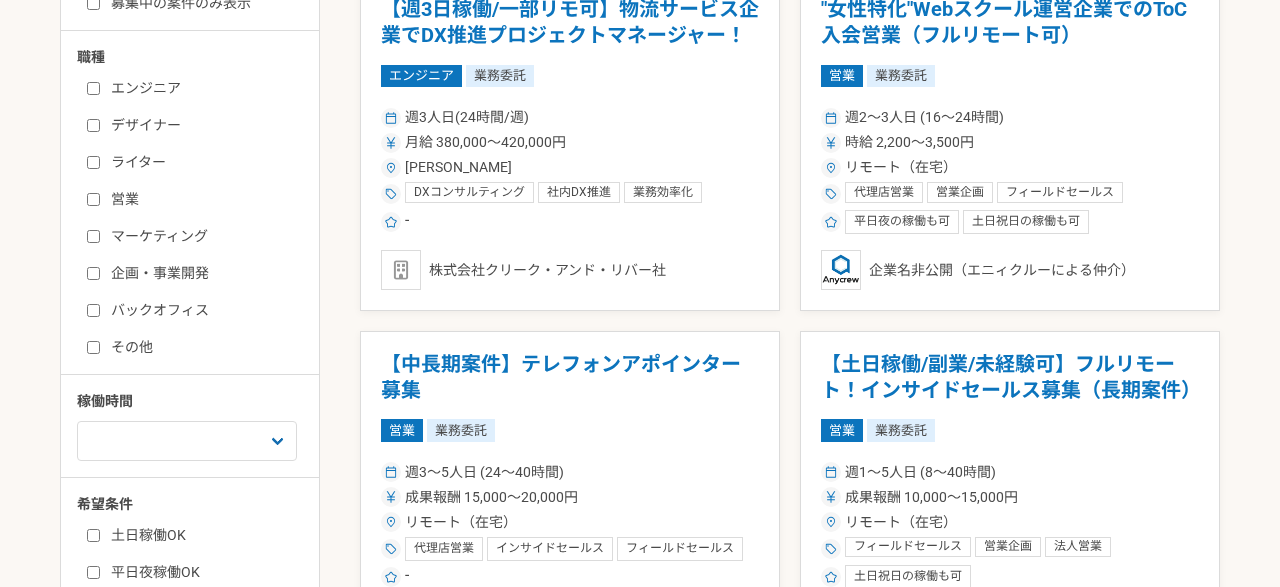 click on "マーケティング" at bounding box center [202, 236] 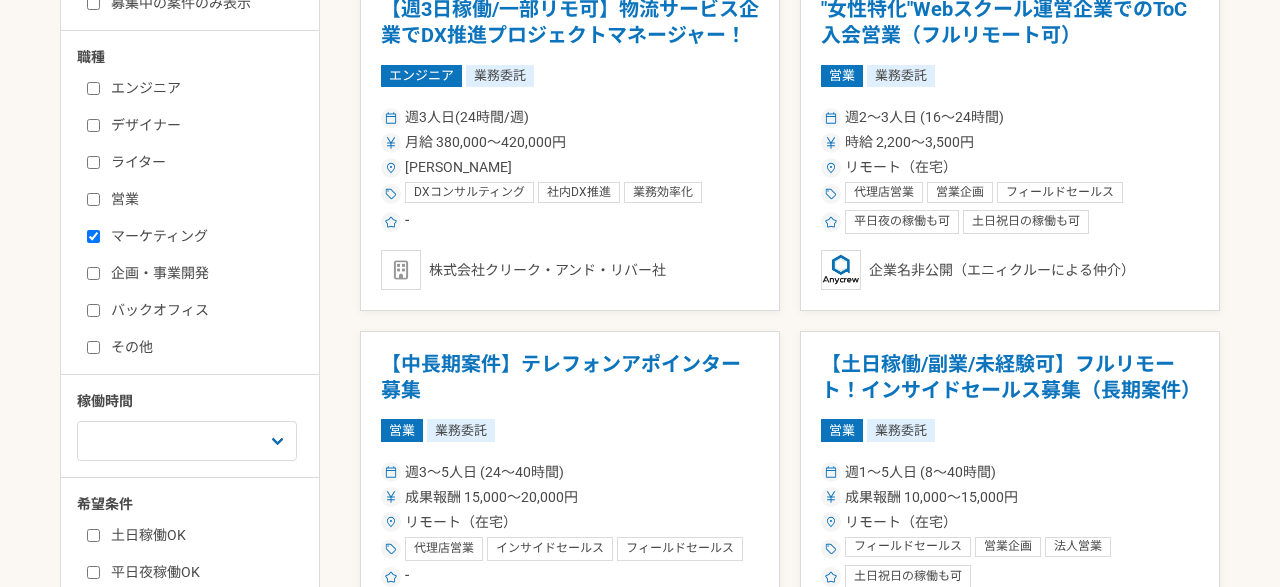 checkbox on "true" 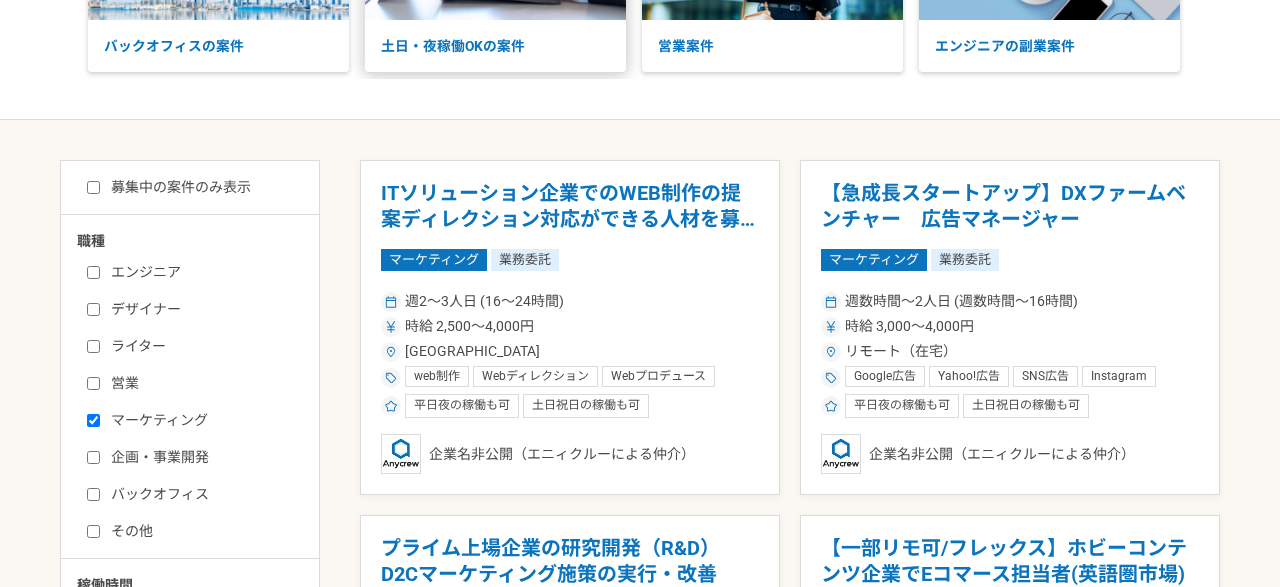 scroll, scrollTop: 288, scrollLeft: 0, axis: vertical 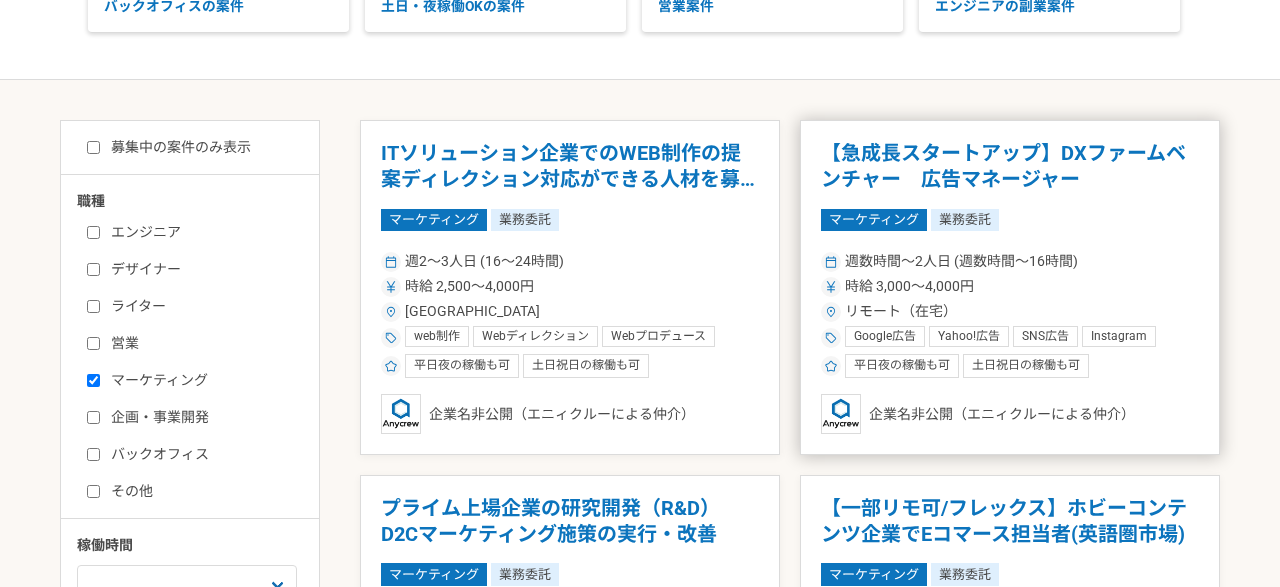 click on "【急成長スタートアップ】DXファームベンチャー　広告マネージャー" at bounding box center (1010, 166) 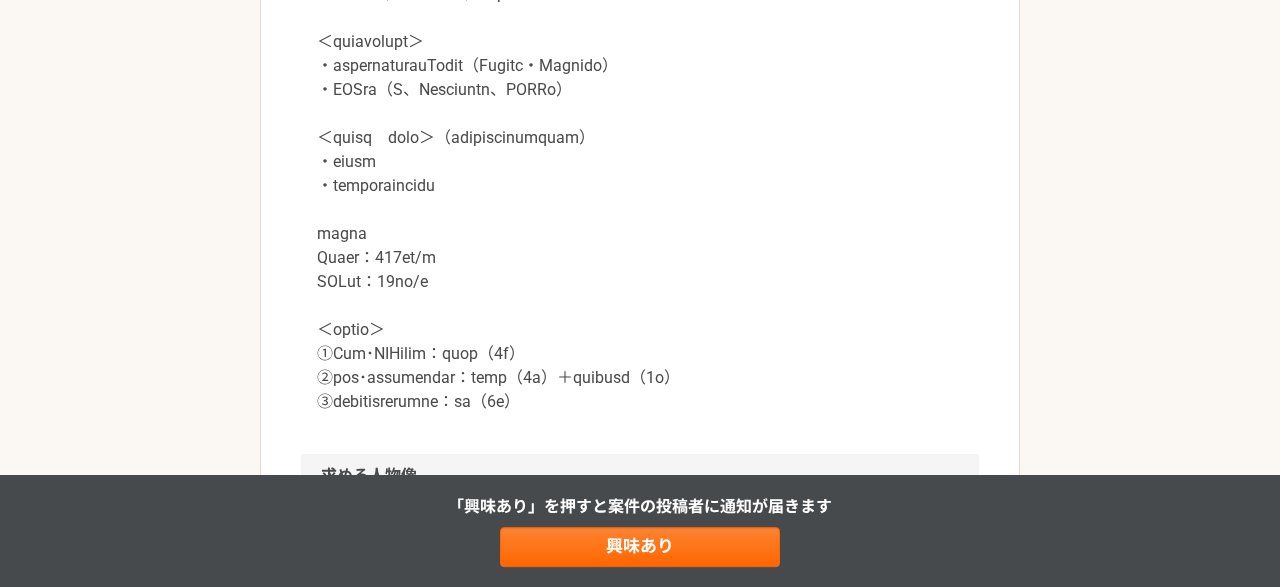 scroll, scrollTop: 1872, scrollLeft: 0, axis: vertical 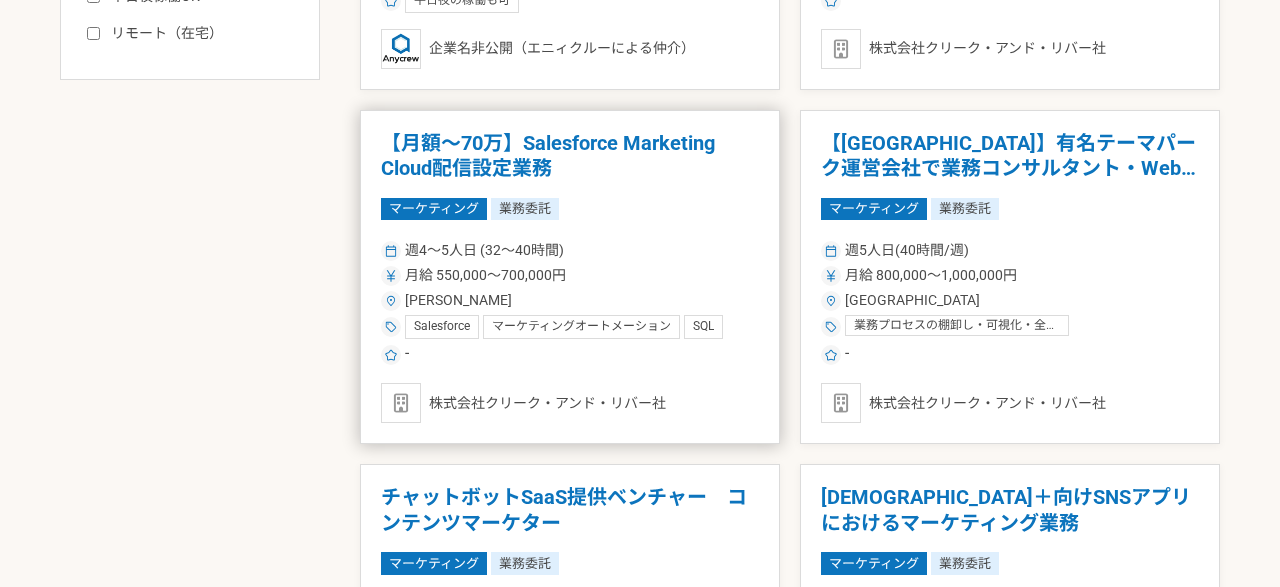 click on "【月額～70万】Salesforce Marketing Cloud配信設定業務" at bounding box center (570, 156) 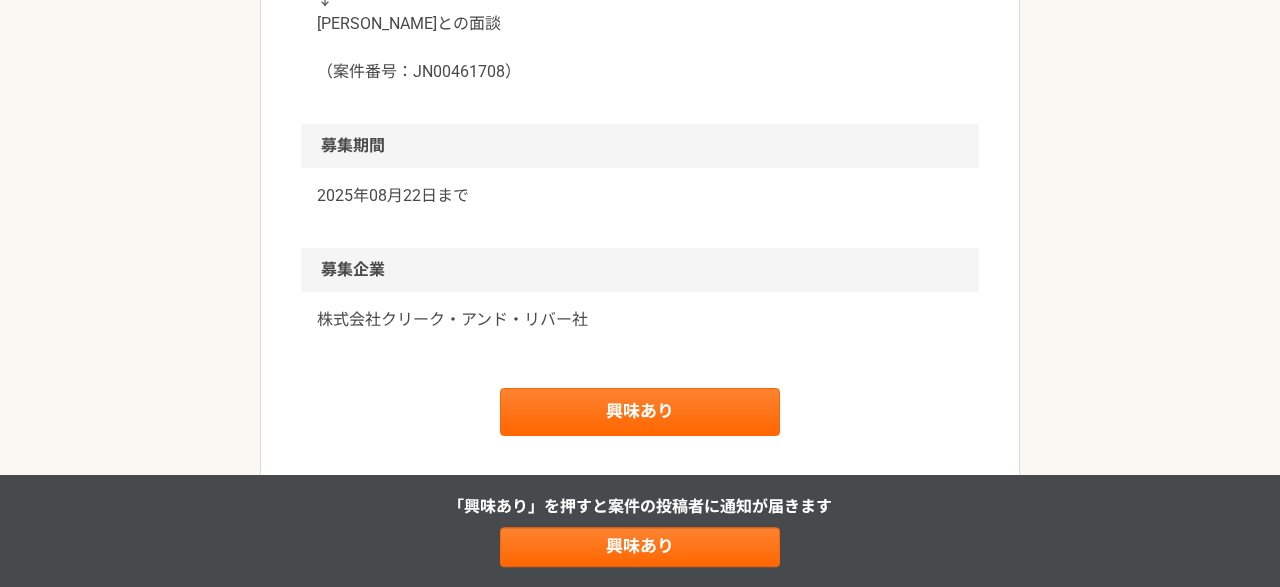 scroll, scrollTop: 2194, scrollLeft: 0, axis: vertical 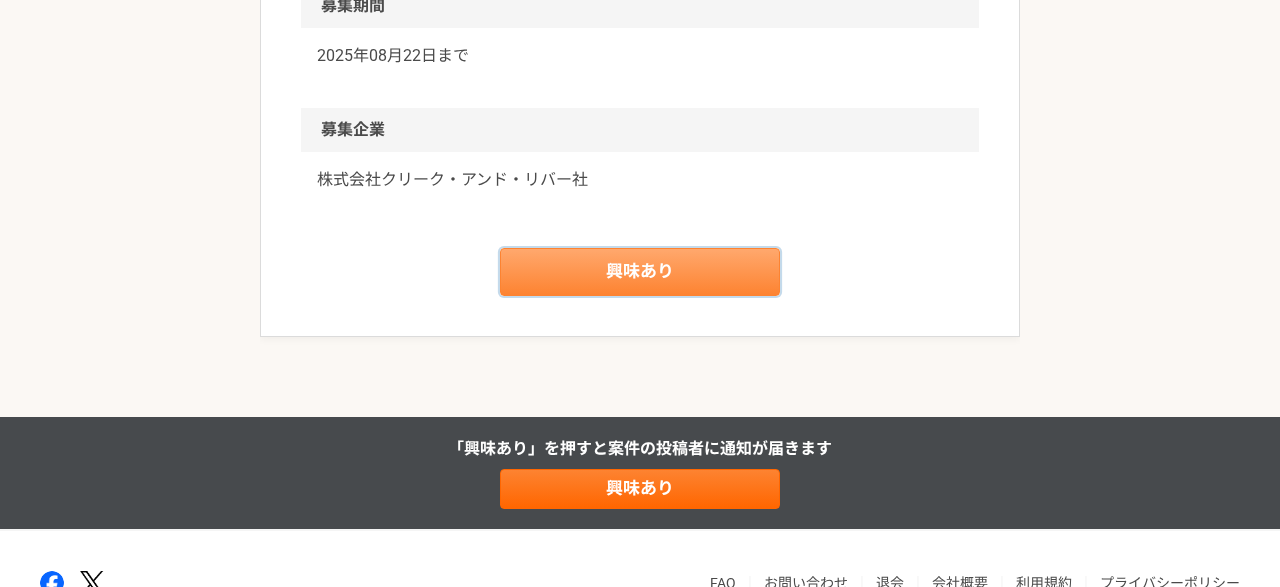 click on "興味あり" at bounding box center (640, 272) 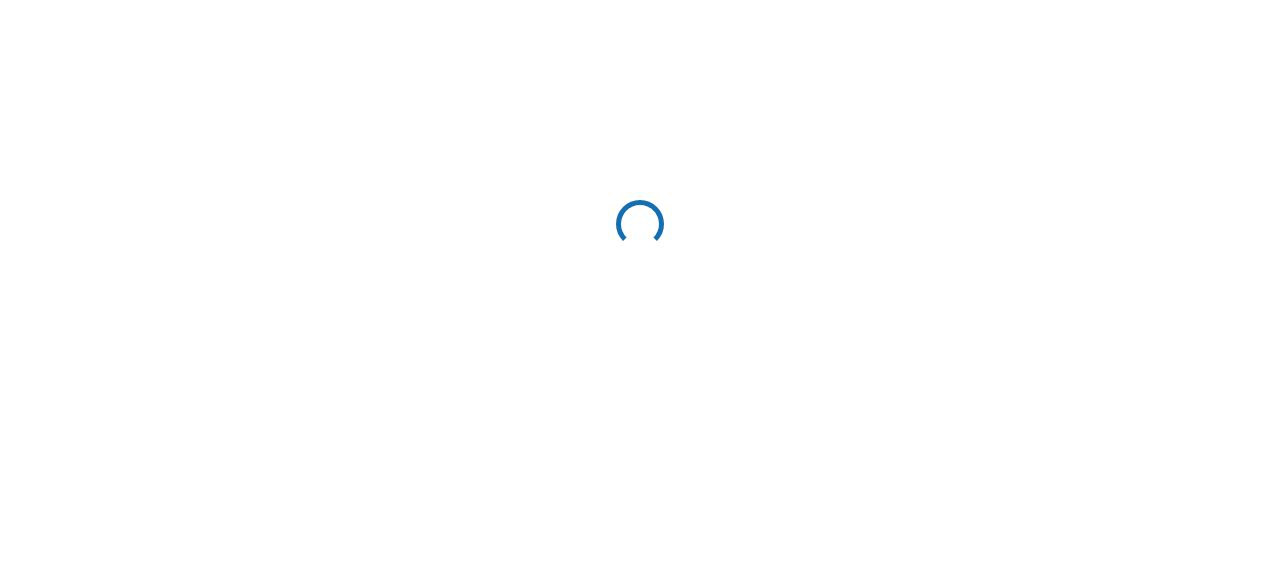 scroll, scrollTop: 0, scrollLeft: 0, axis: both 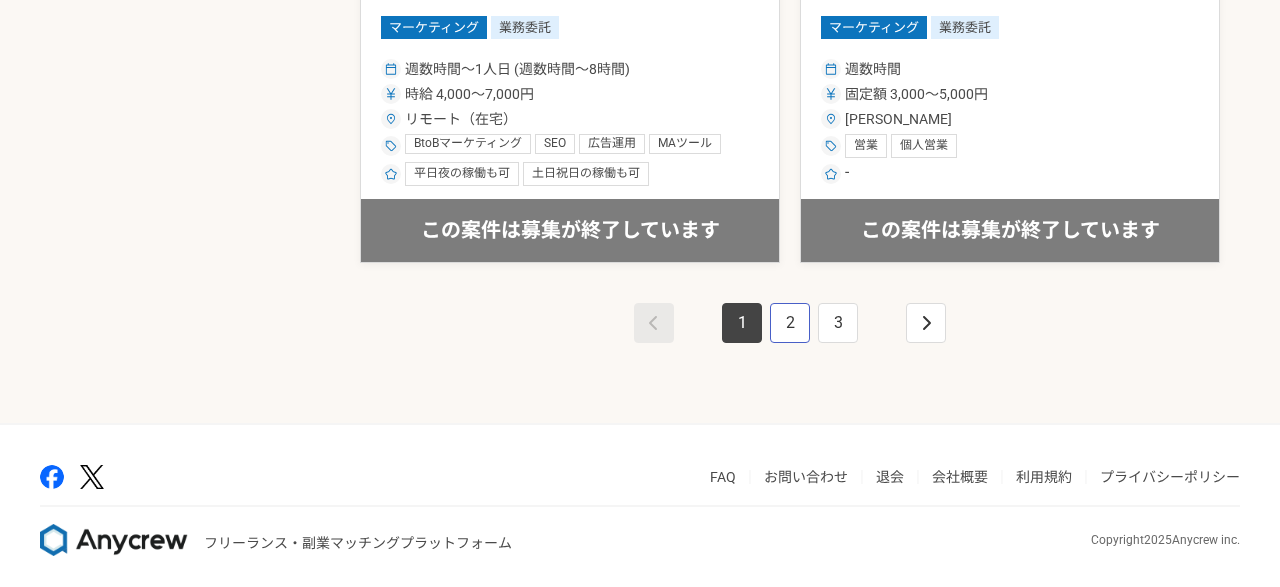 click on "2" at bounding box center (790, 323) 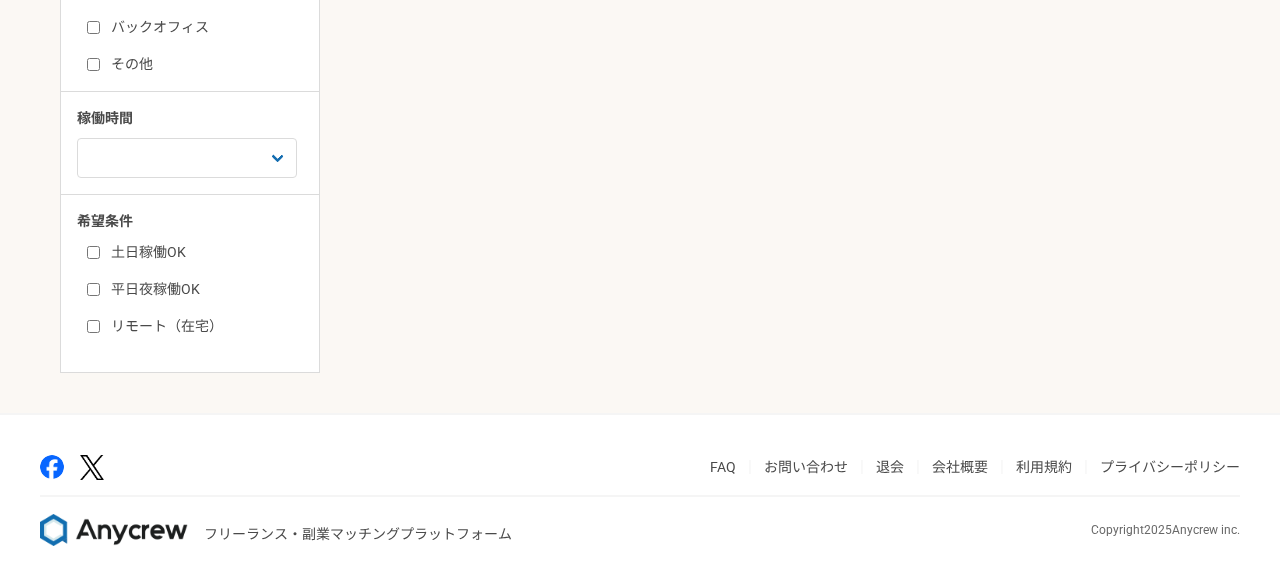 scroll, scrollTop: 0, scrollLeft: 0, axis: both 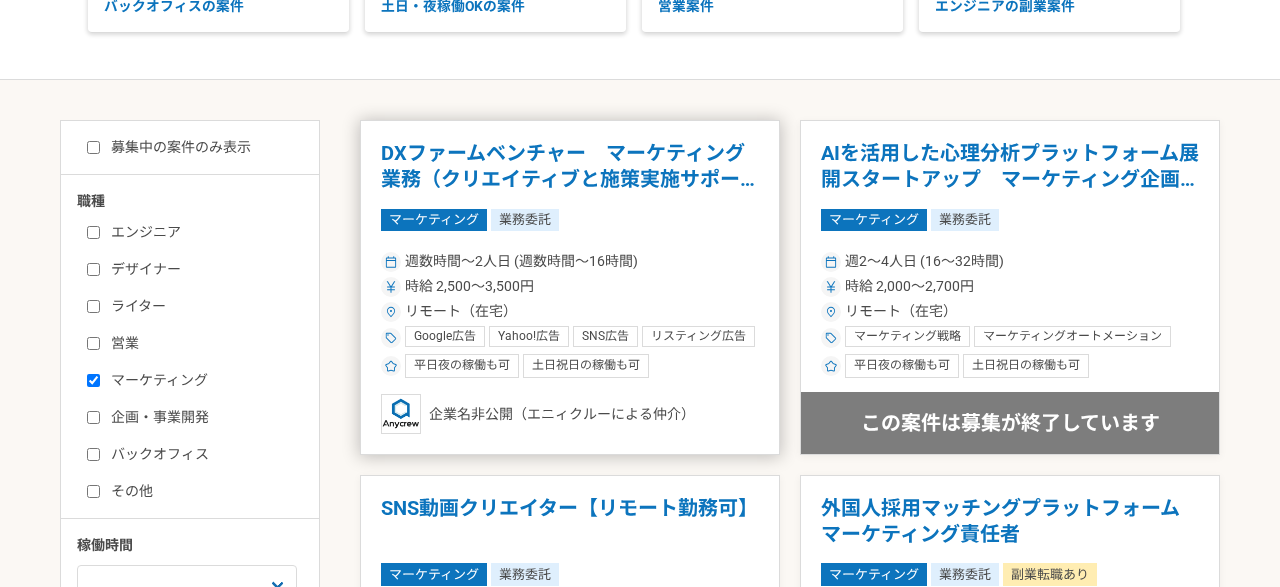 click on "DXファームベンチャー　マーケティング業務（クリエイティブと施策実施サポート）" at bounding box center [570, 166] 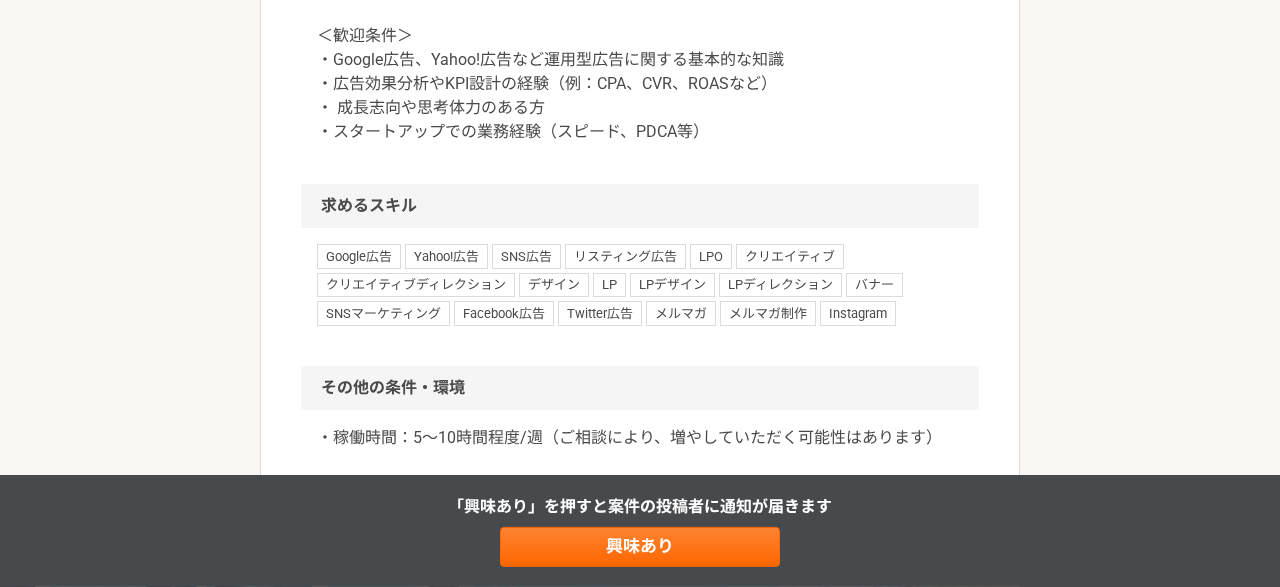 scroll, scrollTop: 2304, scrollLeft: 0, axis: vertical 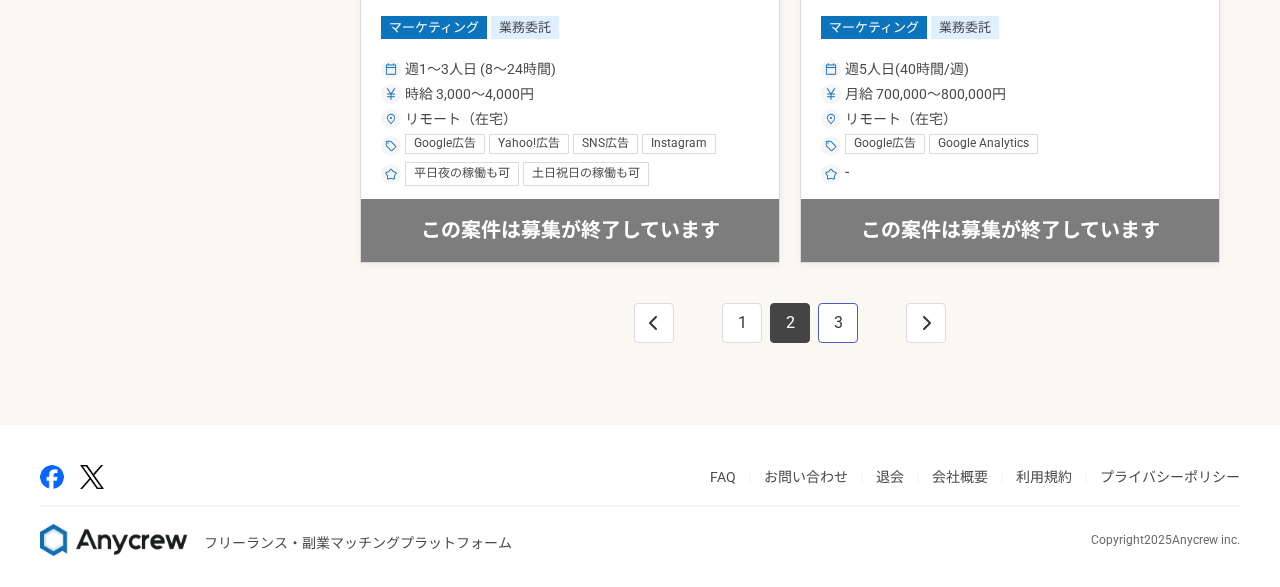 click on "3" at bounding box center (838, 323) 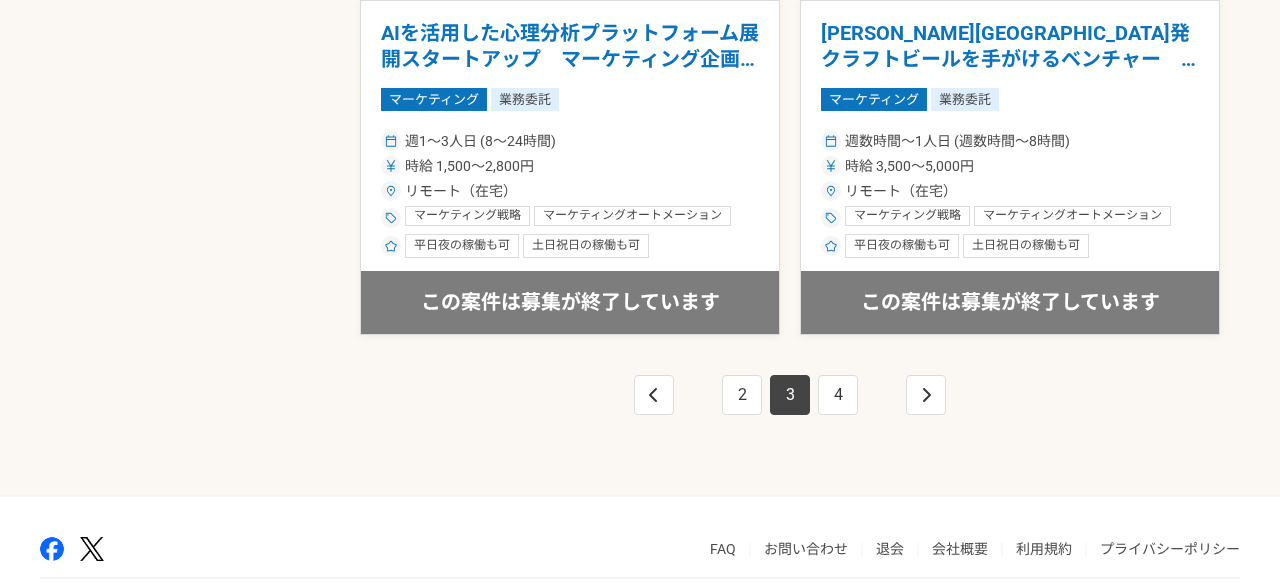 scroll, scrollTop: 3672, scrollLeft: 0, axis: vertical 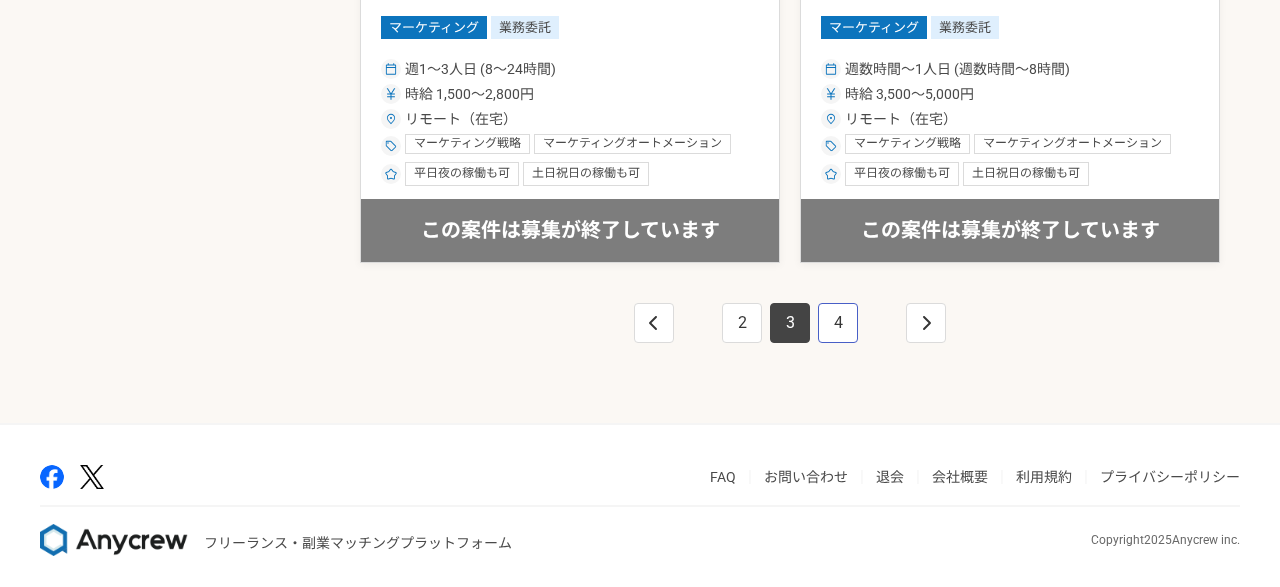 click on "4" at bounding box center (838, 323) 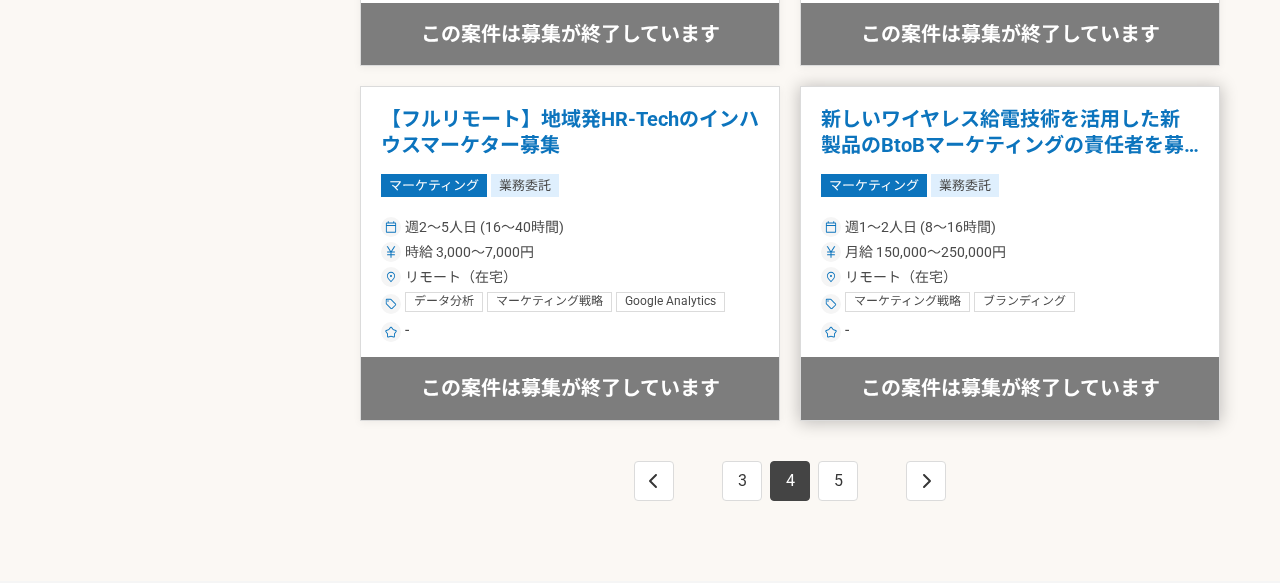 scroll, scrollTop: 3672, scrollLeft: 0, axis: vertical 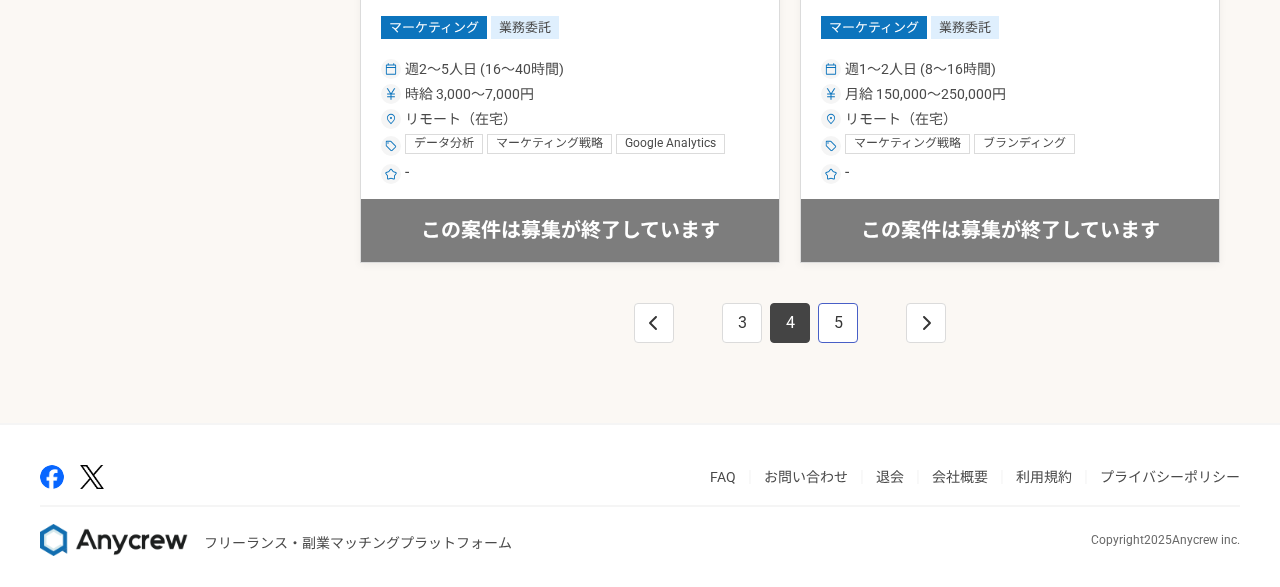 click on "5" at bounding box center [838, 323] 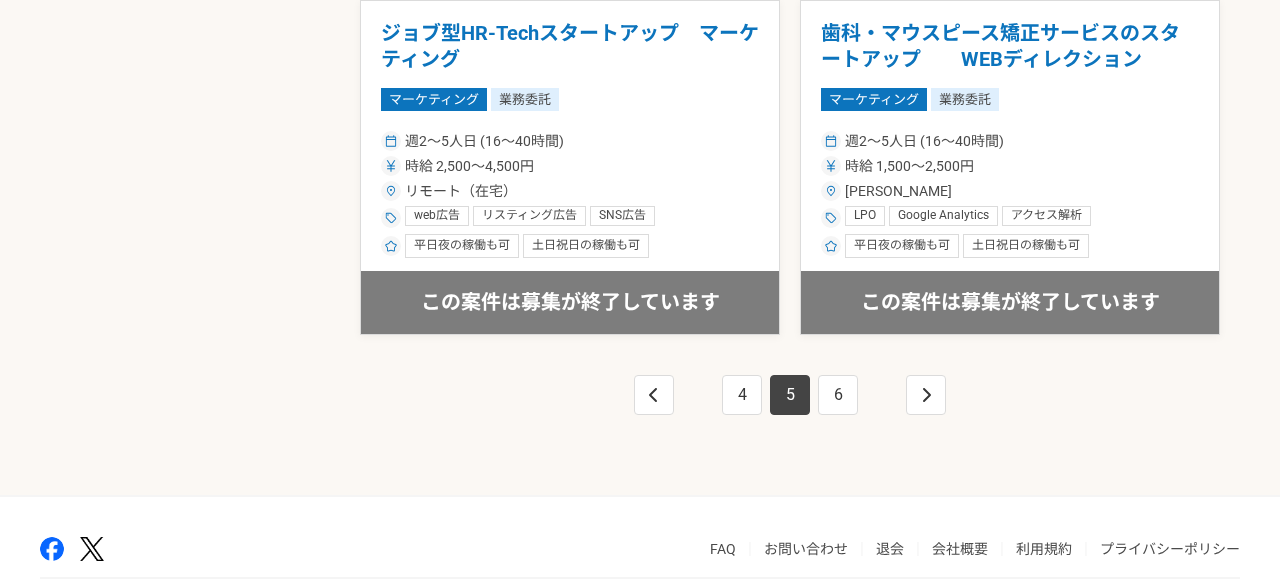 scroll, scrollTop: 3672, scrollLeft: 0, axis: vertical 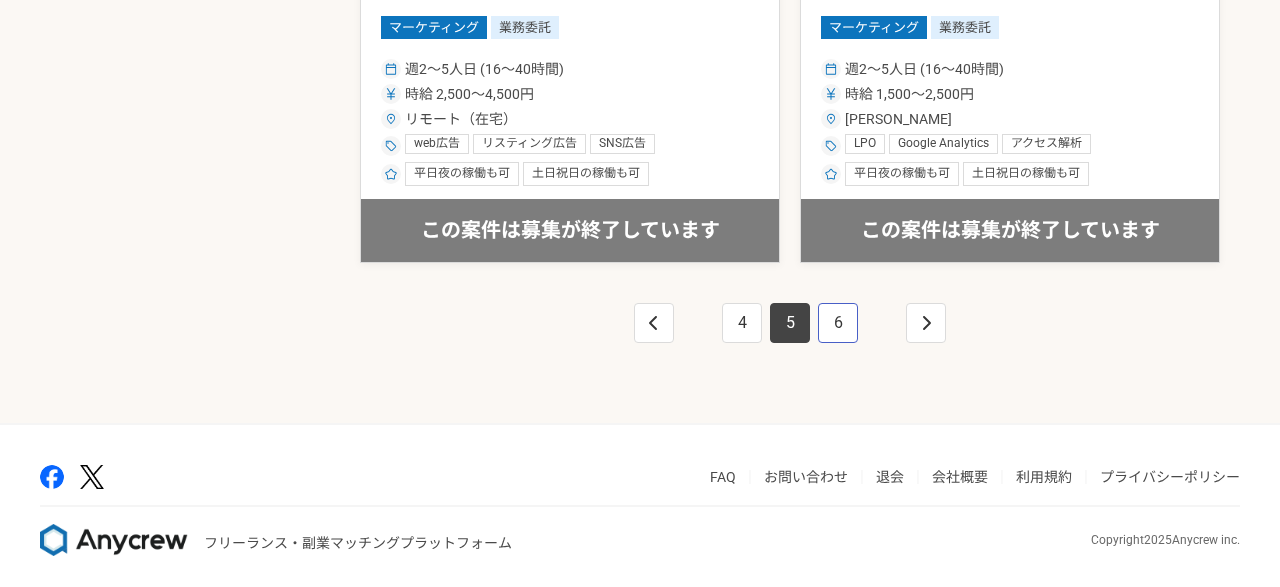 click on "6" at bounding box center (838, 323) 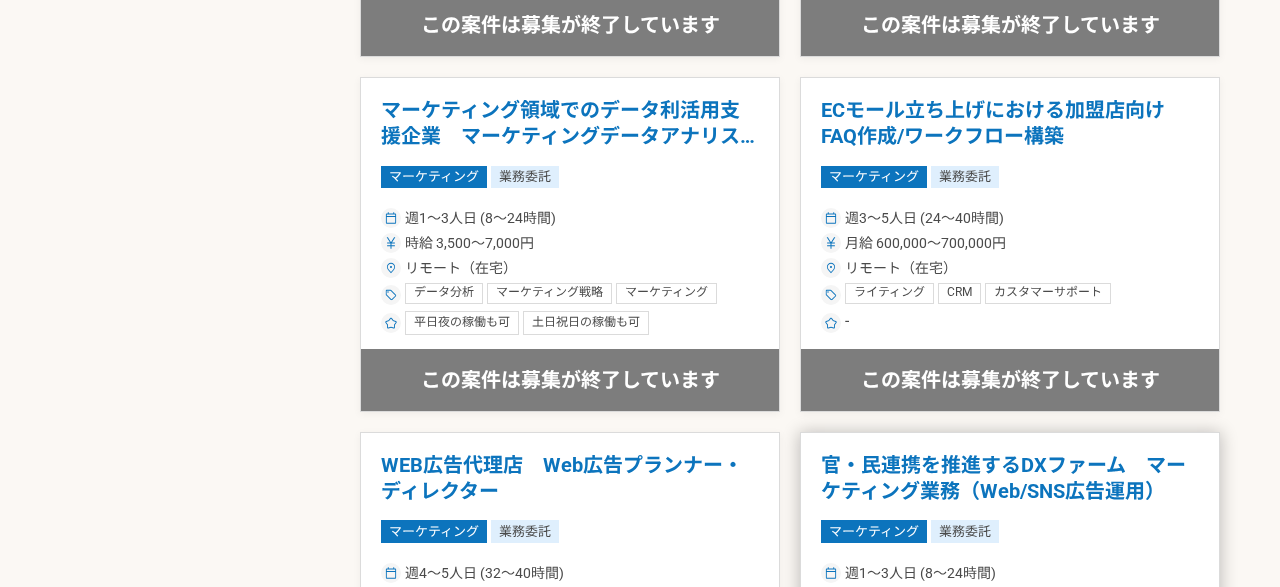 scroll, scrollTop: 3672, scrollLeft: 0, axis: vertical 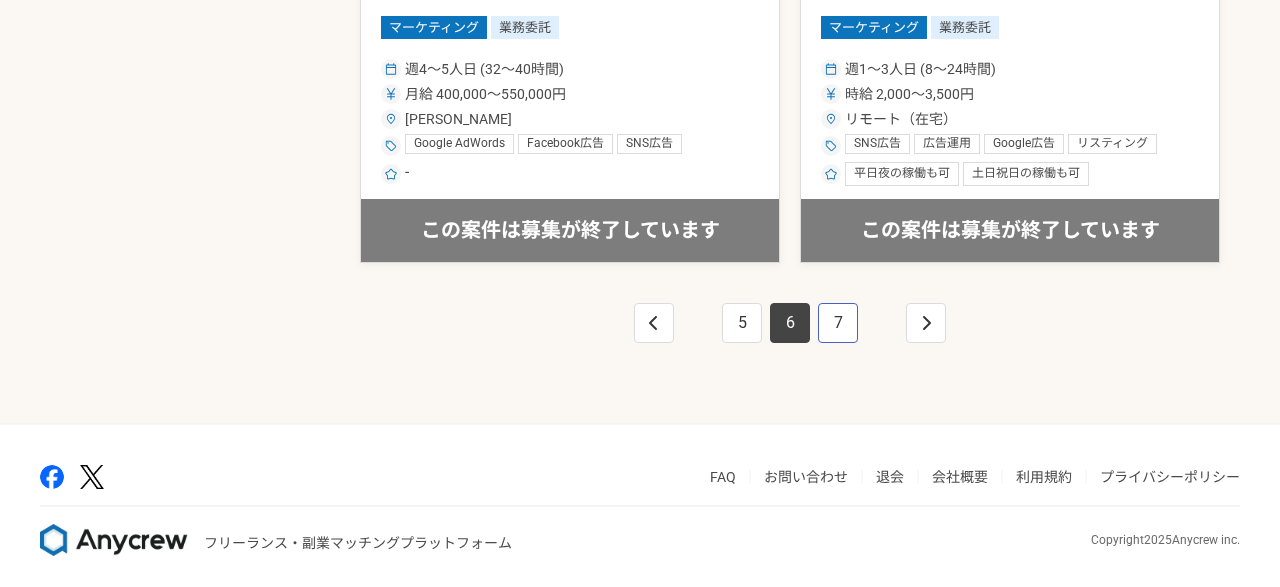 click on "7" at bounding box center [838, 323] 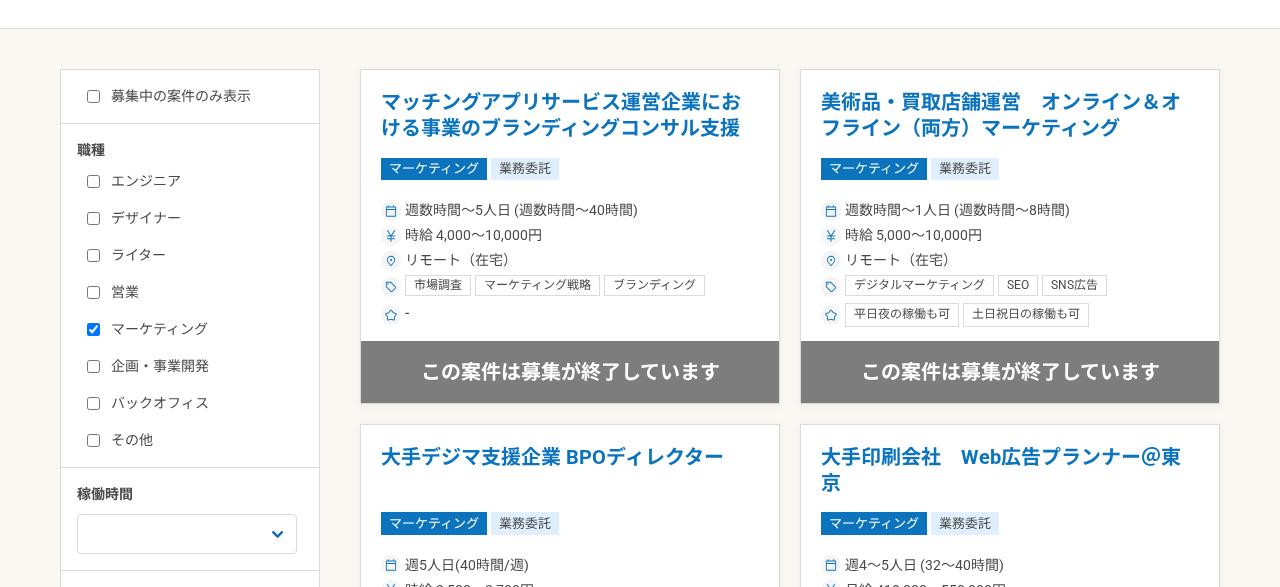 scroll, scrollTop: 432, scrollLeft: 0, axis: vertical 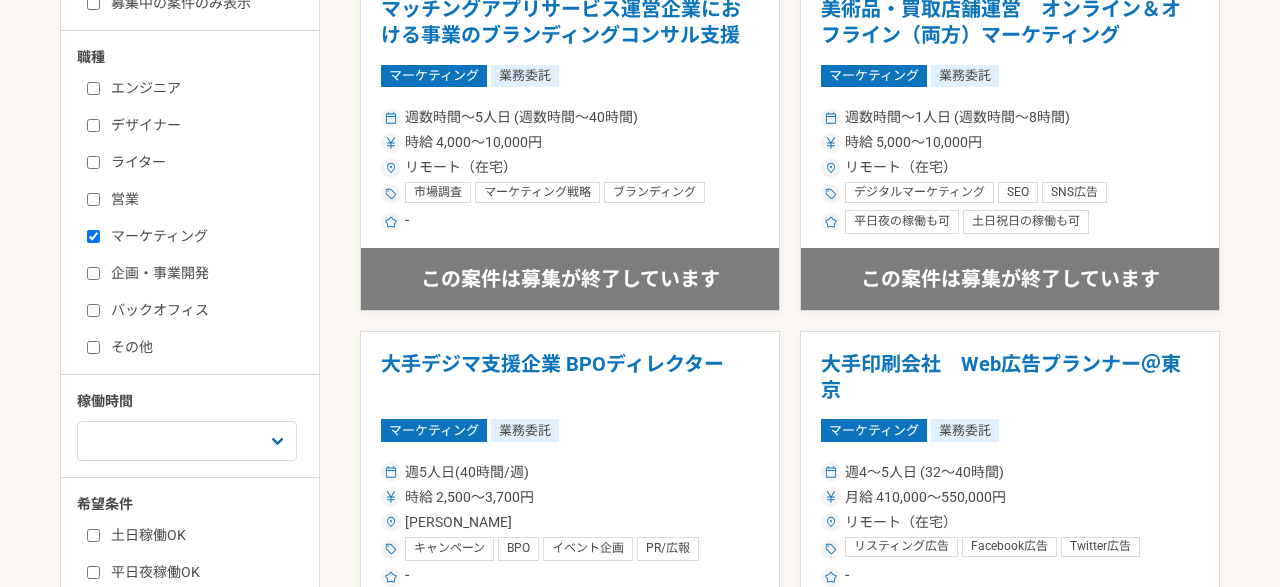 click on "マーケティング" at bounding box center [202, 236] 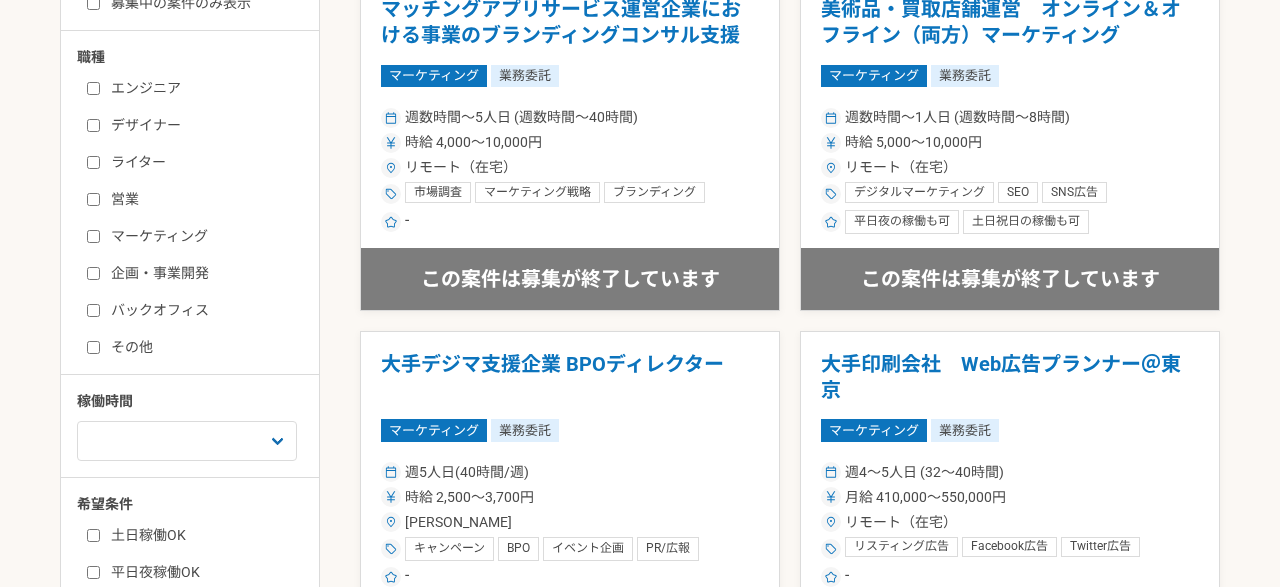 checkbox on "false" 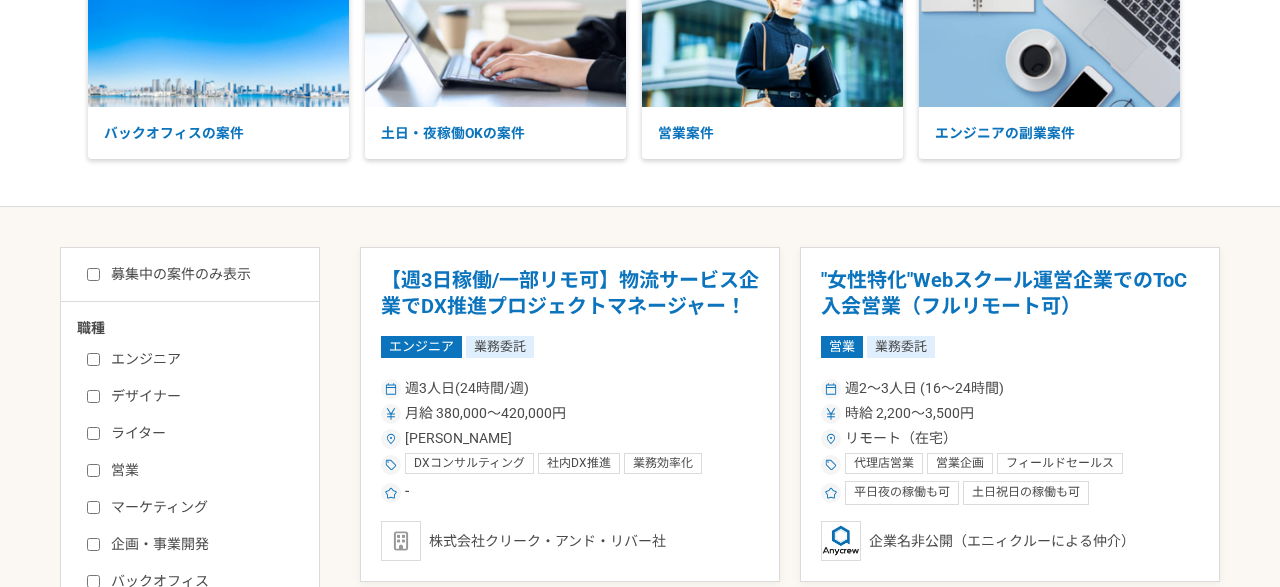 scroll, scrollTop: 288, scrollLeft: 0, axis: vertical 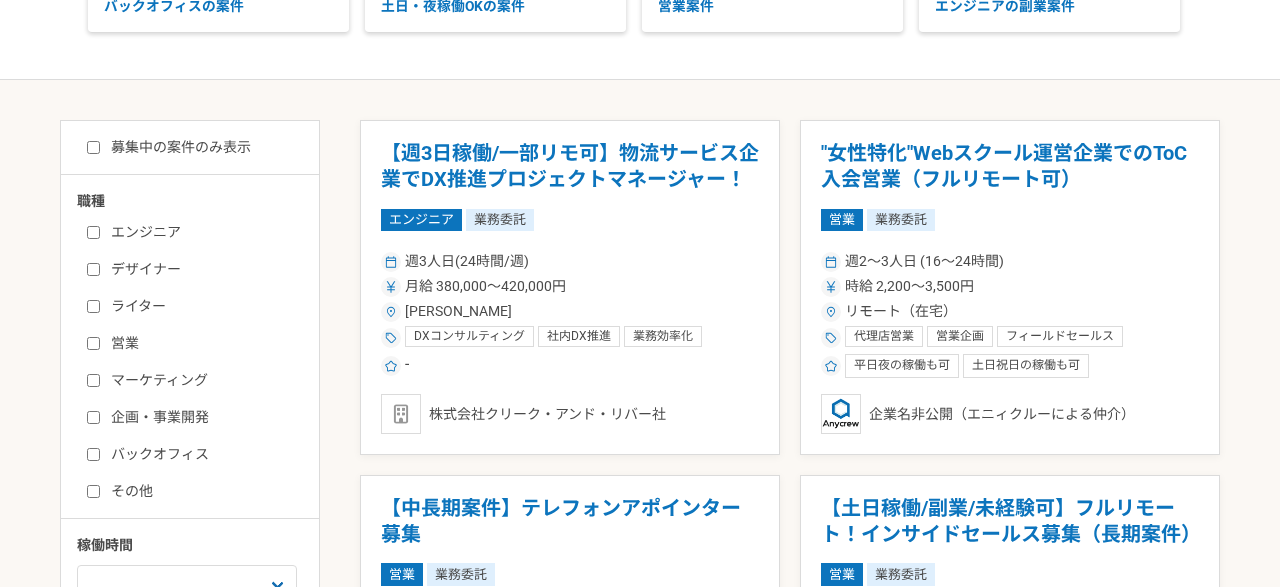 click on "その他" at bounding box center (202, 491) 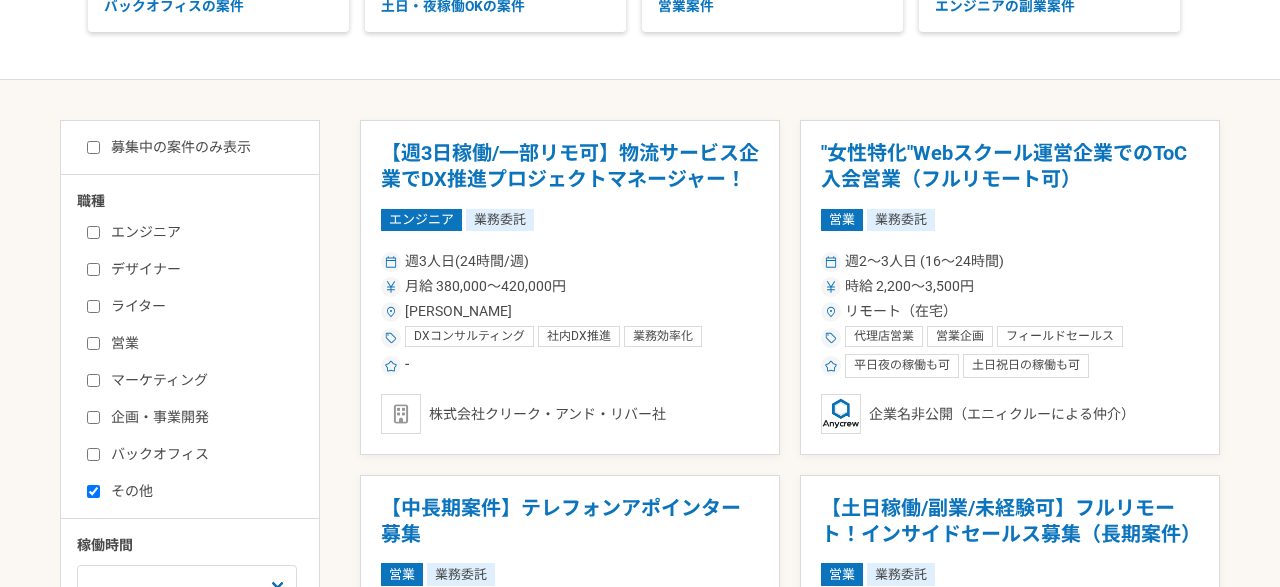 checkbox on "true" 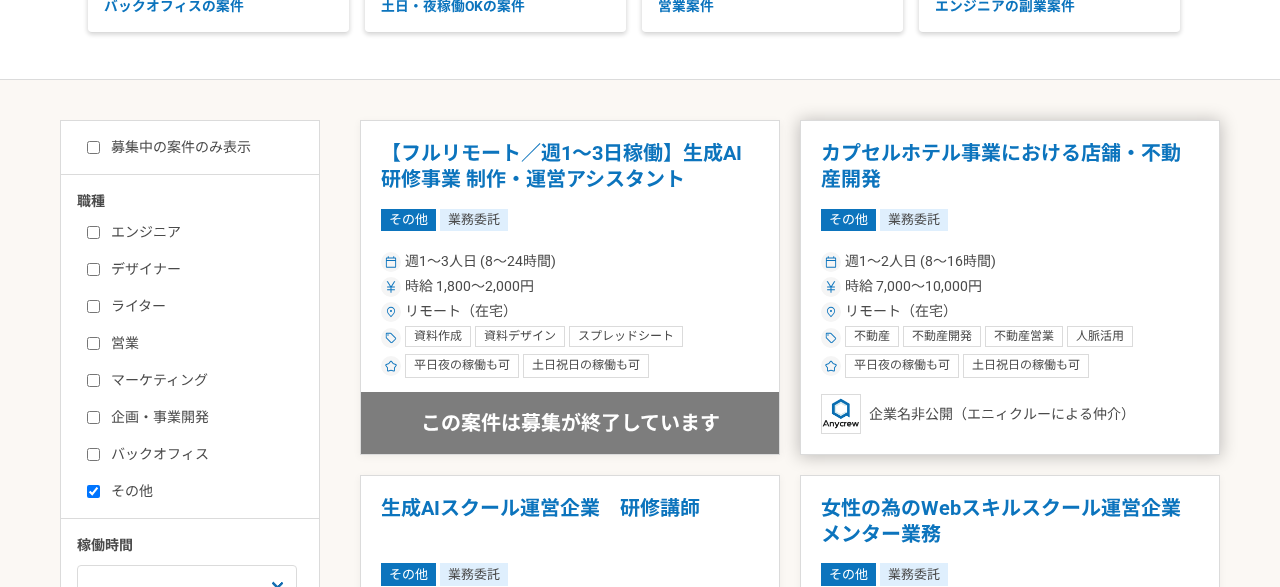 click on "カプセルホテル事業における店舗・不動産開発 その他 業務委託 週1〜2人日 (8〜16時間) 時給 7,000〜10,000円 リモート（在宅） 不動産 不動産開発 不動産営業 人脈活用 テナント テナント誘致 カプセルホテル 平日夜の稼働も可 土日祝日の稼働も可 企業名非公開（エニィクルーによる仲介）" at bounding box center [1010, 287] 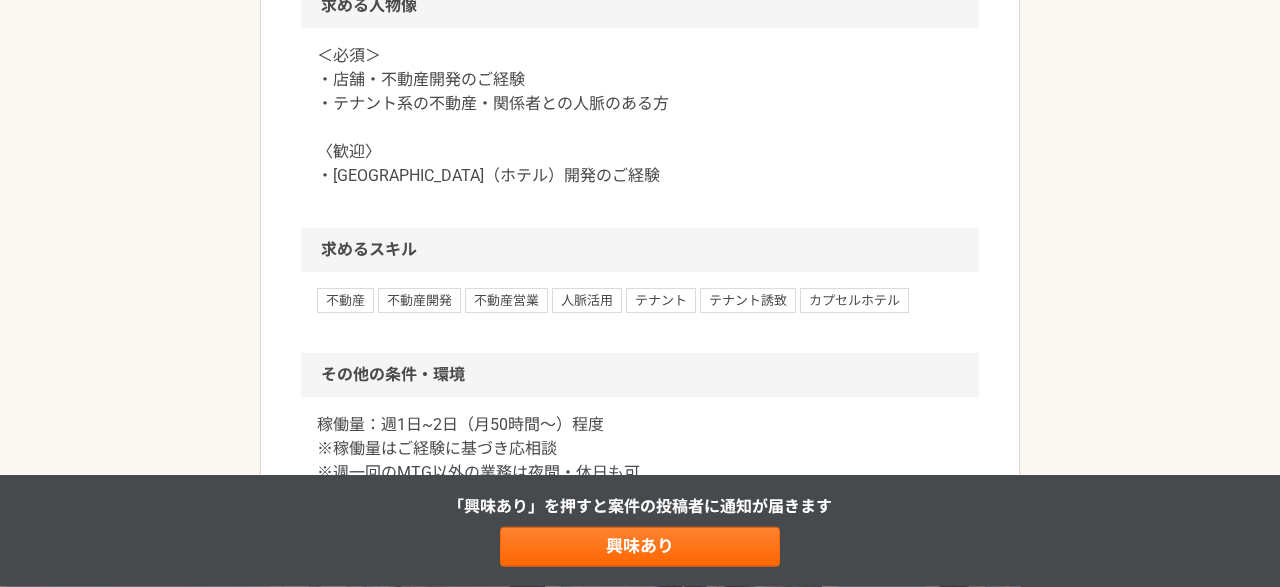 scroll, scrollTop: 1584, scrollLeft: 0, axis: vertical 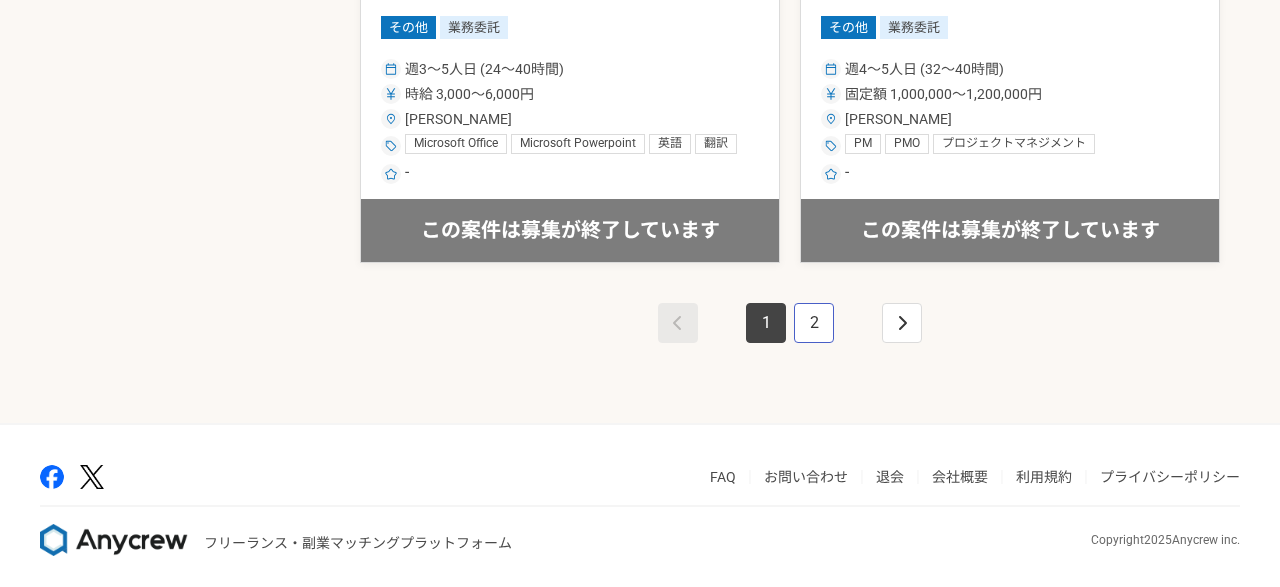 click on "2" at bounding box center (814, 323) 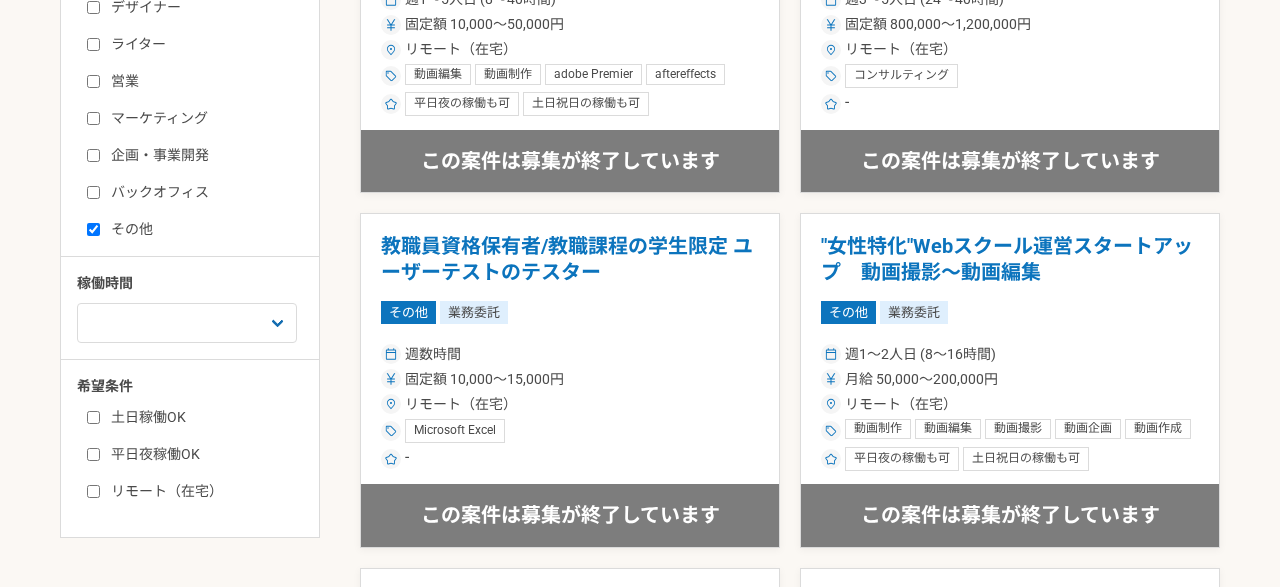 scroll, scrollTop: 504, scrollLeft: 0, axis: vertical 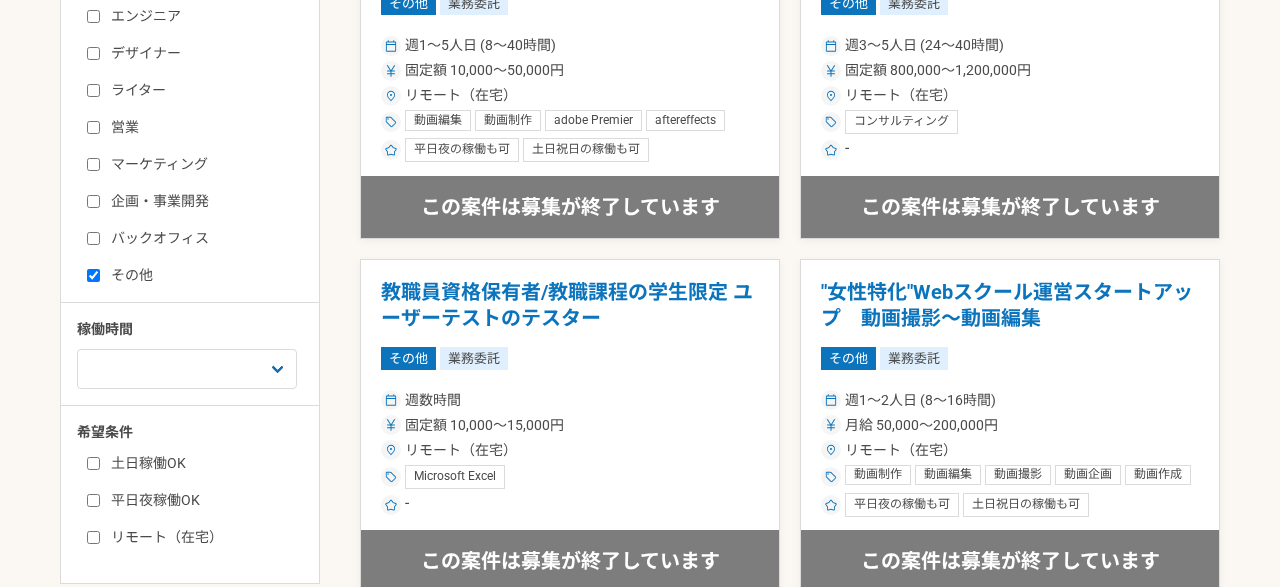 click on "その他" at bounding box center [202, 275] 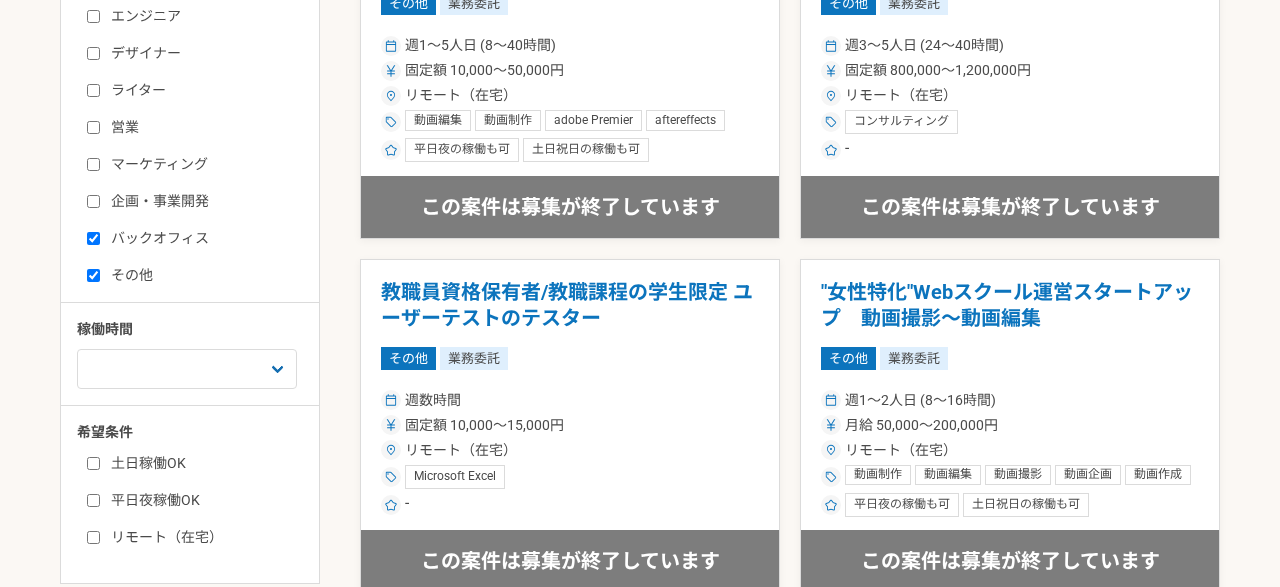 checkbox on "true" 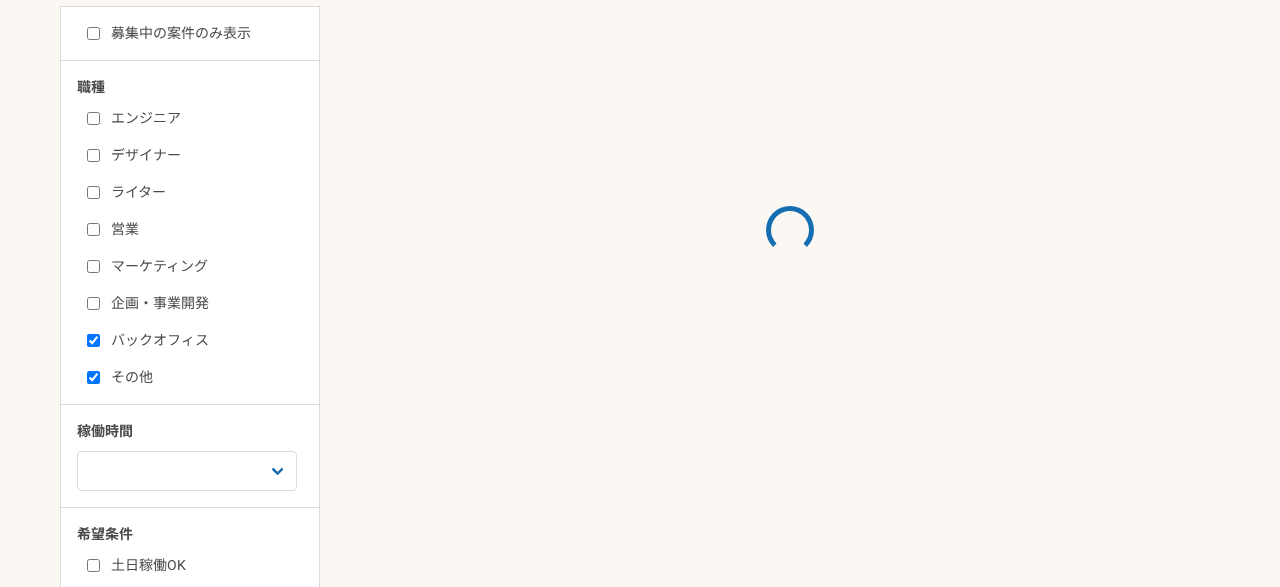 scroll, scrollTop: 432, scrollLeft: 0, axis: vertical 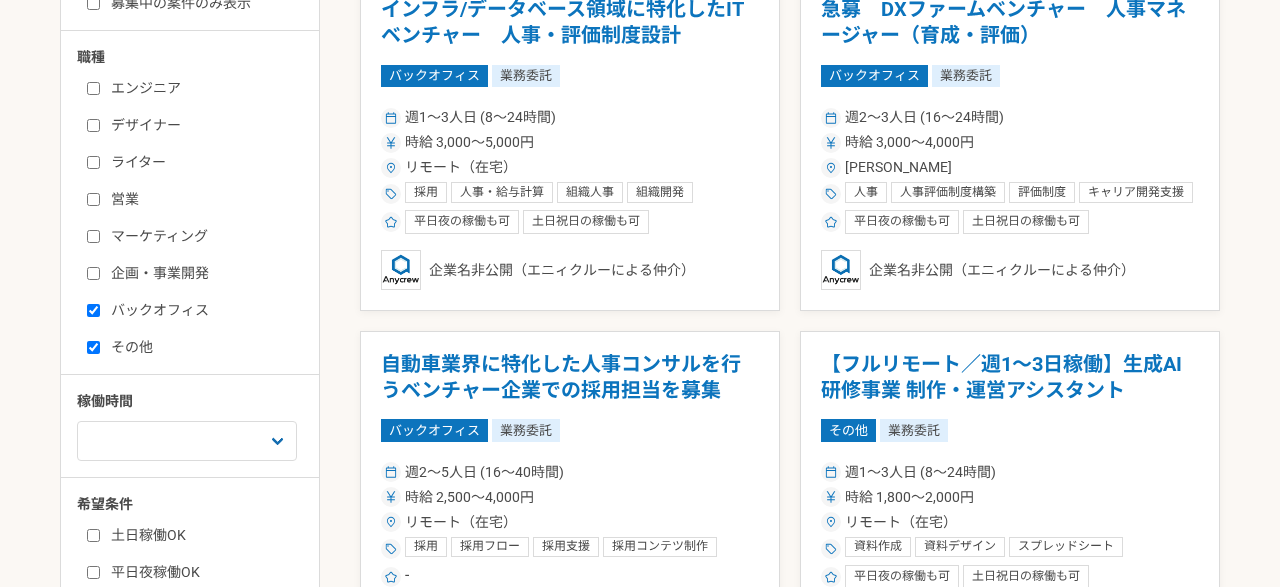 click on "その他" at bounding box center [202, 347] 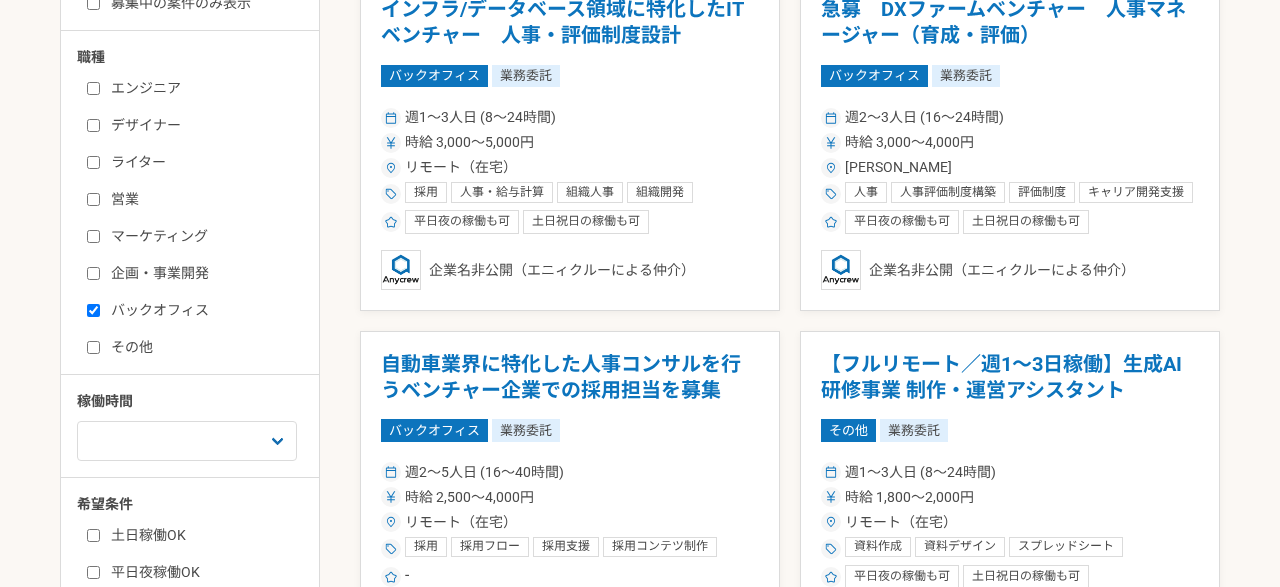 checkbox on "false" 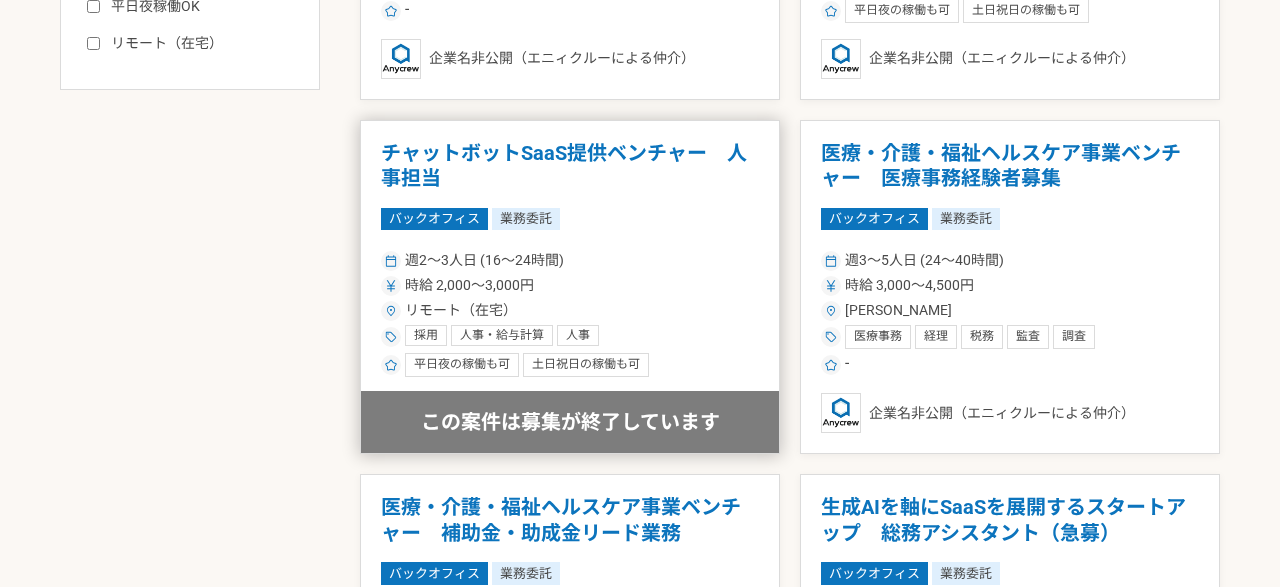 scroll, scrollTop: 1008, scrollLeft: 0, axis: vertical 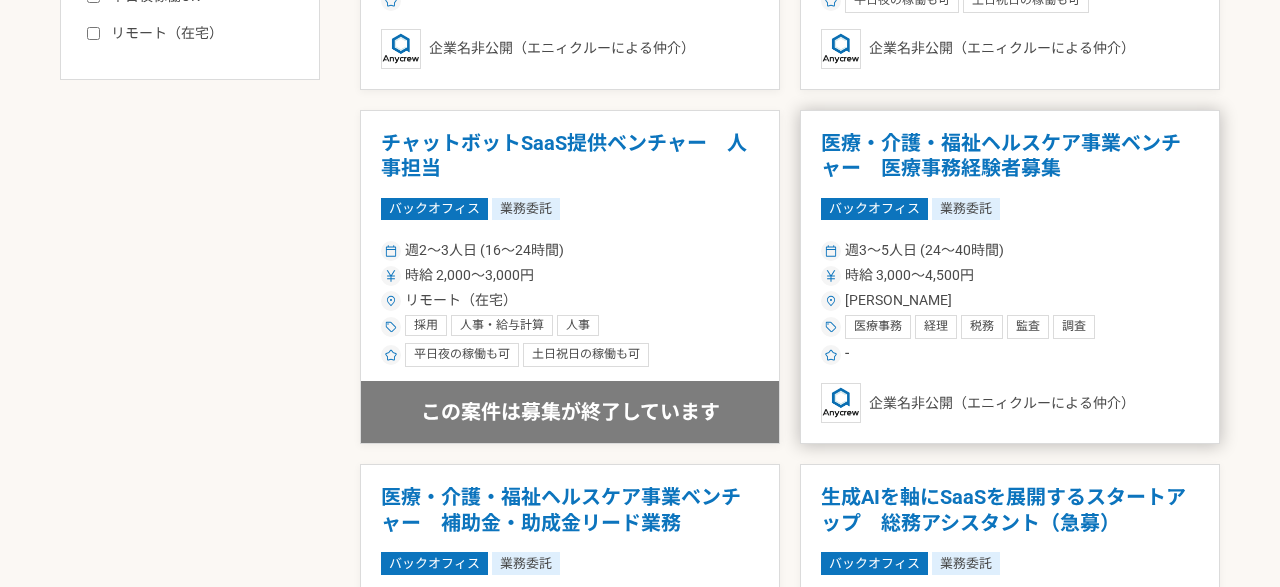 click on "医療・介護・福祉ヘルスケア事業ベンチャー　医療事務経験者募集" at bounding box center (1010, 156) 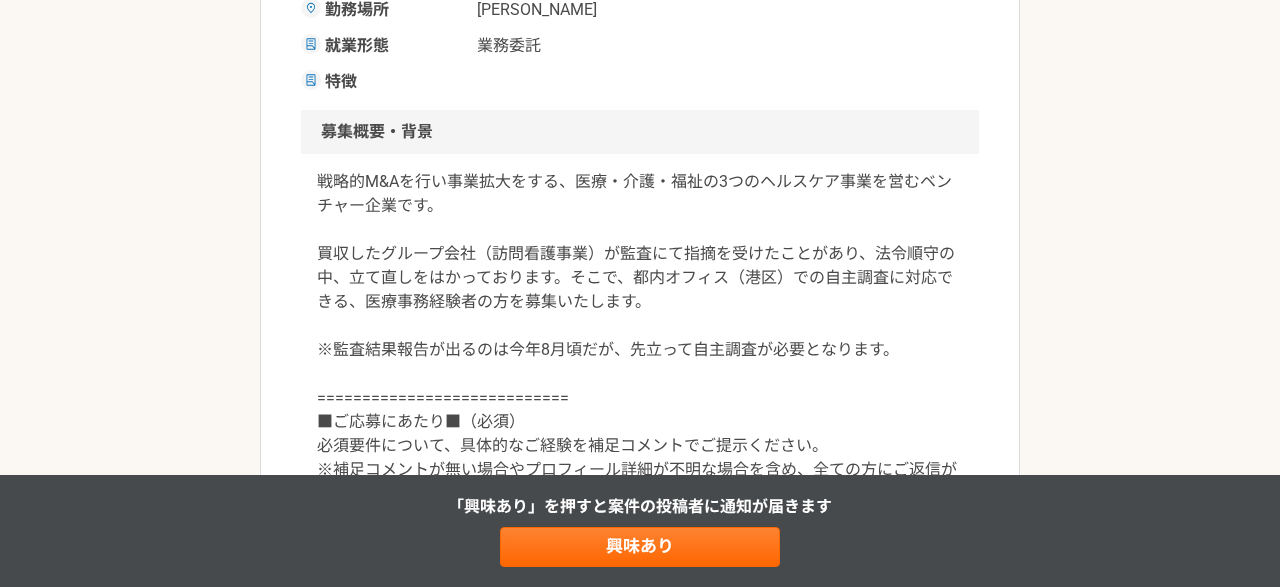scroll, scrollTop: 576, scrollLeft: 0, axis: vertical 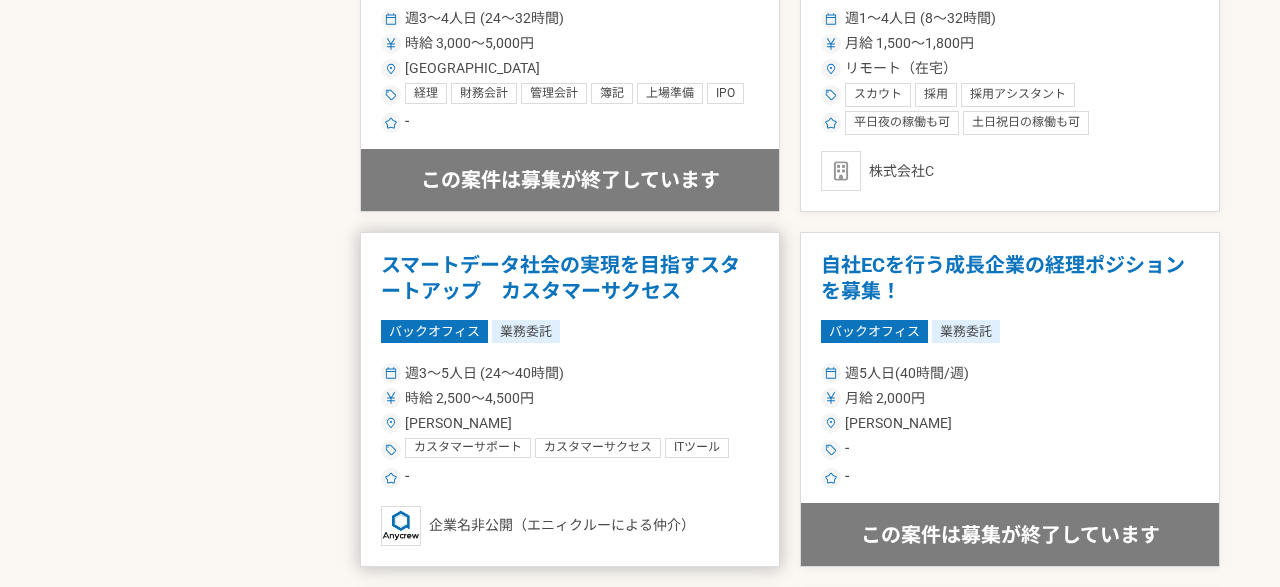 click on "スマートデータ社会の実現を目指すスタートアップ　カスタマーサクセス" at bounding box center (570, 278) 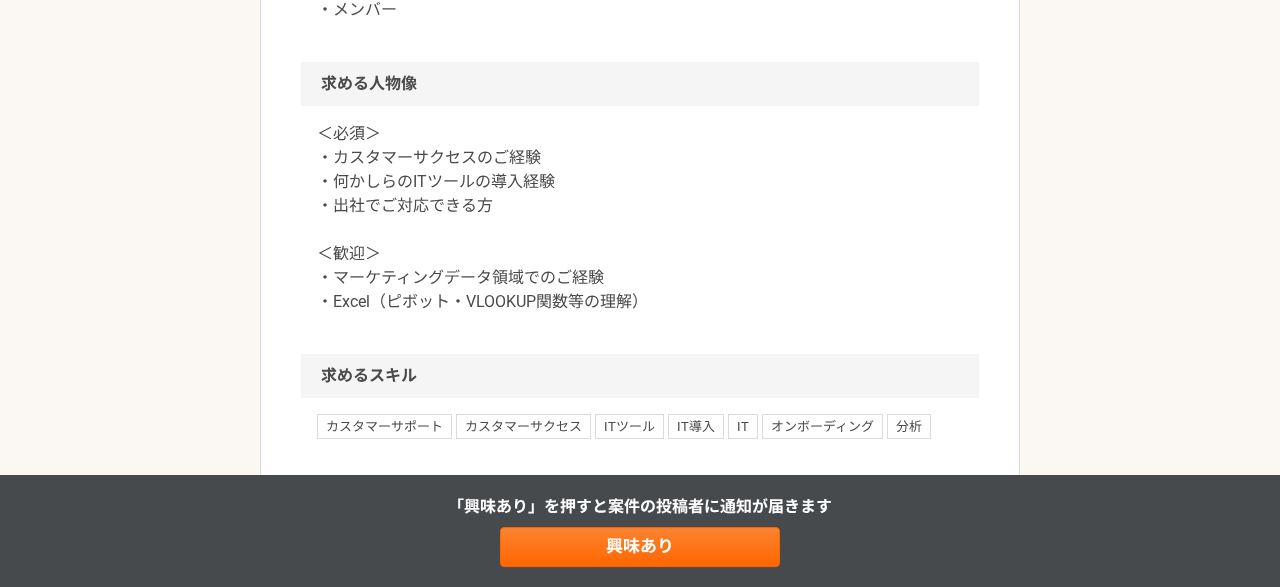 scroll, scrollTop: 1296, scrollLeft: 0, axis: vertical 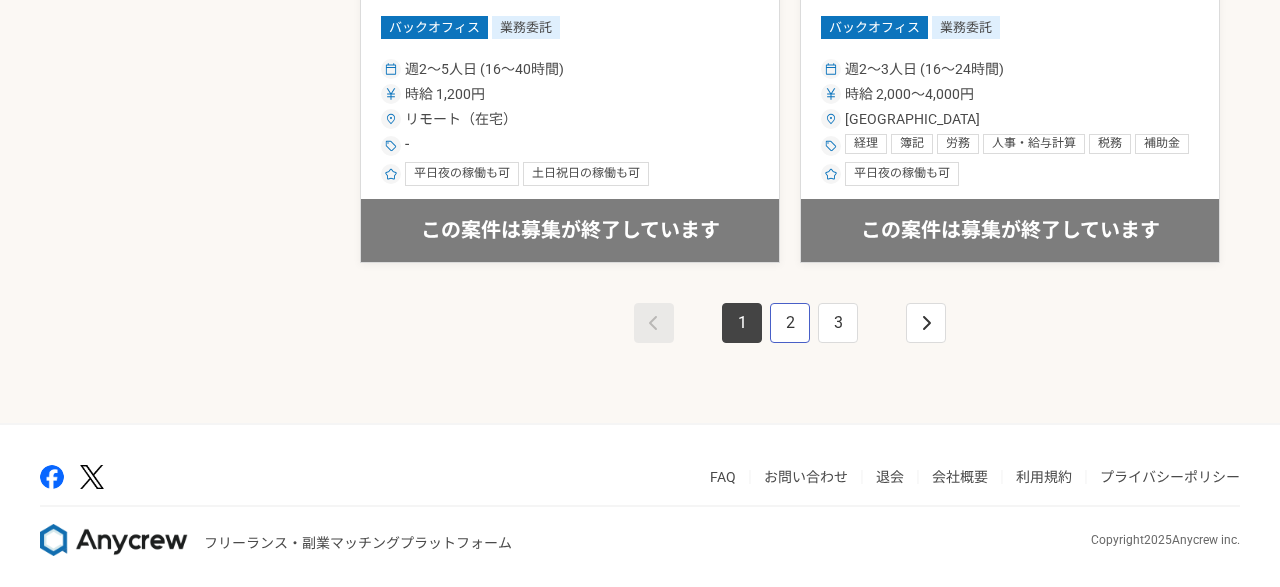 click on "2" at bounding box center [790, 323] 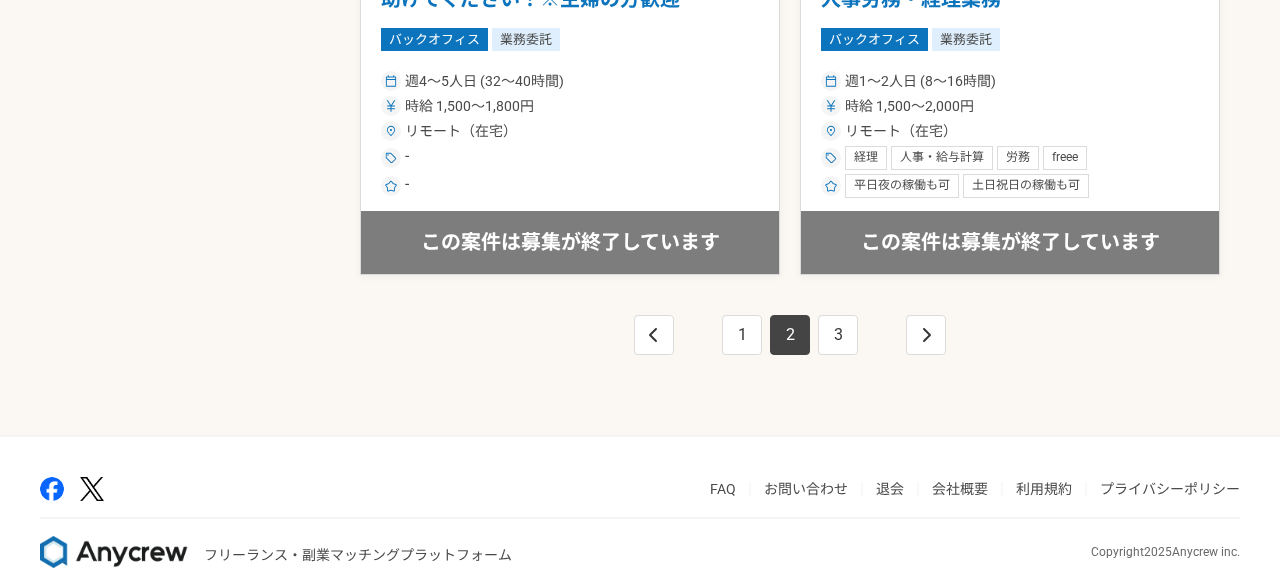 scroll, scrollTop: 3672, scrollLeft: 0, axis: vertical 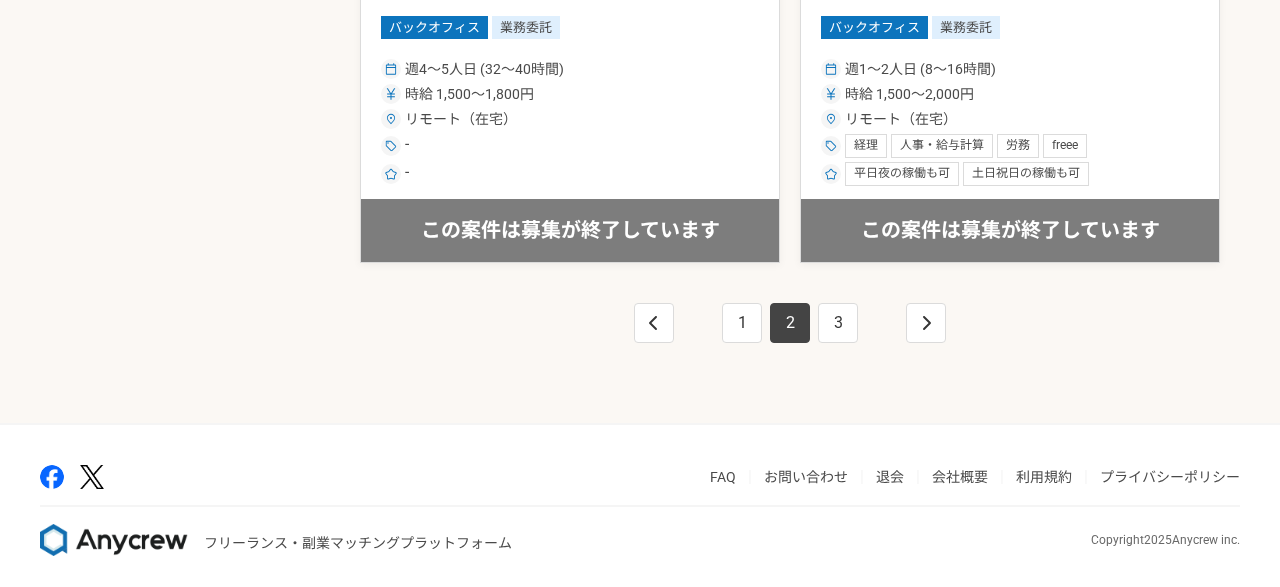 click on "1 2 3" at bounding box center [790, 343] 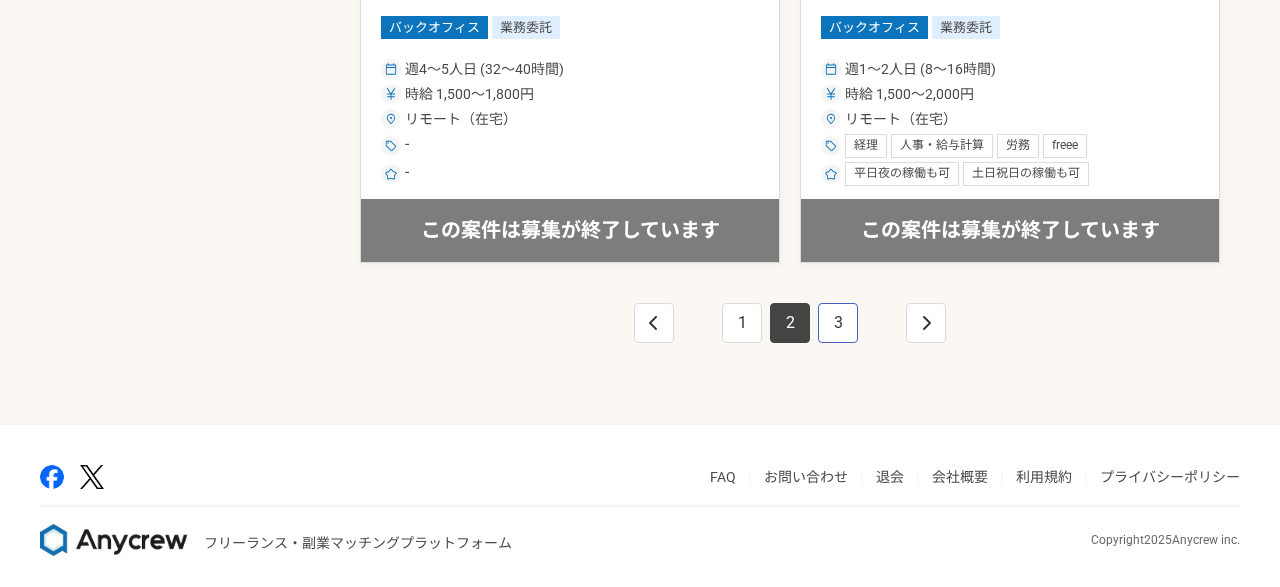 click on "3" at bounding box center (838, 323) 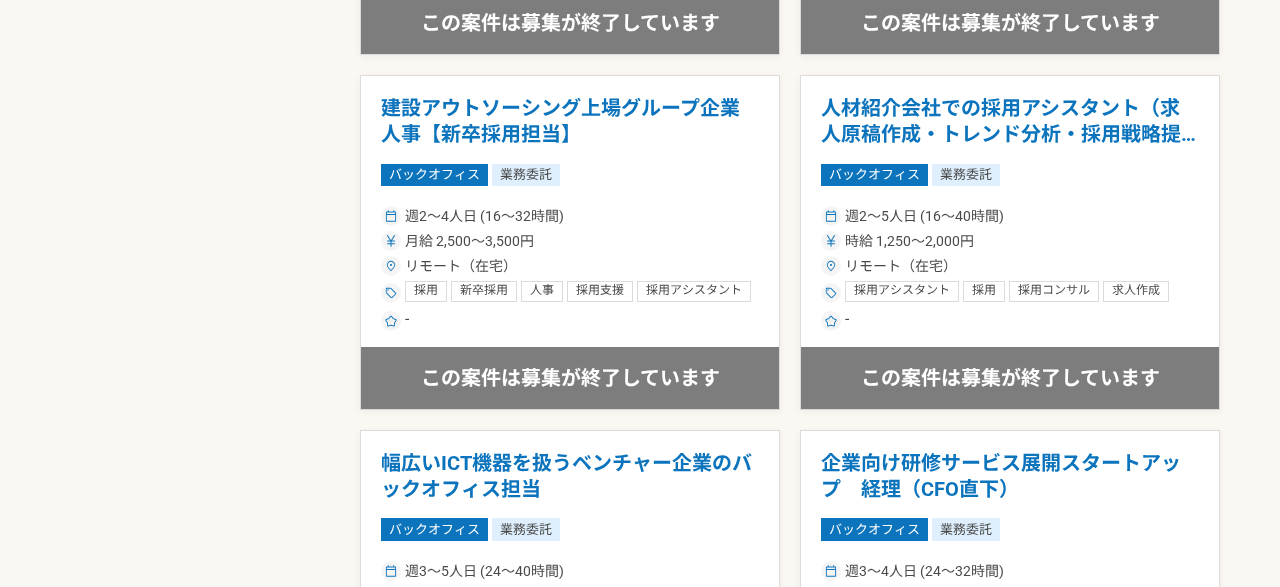 scroll, scrollTop: 3672, scrollLeft: 0, axis: vertical 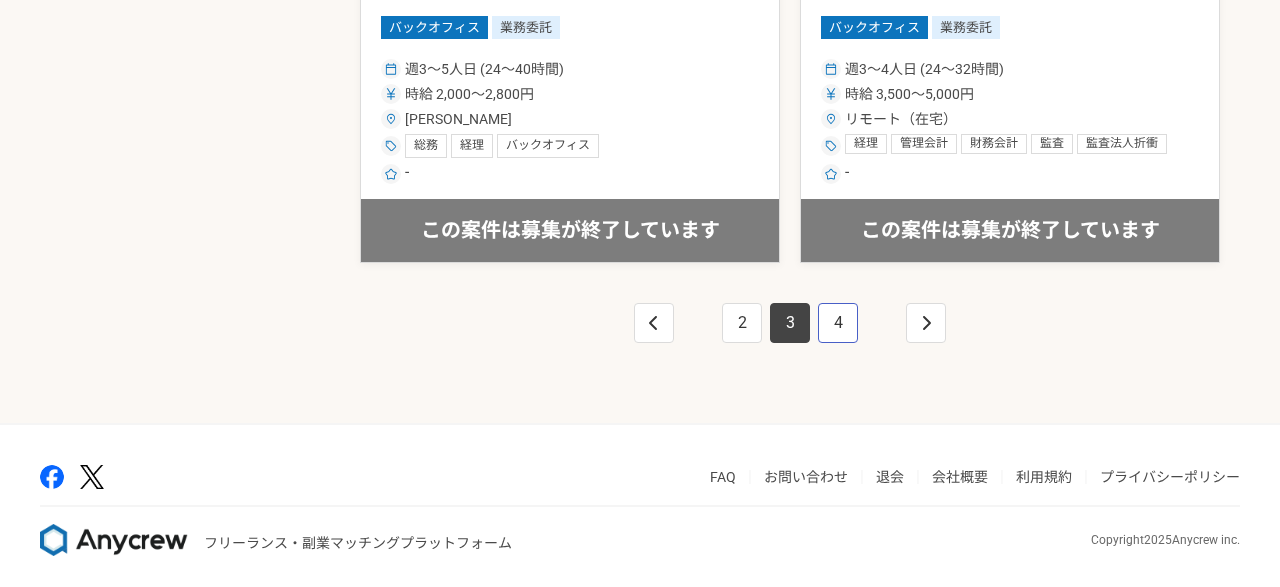 click on "4" at bounding box center (838, 323) 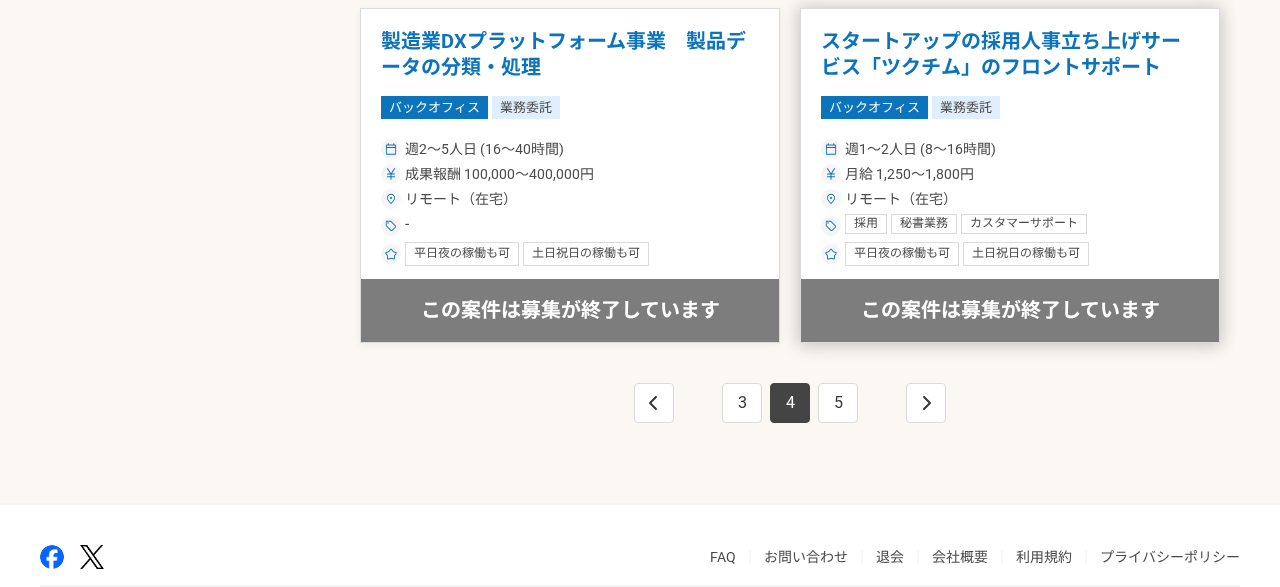 scroll, scrollTop: 3672, scrollLeft: 0, axis: vertical 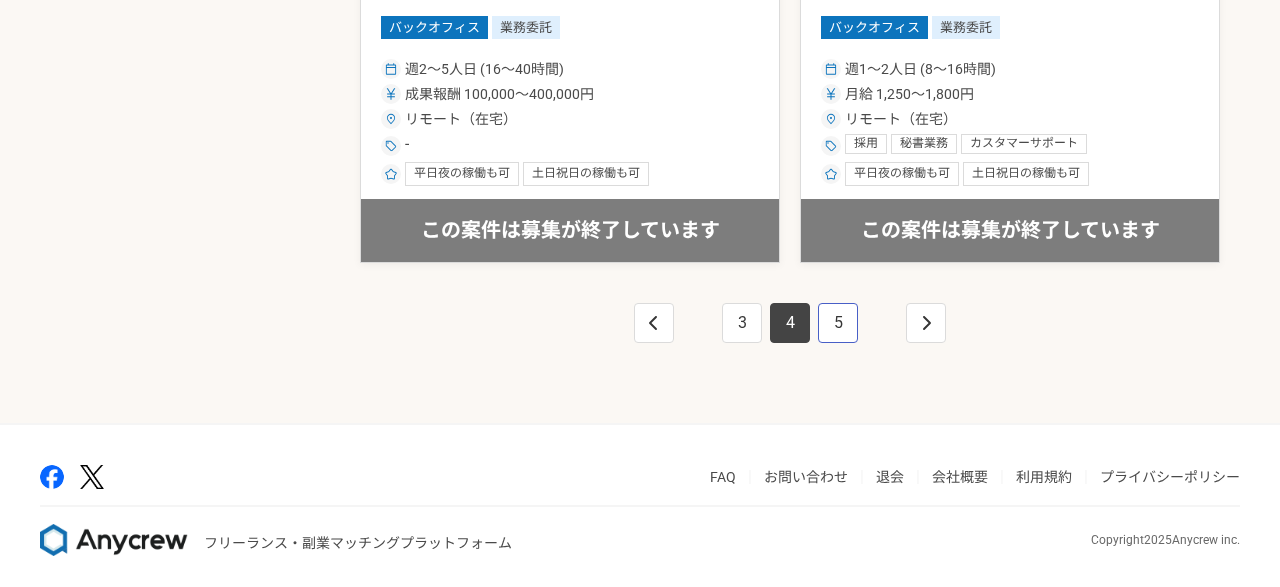 click on "5" at bounding box center (838, 323) 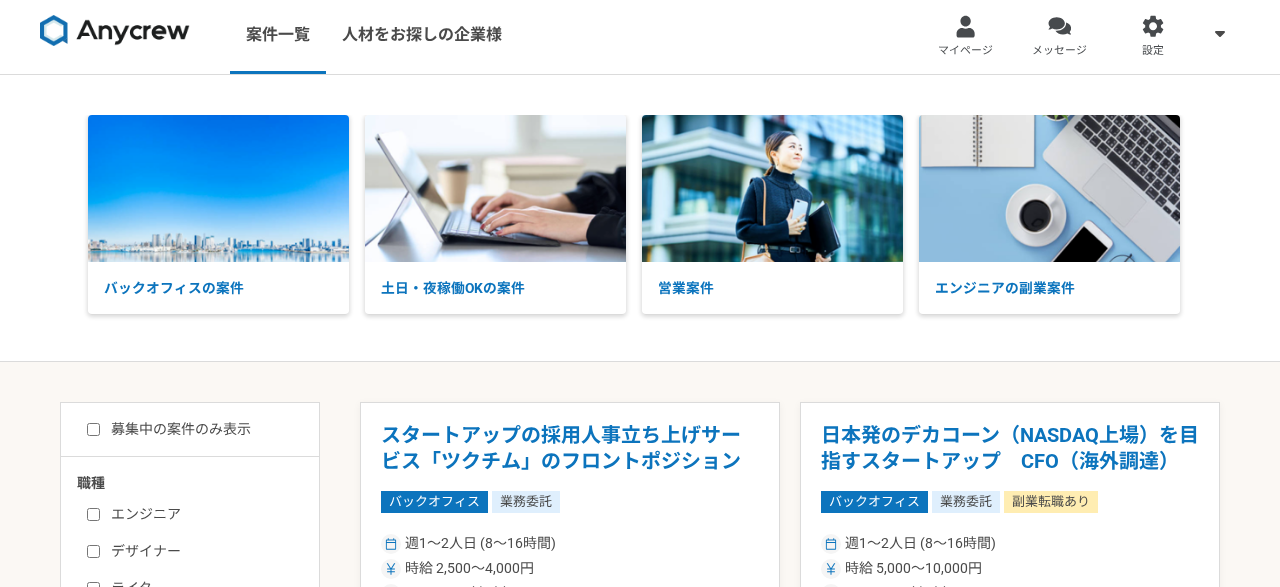 scroll, scrollTop: 0, scrollLeft: 0, axis: both 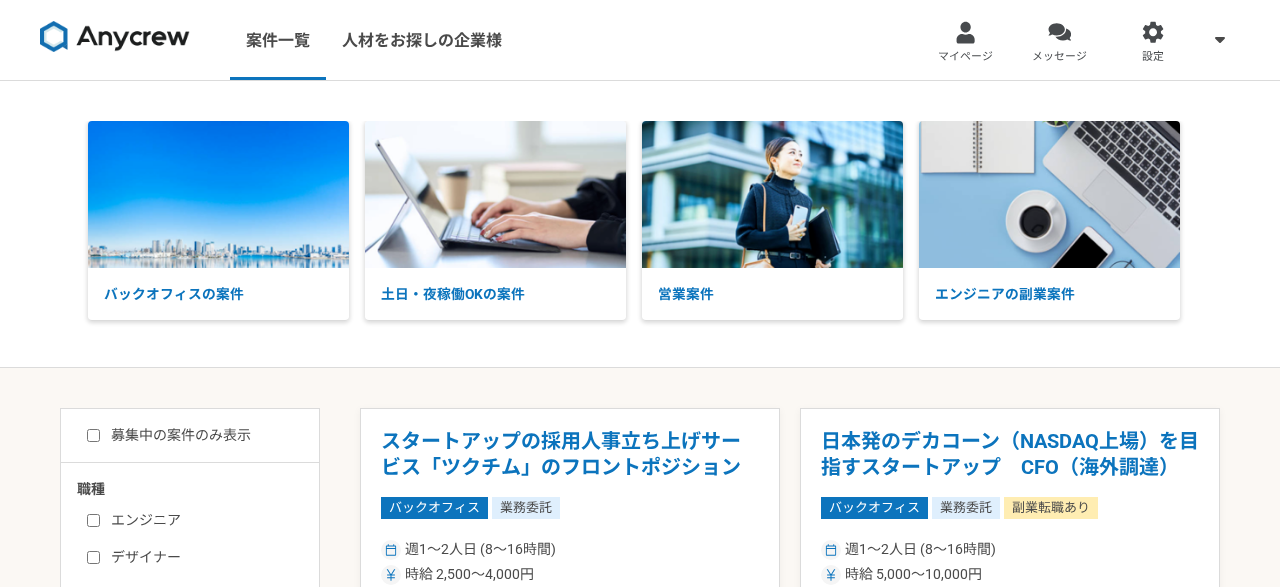 click on "募集中の案件のみ表示" at bounding box center (169, 435) 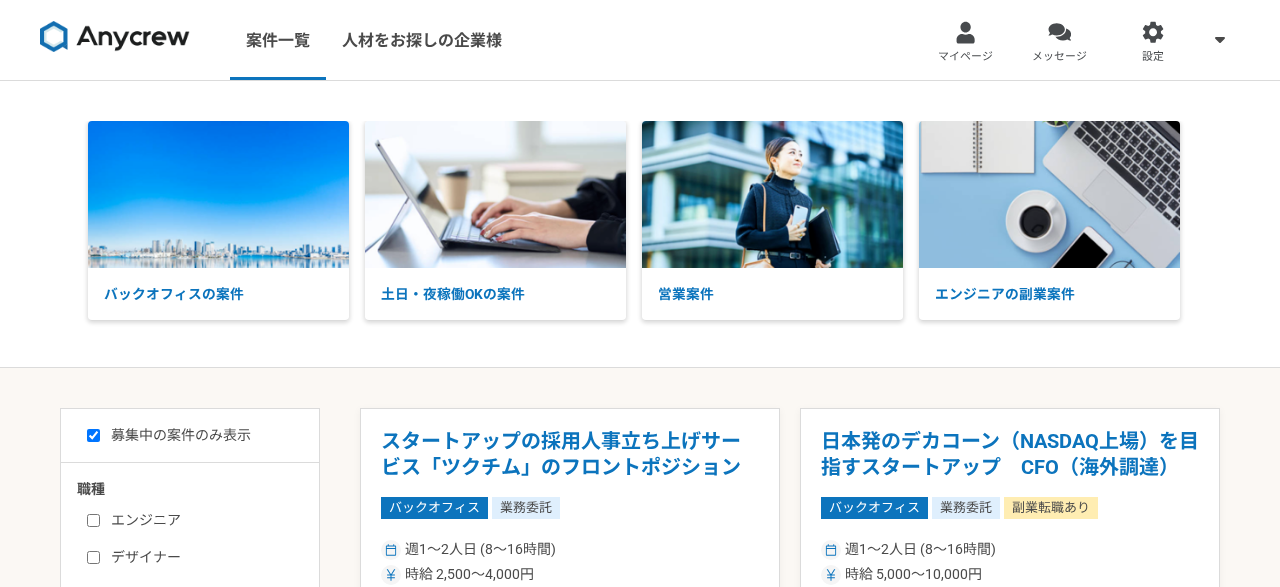checkbox on "true" 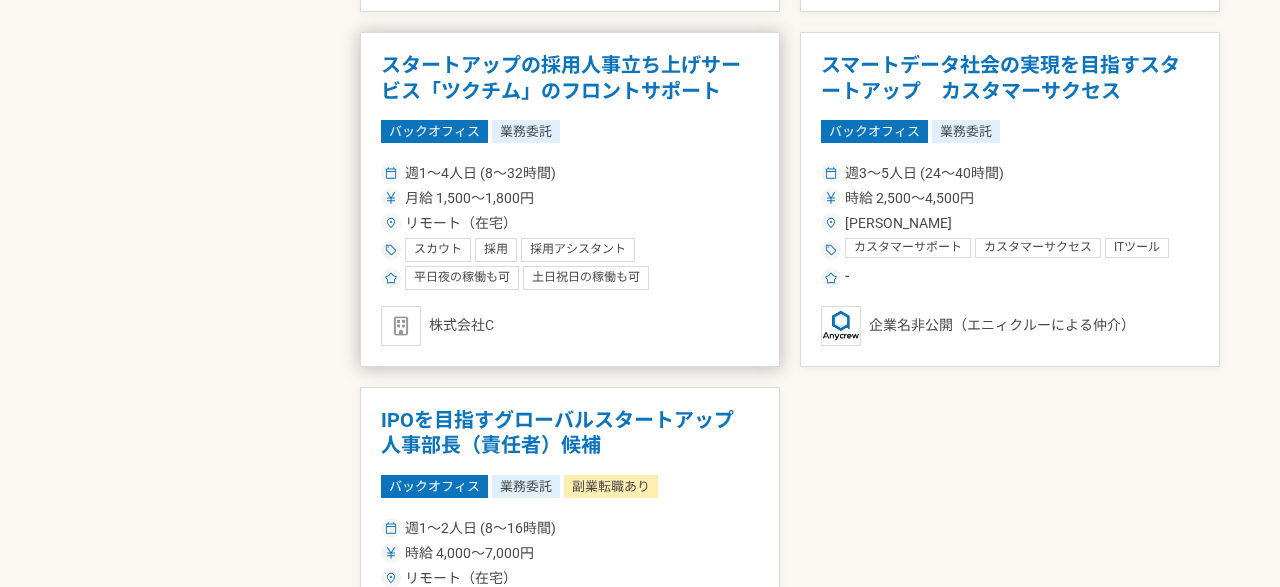 scroll, scrollTop: 1296, scrollLeft: 0, axis: vertical 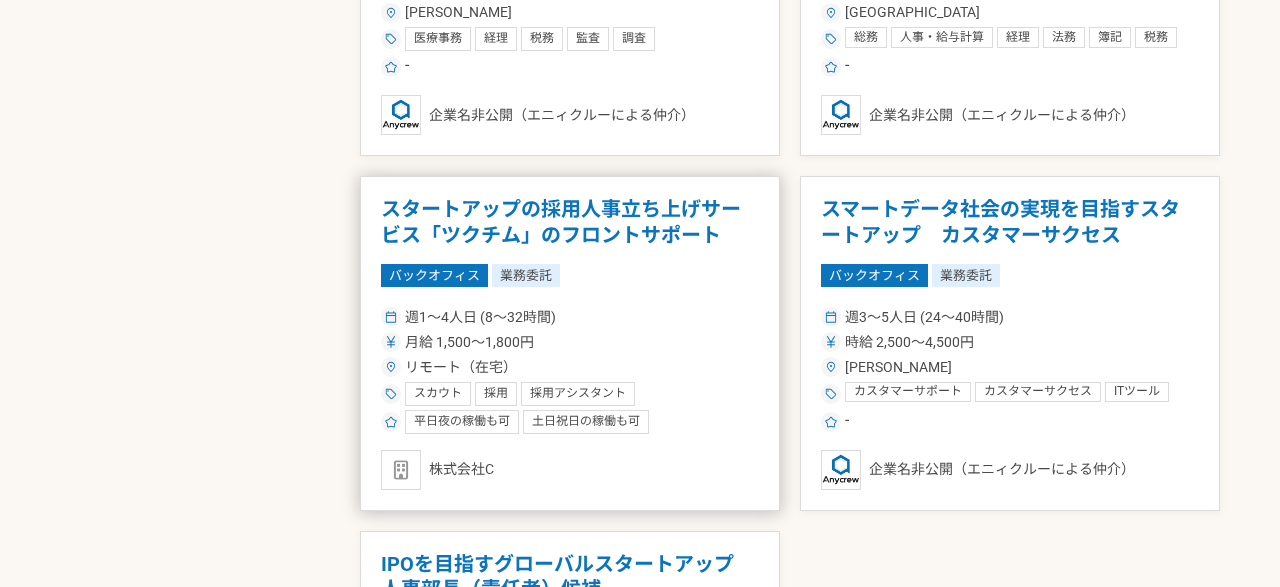 click on "月給 1,500〜1,800円" at bounding box center [570, 342] 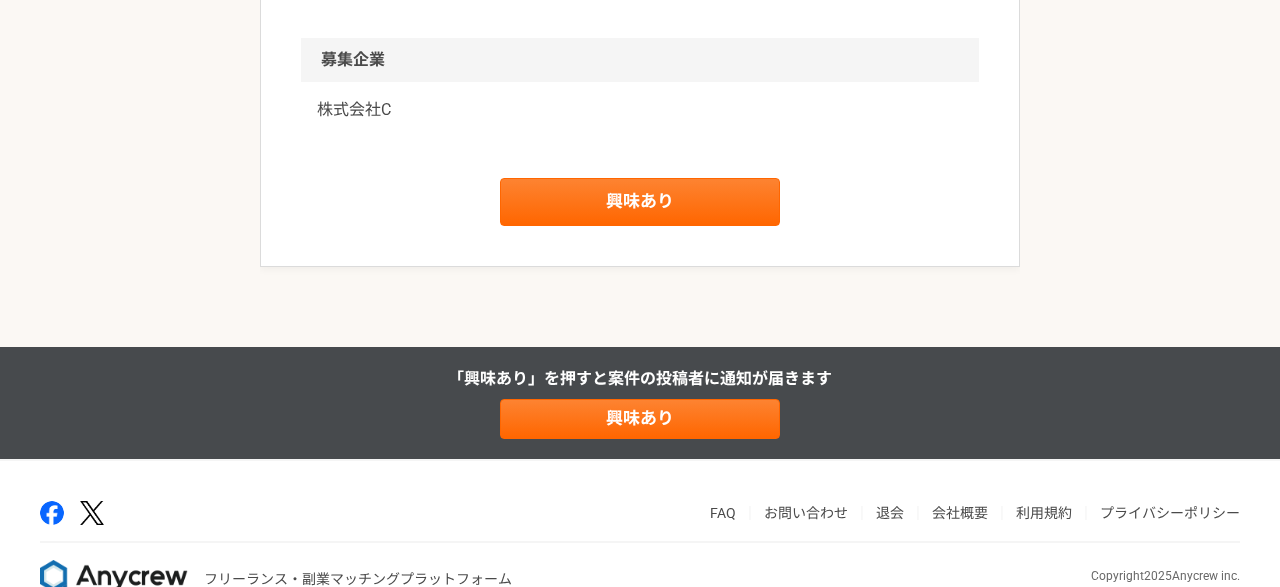 scroll, scrollTop: 2014, scrollLeft: 0, axis: vertical 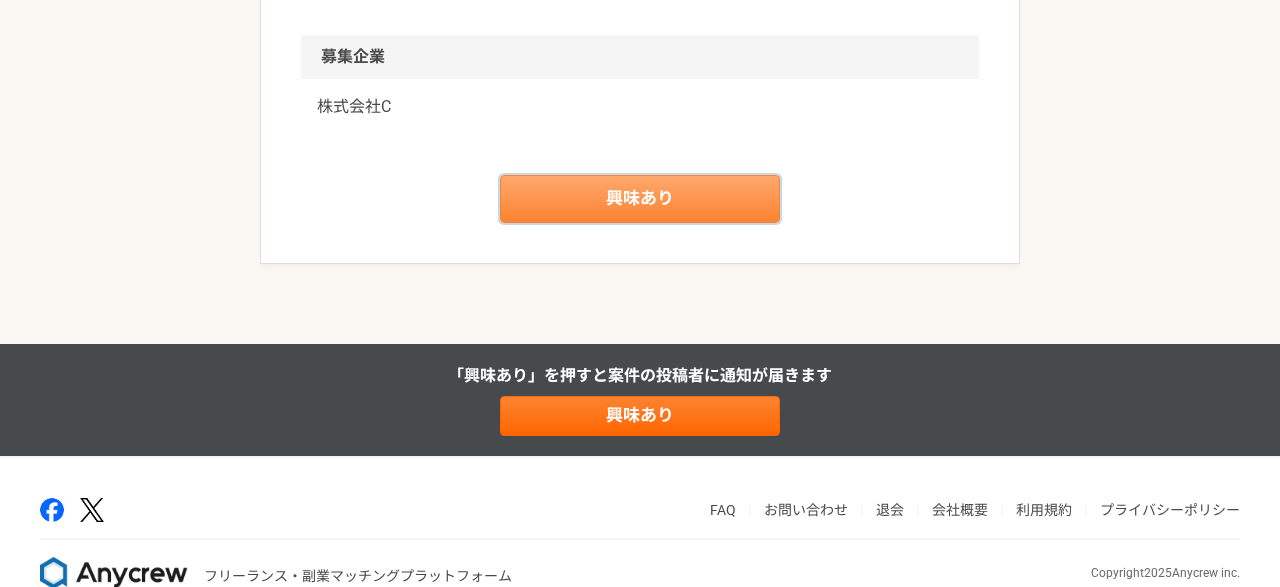 click on "興味あり" at bounding box center [640, 199] 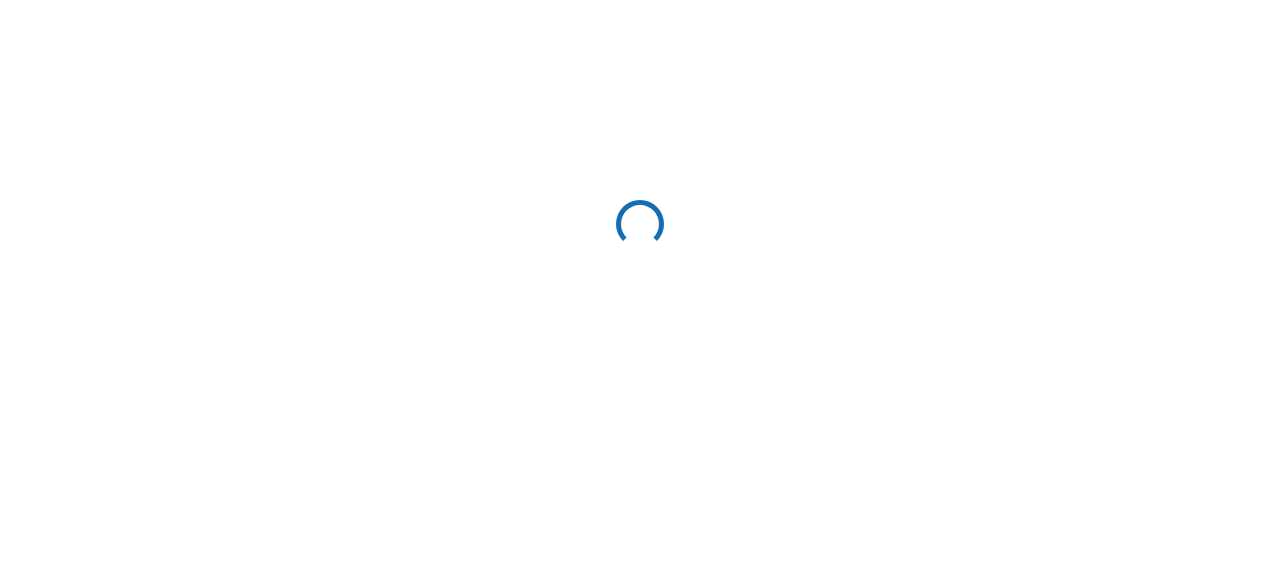 scroll, scrollTop: 0, scrollLeft: 0, axis: both 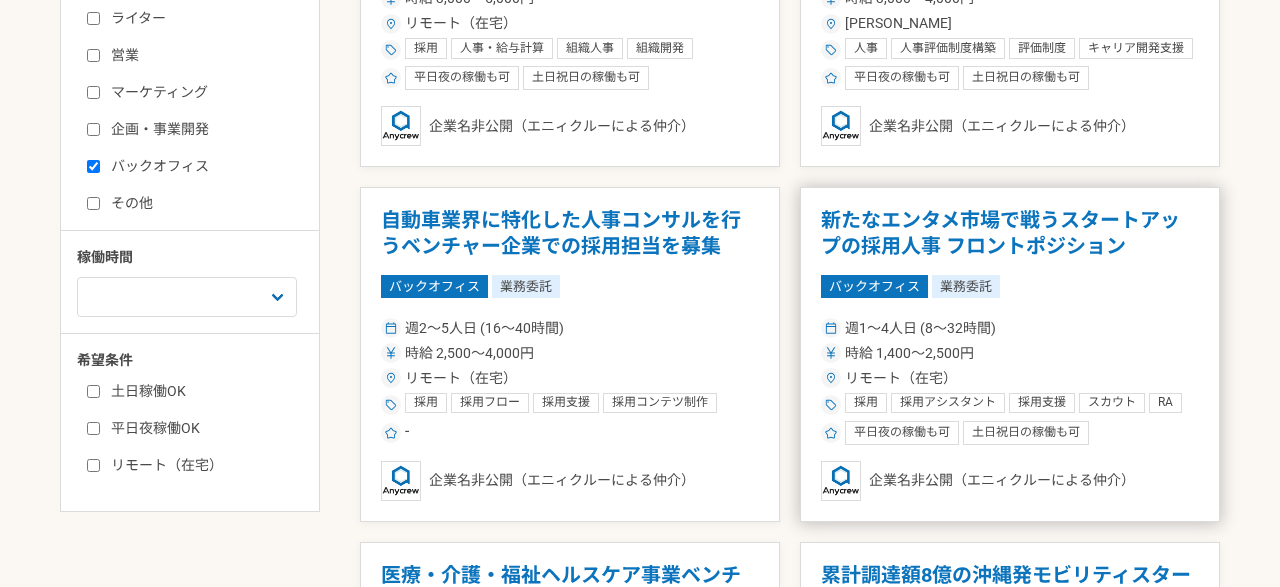 click on "新たなエンタメ市場で戦うスタートアップの採用人事 フロントポジション バックオフィス 業務委託 週1〜4人日 (8〜32時間) 時給 1,400〜2,500円 リモート（在宅） 採用 採用アシスタント 採用支援 スカウト RA CA 中途採用 採用母集団形成 採用フロー 平日夜の稼働も可 土日祝日の稼働も可 企業名非公開（エニィクルーによる仲介）" at bounding box center (1010, 354) 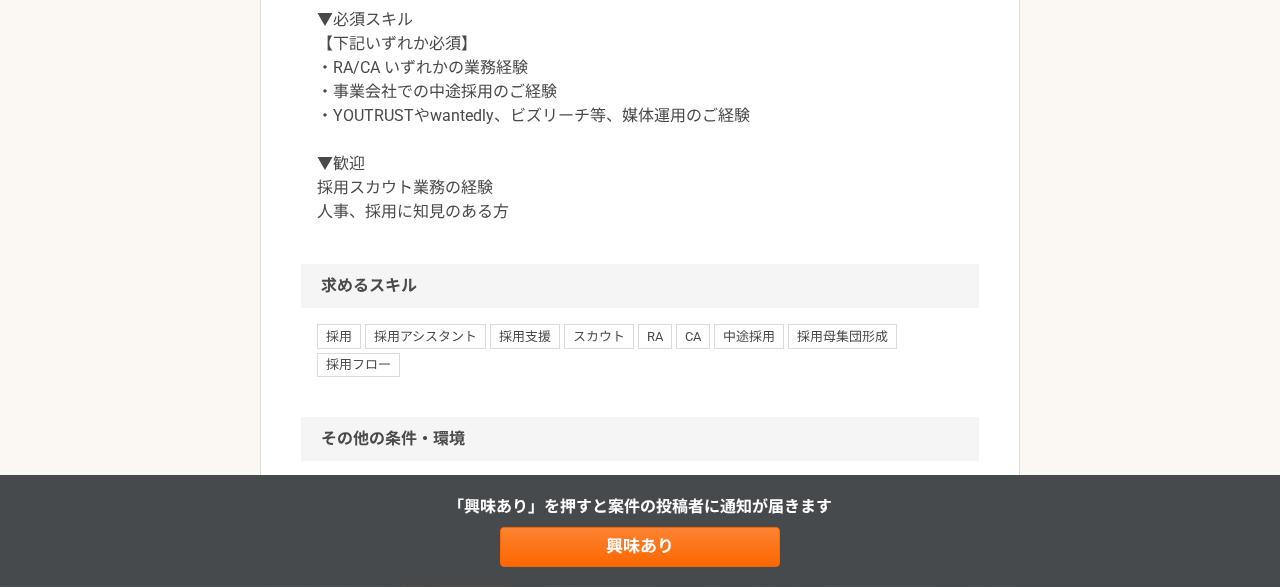 scroll, scrollTop: 1440, scrollLeft: 0, axis: vertical 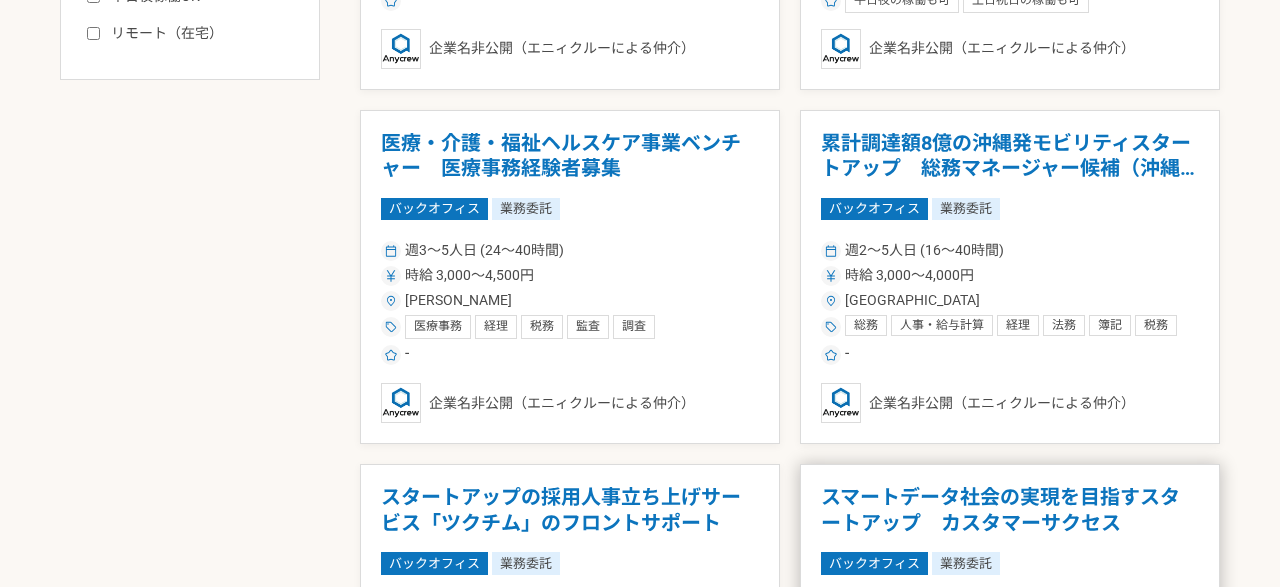 click on "時給 3,000〜4,000円" at bounding box center (909, 275) 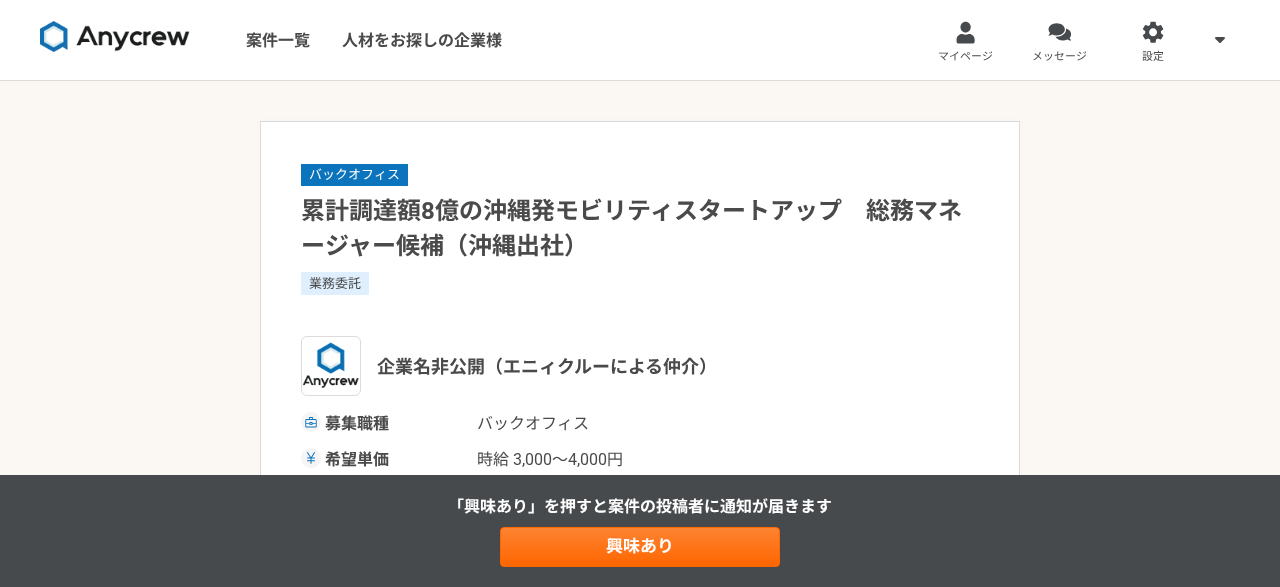 scroll, scrollTop: 432, scrollLeft: 0, axis: vertical 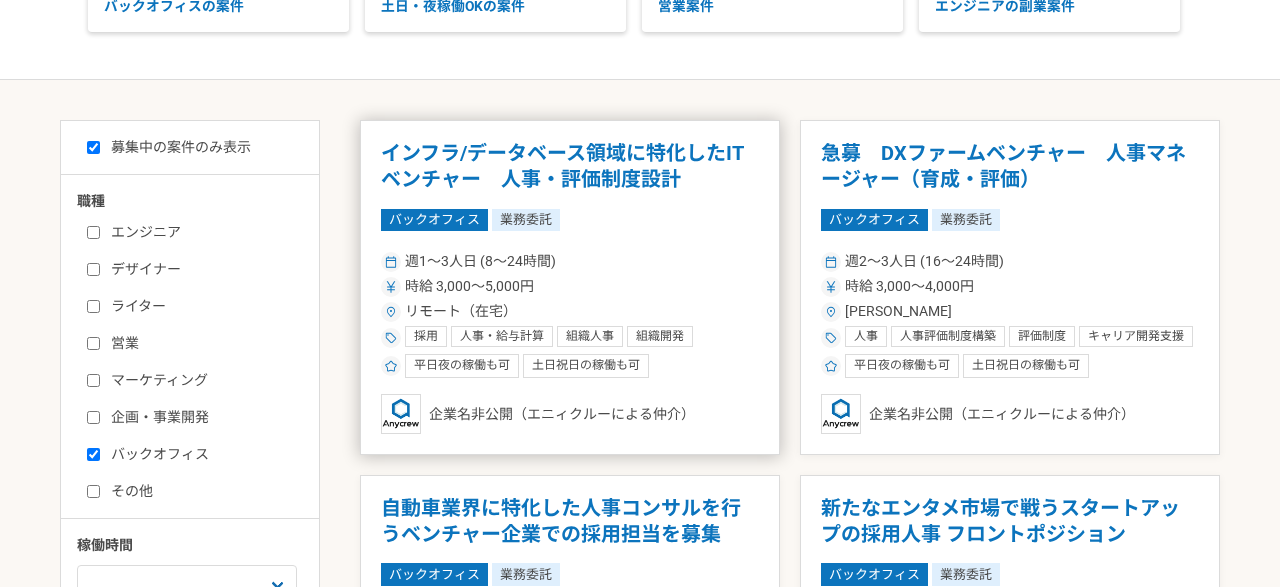 click on "時給 3,000〜5,000円" at bounding box center [570, 286] 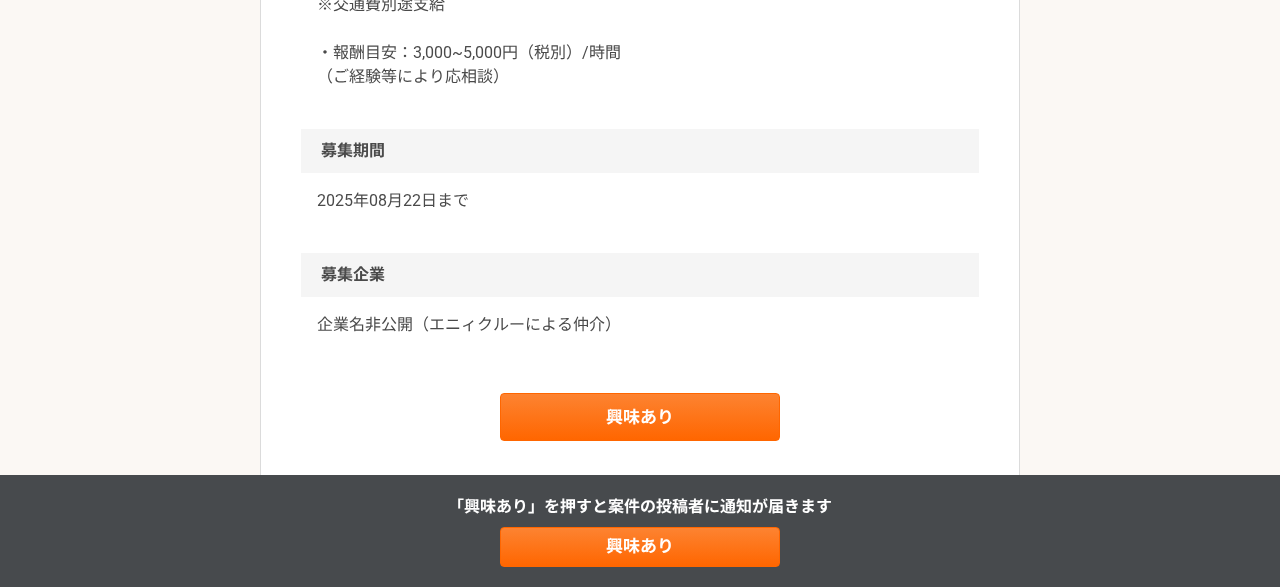 scroll, scrollTop: 2160, scrollLeft: 0, axis: vertical 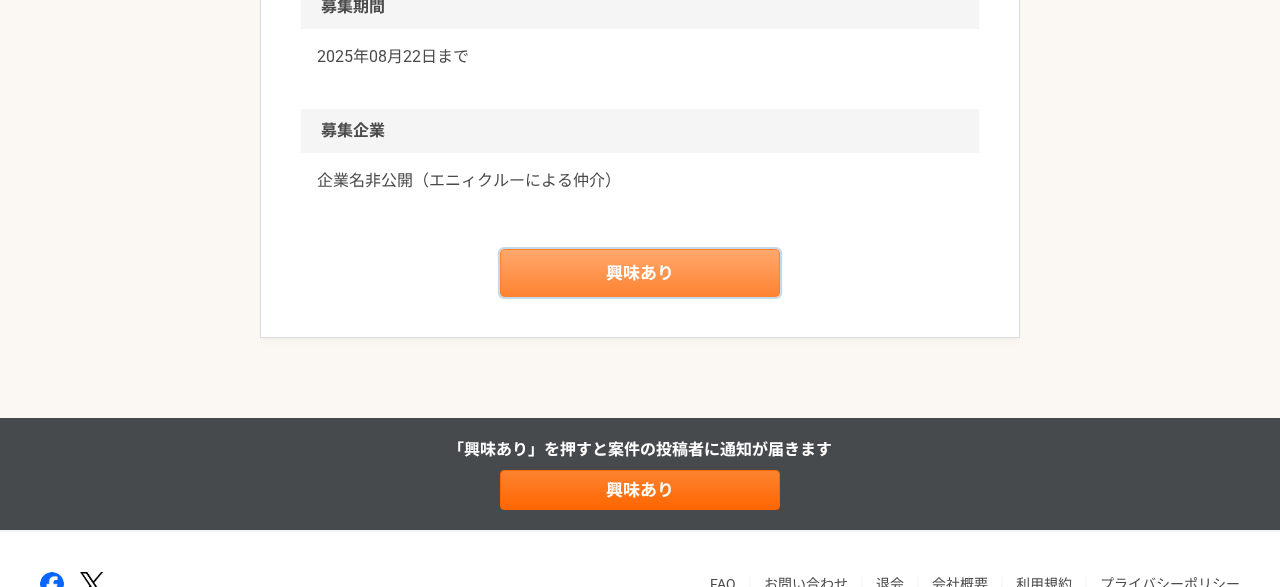 click on "興味あり" at bounding box center [640, 273] 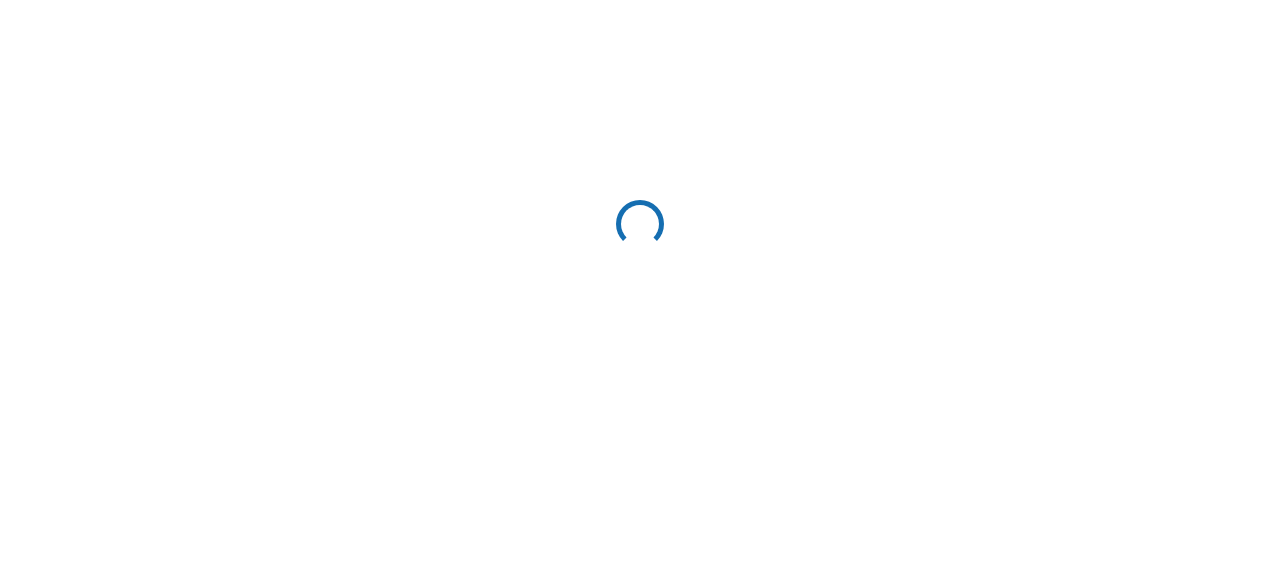 scroll, scrollTop: 0, scrollLeft: 0, axis: both 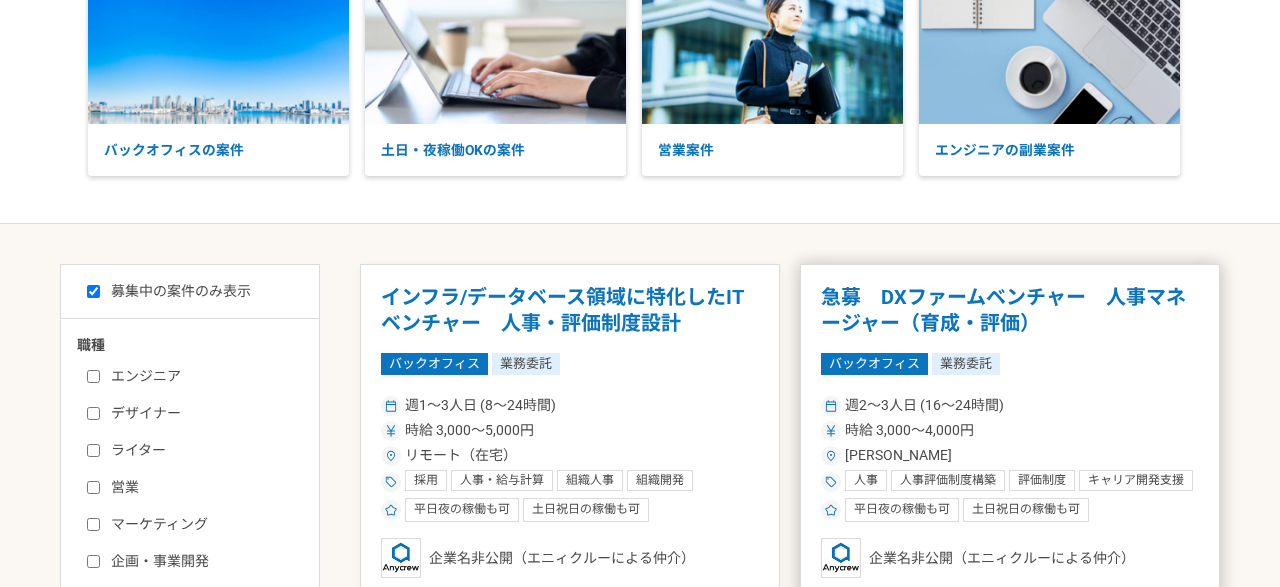 click on "急募　DXファームベンチャー　人事マネージャー（育成・評価）" at bounding box center (1010, 310) 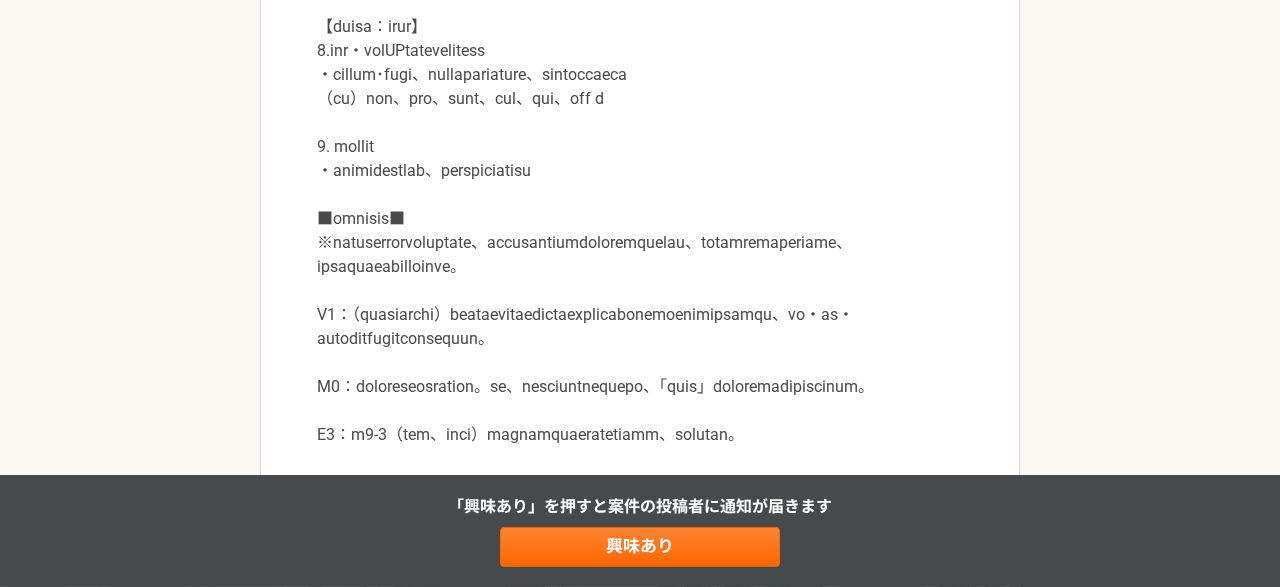 scroll, scrollTop: 864, scrollLeft: 0, axis: vertical 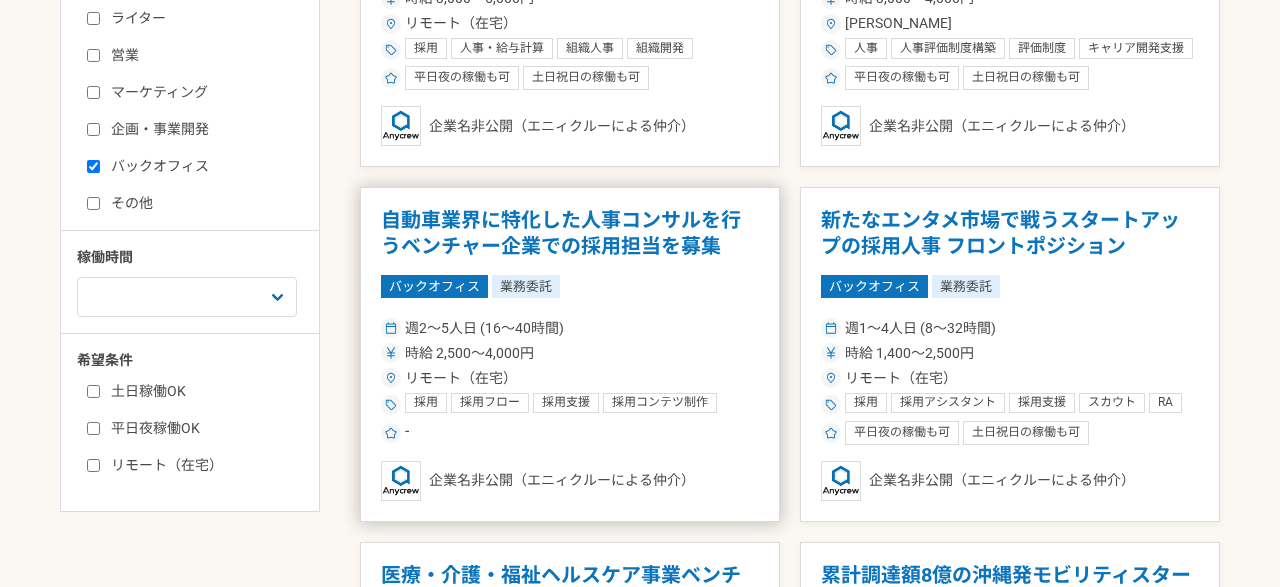 click on "自動車業界に特化した人事コンサルを行うベンチャー企業での採用担当を募集" at bounding box center [570, 233] 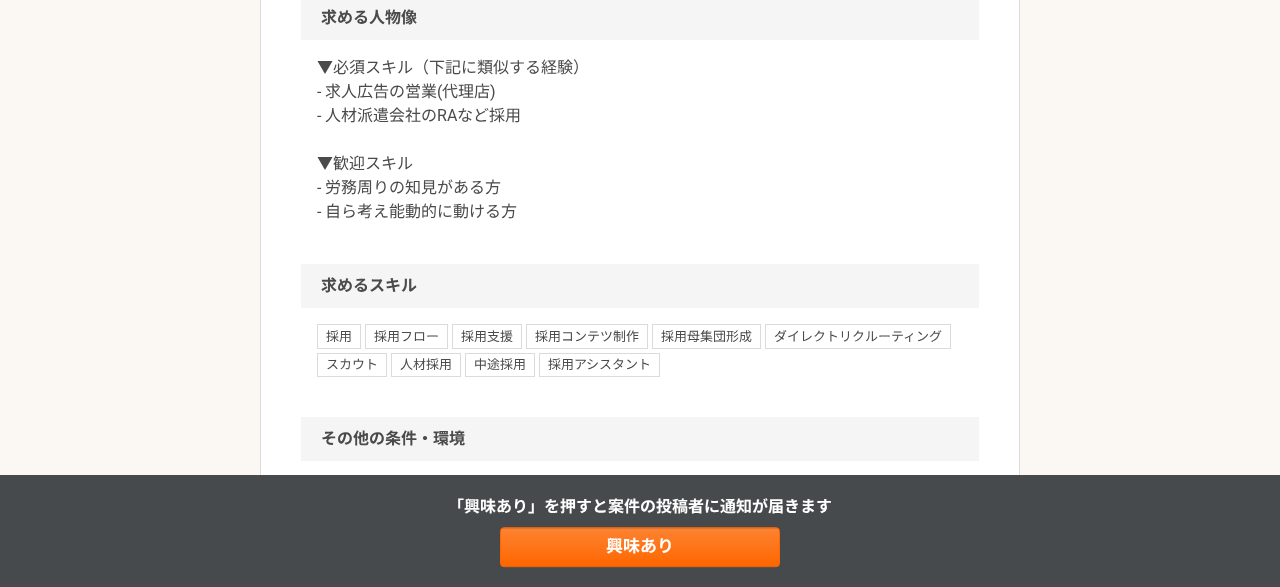 scroll, scrollTop: 1296, scrollLeft: 0, axis: vertical 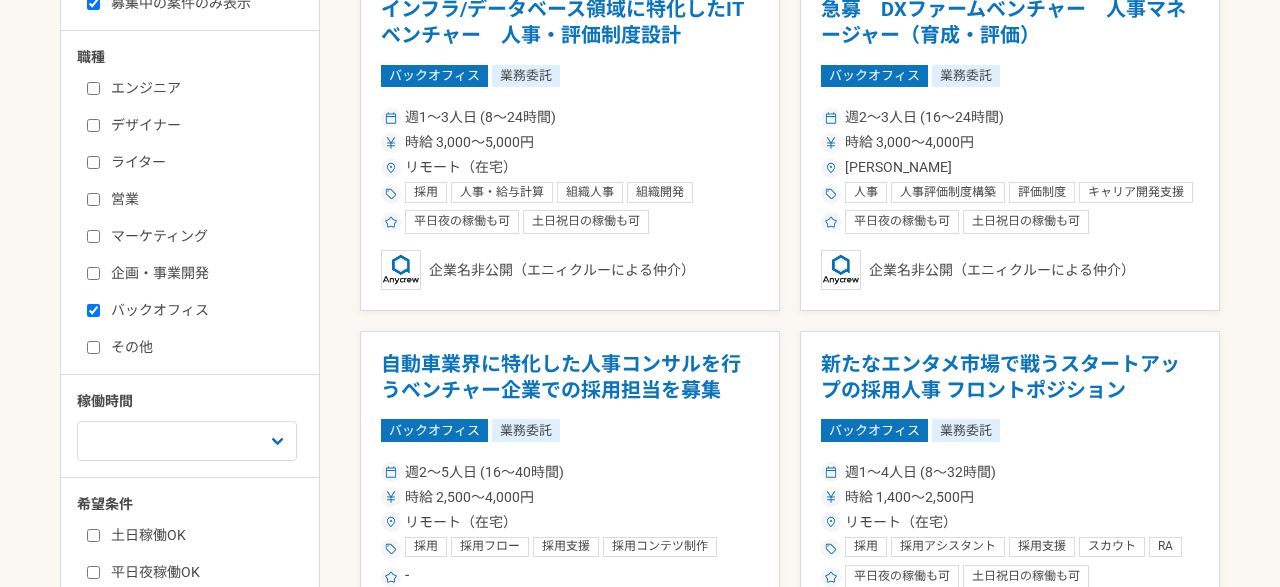 click on "バックオフィス" at bounding box center (202, 310) 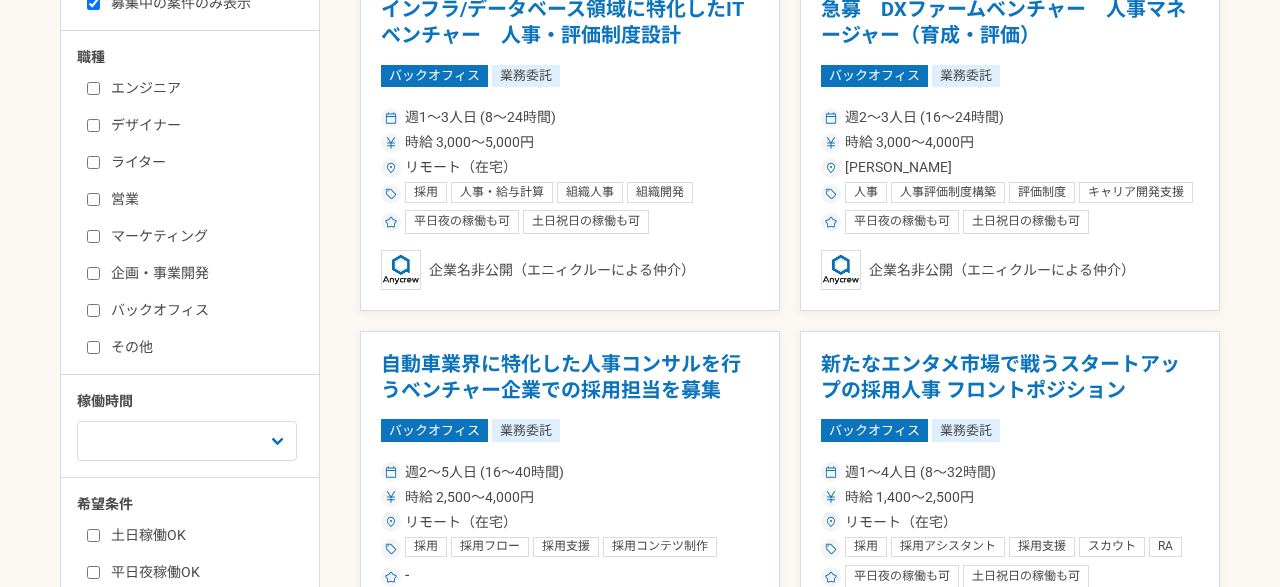 checkbox on "false" 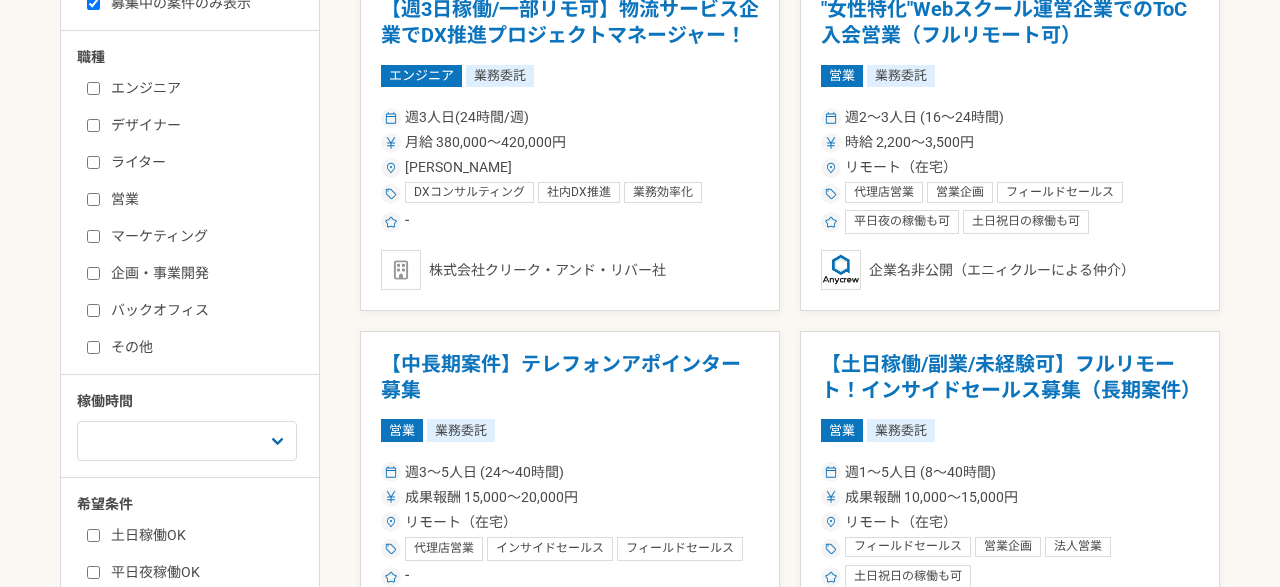 click on "企画・事業開発" at bounding box center [202, 273] 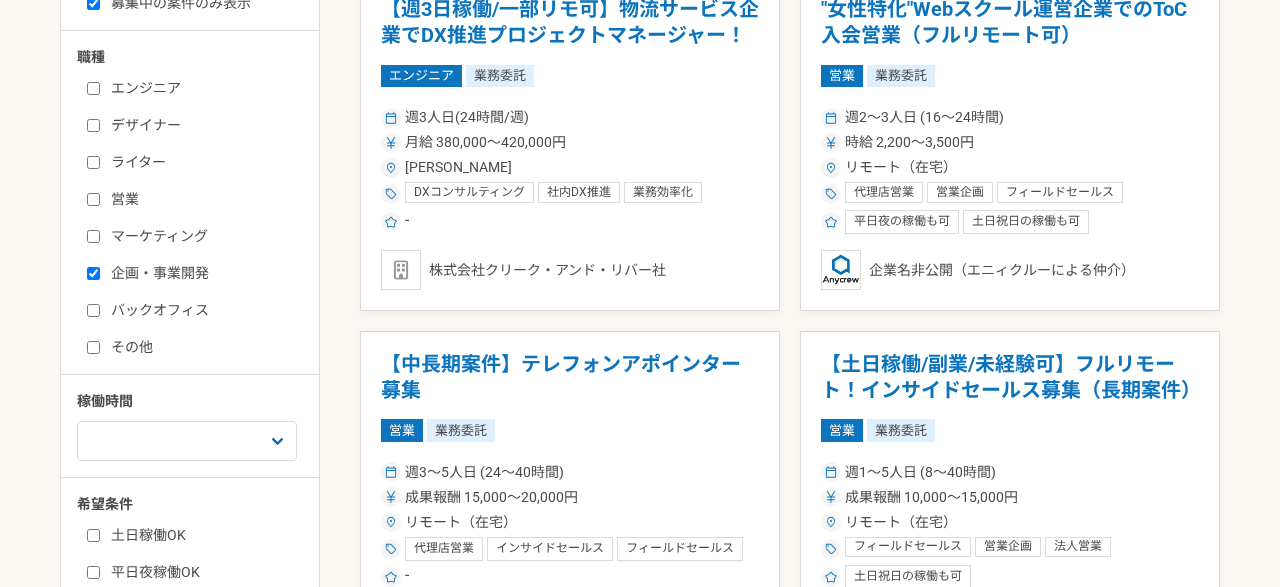 checkbox on "true" 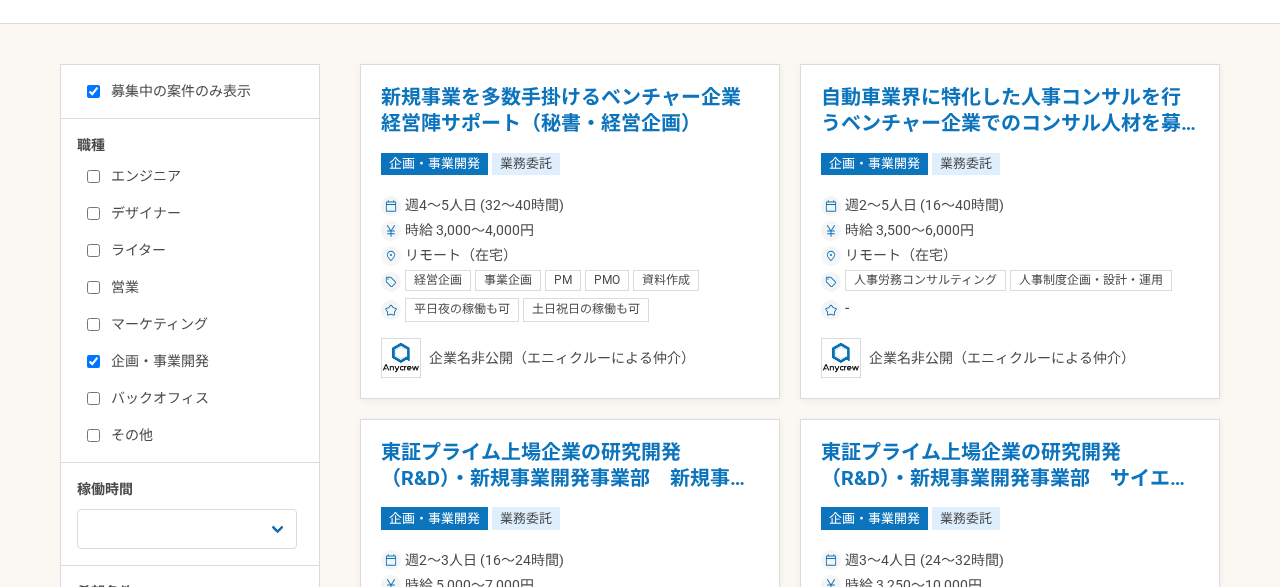 scroll, scrollTop: 288, scrollLeft: 0, axis: vertical 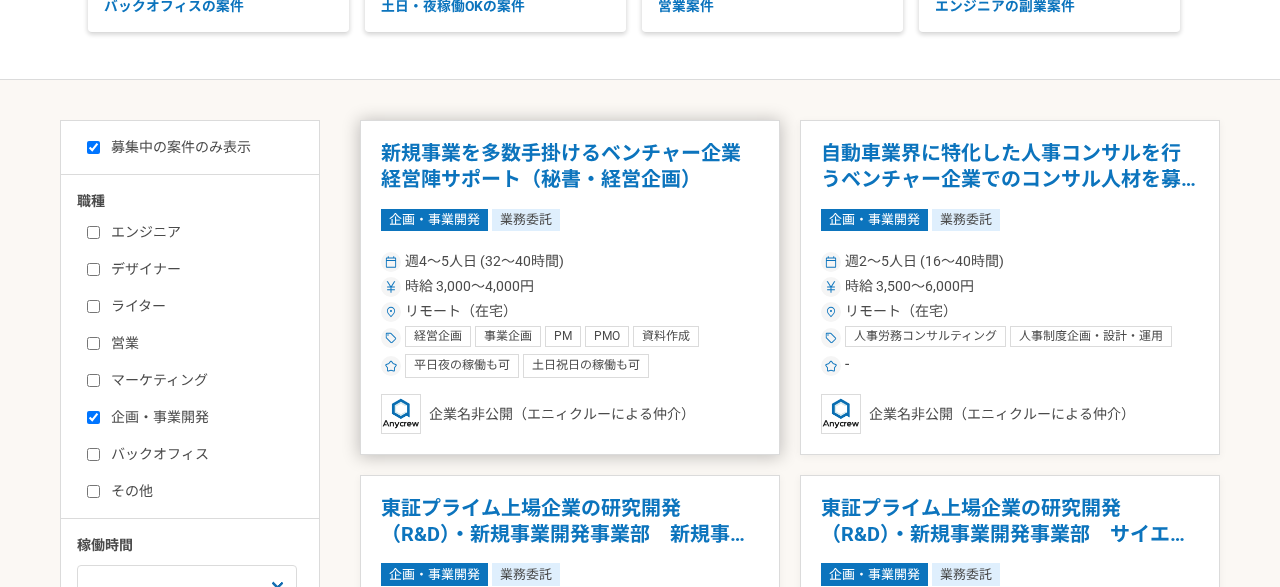 click on "時給 3,000〜4,000円" at bounding box center [570, 286] 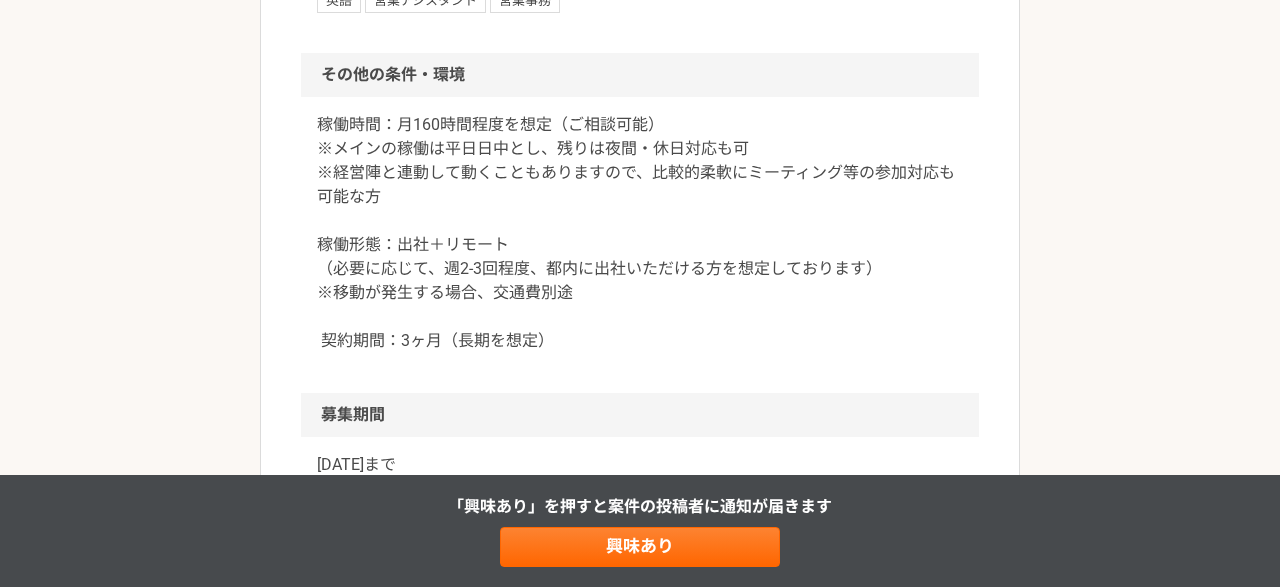 scroll, scrollTop: 2448, scrollLeft: 0, axis: vertical 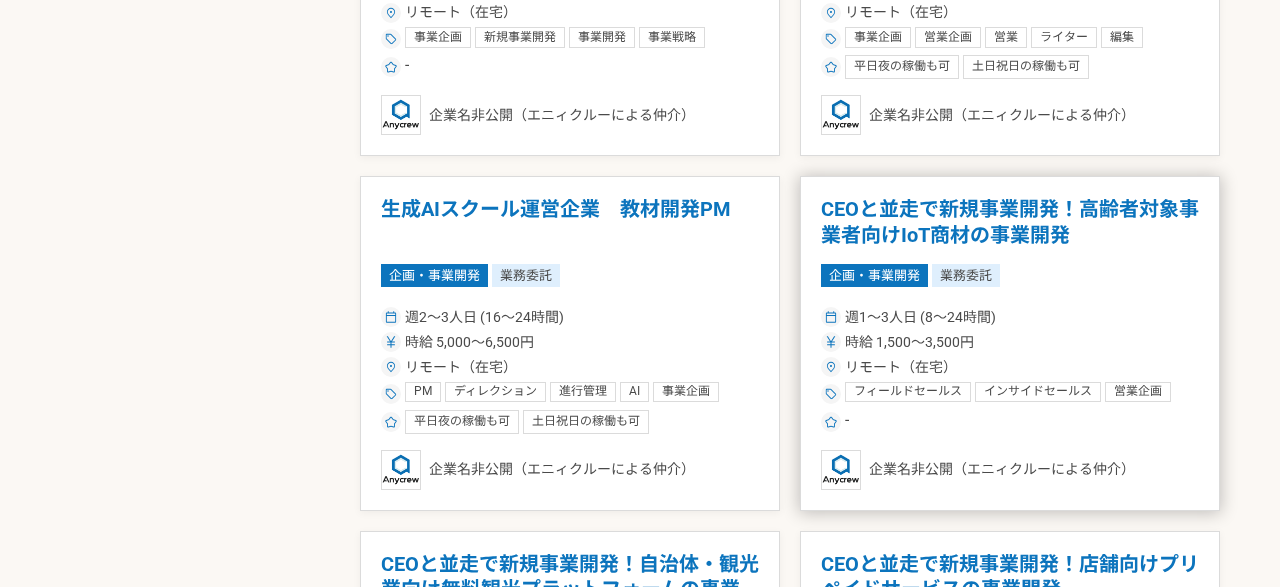 click on "CEOと並走で新規事業開発！高齢者対象事業者向けIoT商材の事業開発" at bounding box center (1010, 222) 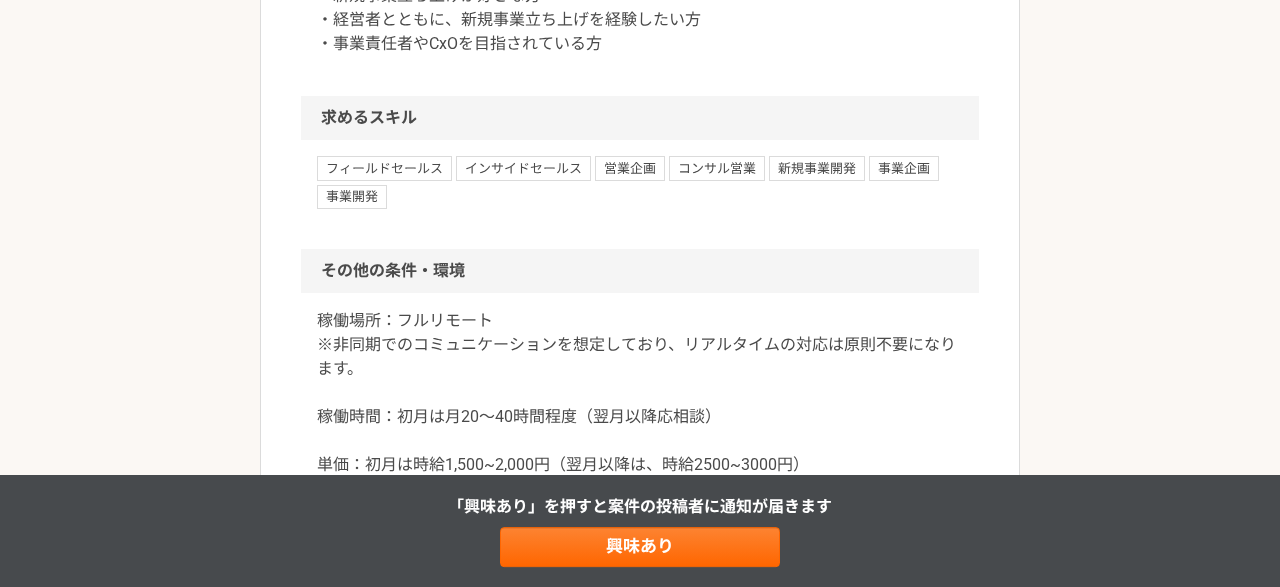 scroll, scrollTop: 1872, scrollLeft: 0, axis: vertical 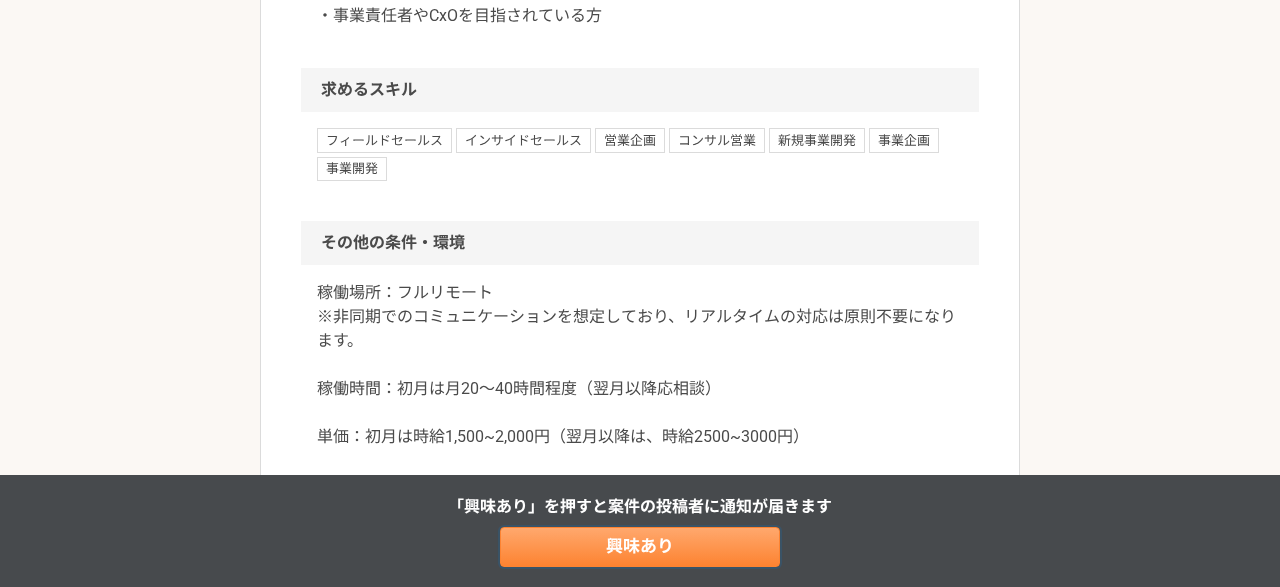 click on "興味あり" at bounding box center (640, 547) 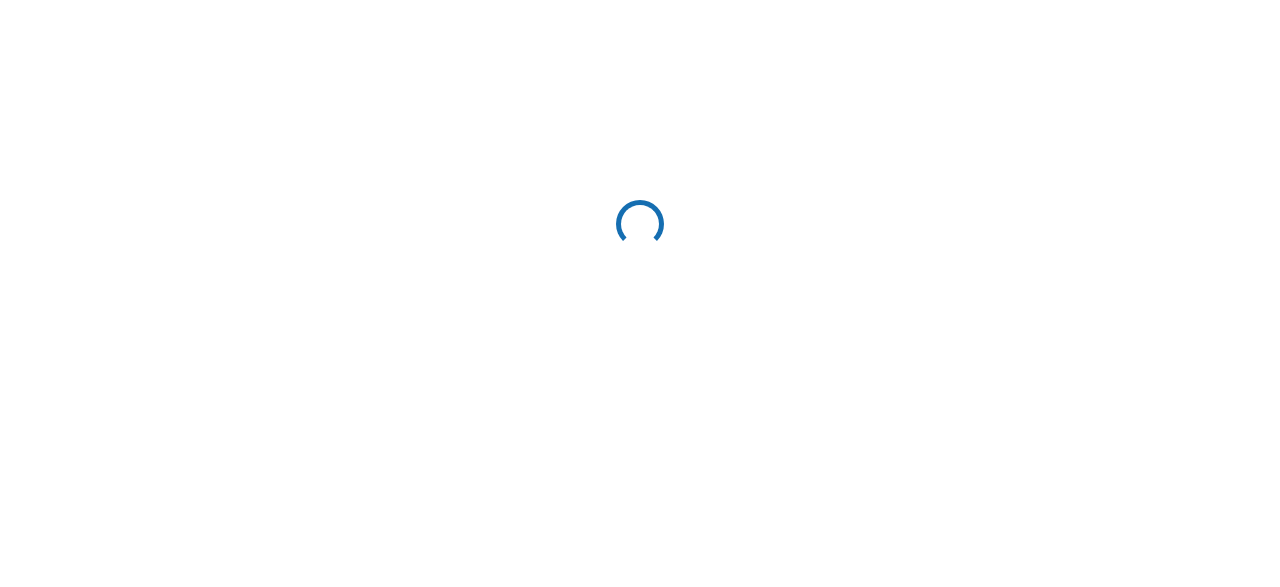 scroll, scrollTop: 0, scrollLeft: 0, axis: both 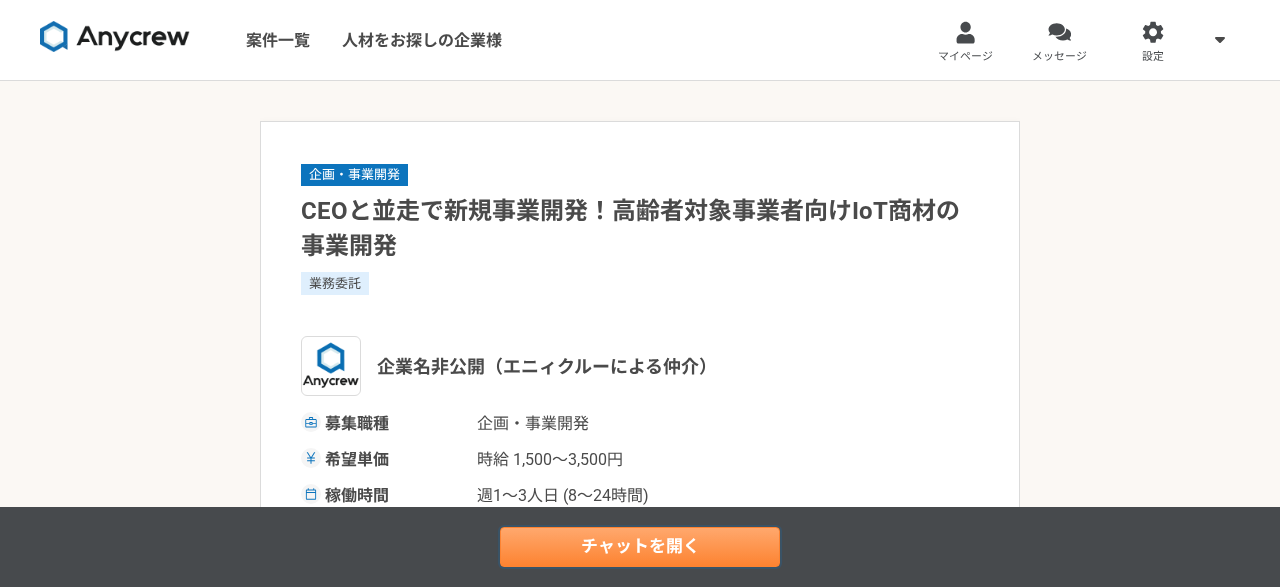 click on "チャットを開く" at bounding box center (640, 547) 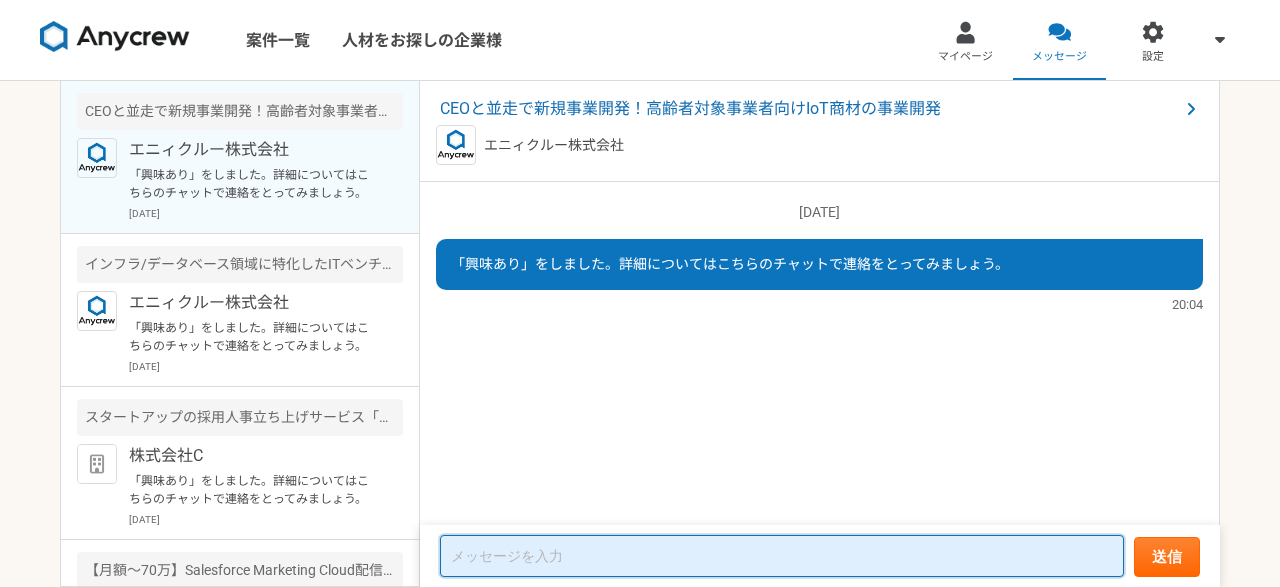 click at bounding box center (782, 556) 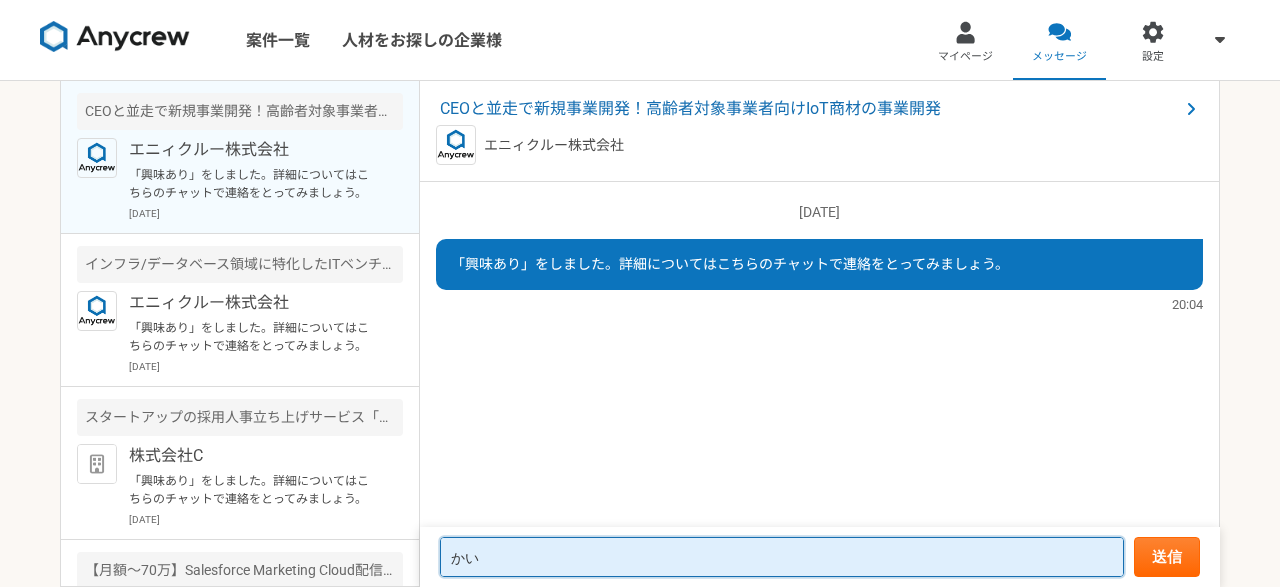 type on "か" 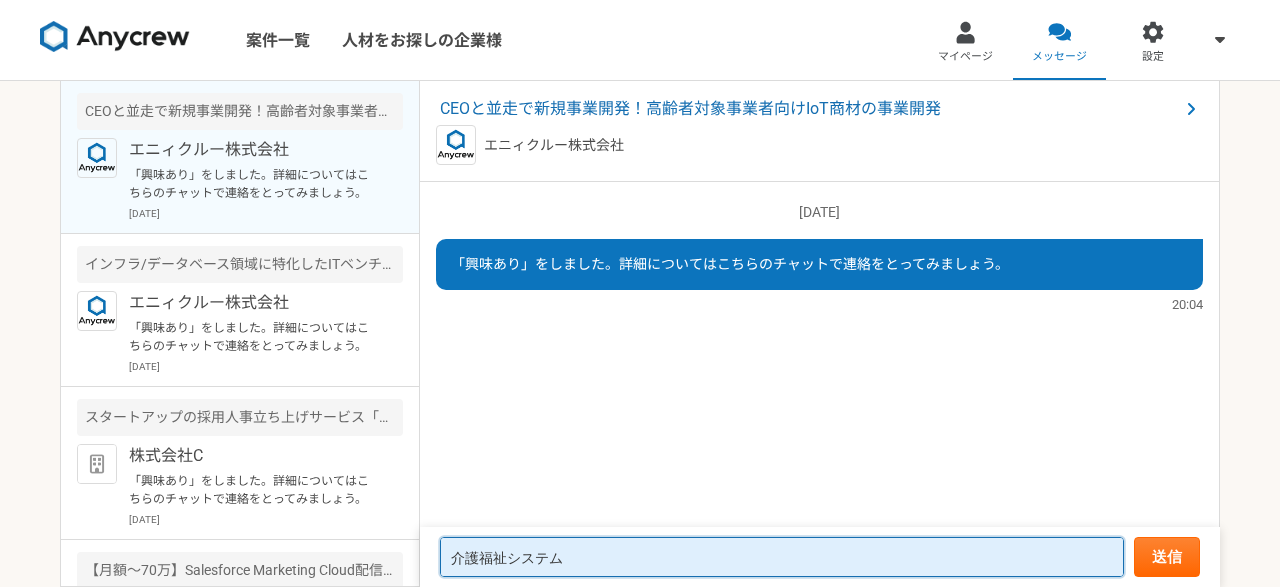 click on "介護福祉システム" at bounding box center (782, 557) 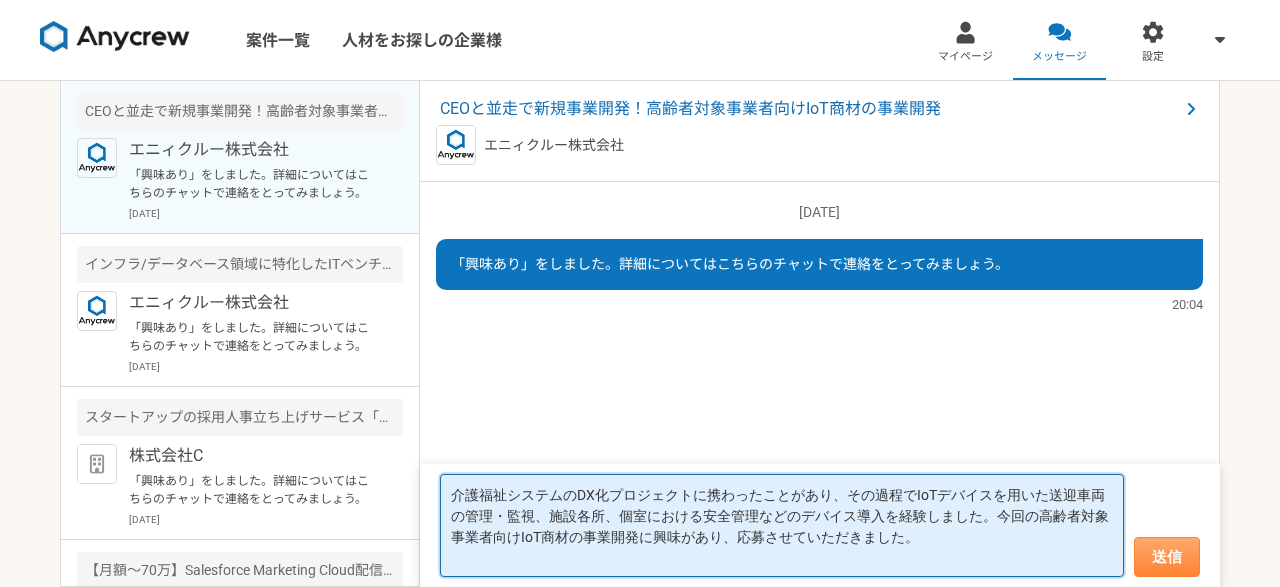 type on "介護福祉システムのDX化プロジェクトに携わったことがあり、その過程でIoTデバイスを用いた送迎車両の管理・監視、施設各所、個室における安全管理などのデバイス導入を経験しました。今回の高齢者対象事業者向けIoT商材の事業開発に興味があり、応募させていただきました。" 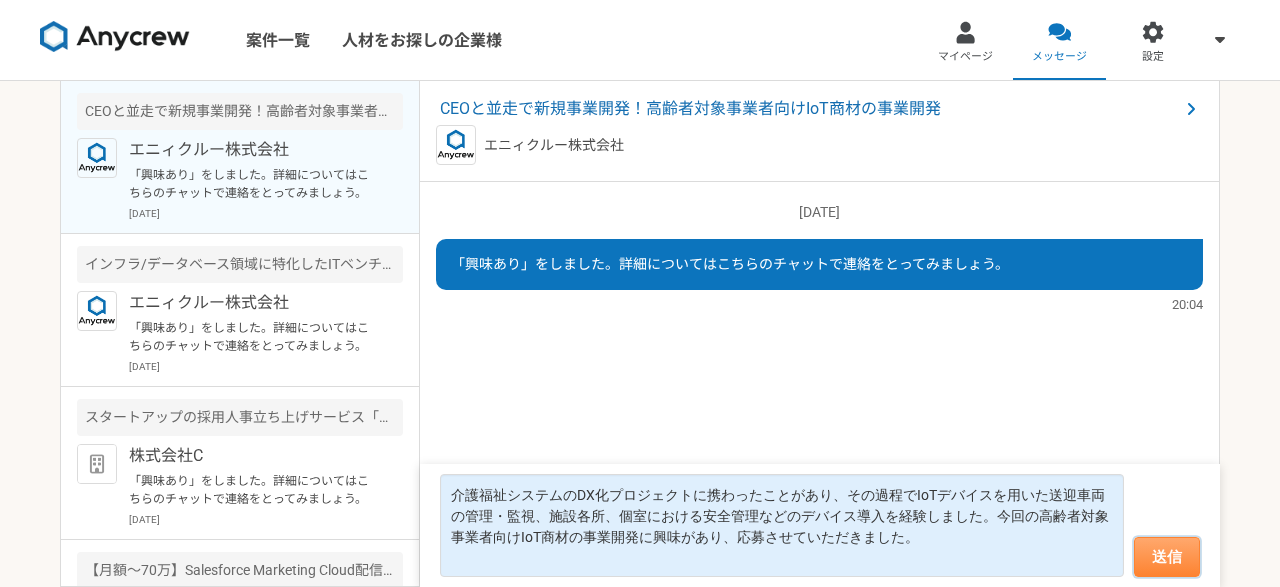 click on "送信" at bounding box center [1167, 557] 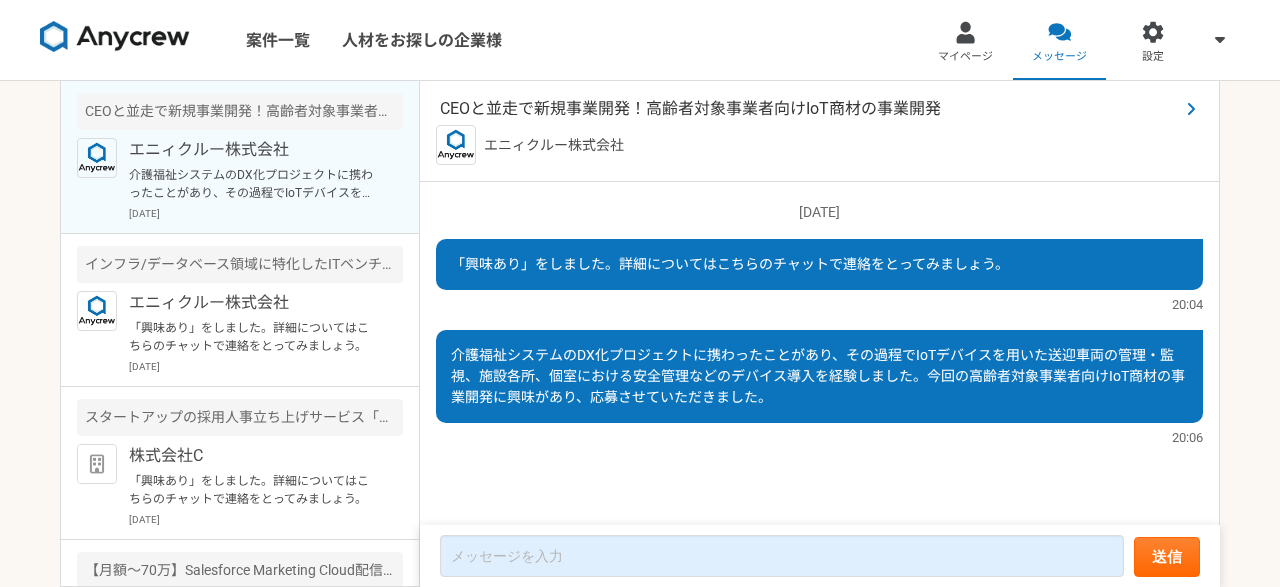click on "CEOと並走で新規事業開発！高齢者対象事業者向けIoT商材の事業開発" at bounding box center [809, 109] 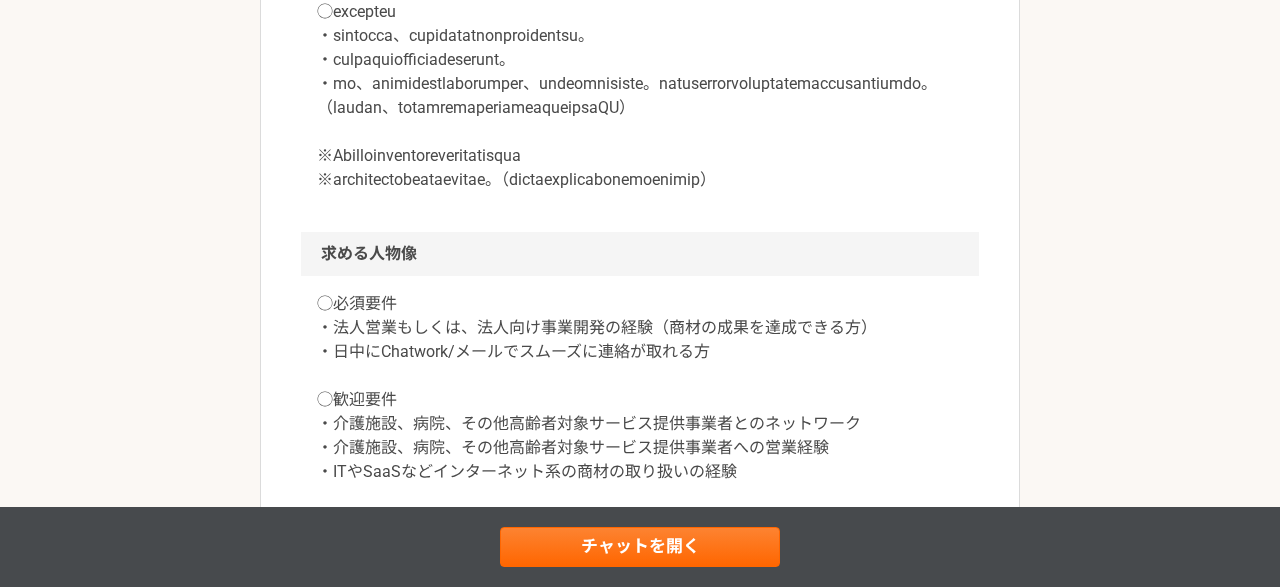 scroll, scrollTop: 1440, scrollLeft: 0, axis: vertical 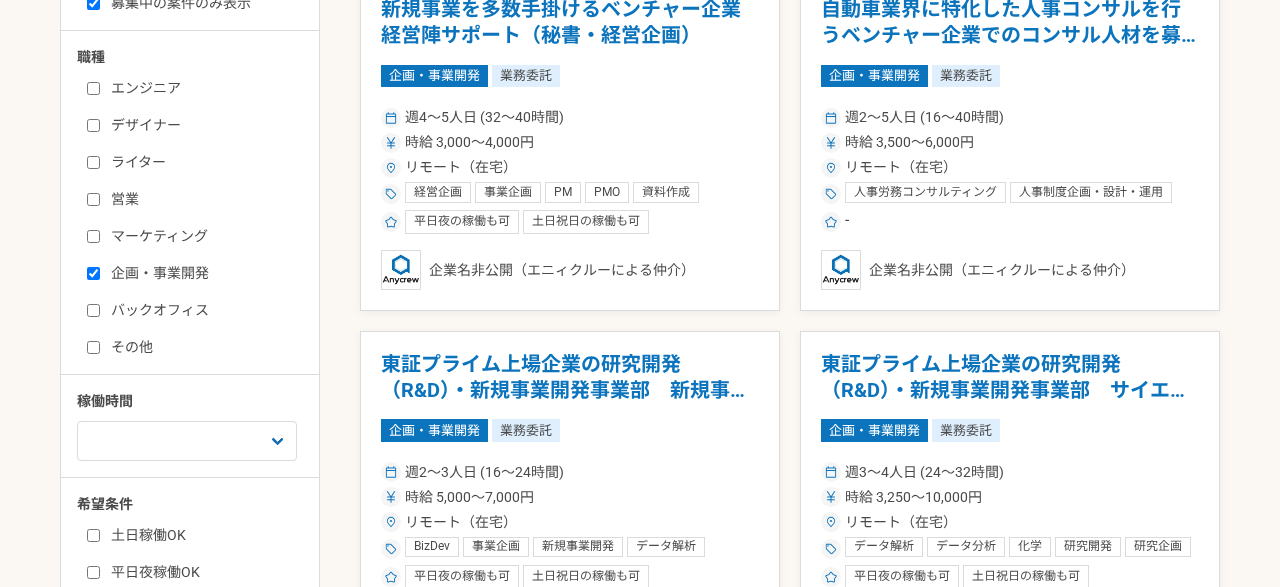 click on "企画・事業開発" at bounding box center [202, 273] 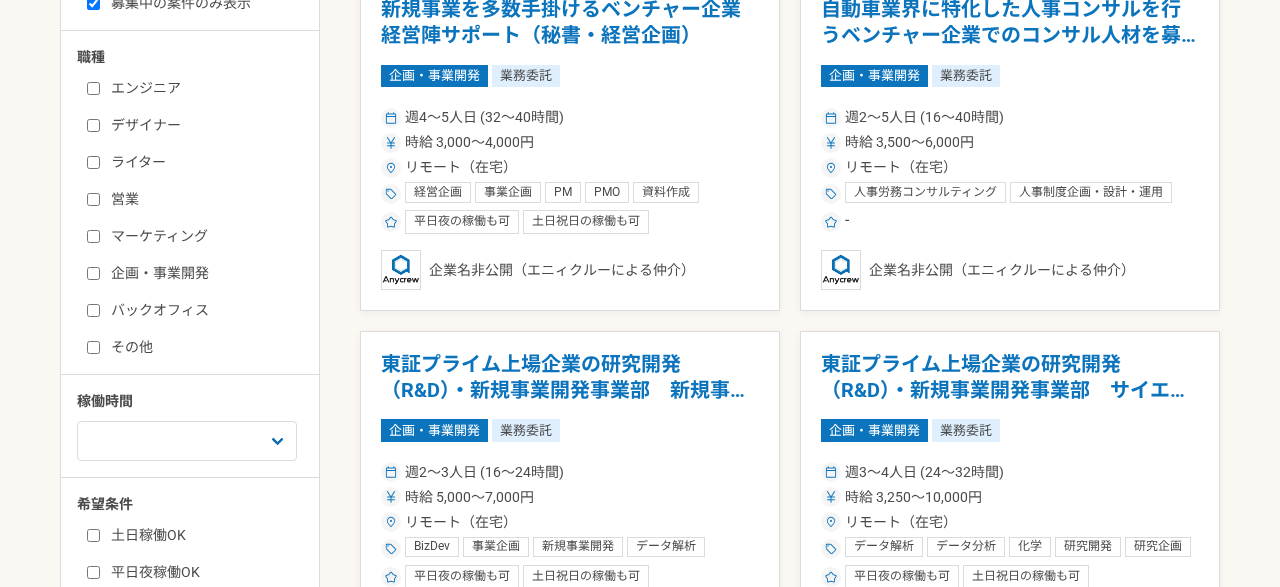 checkbox on "false" 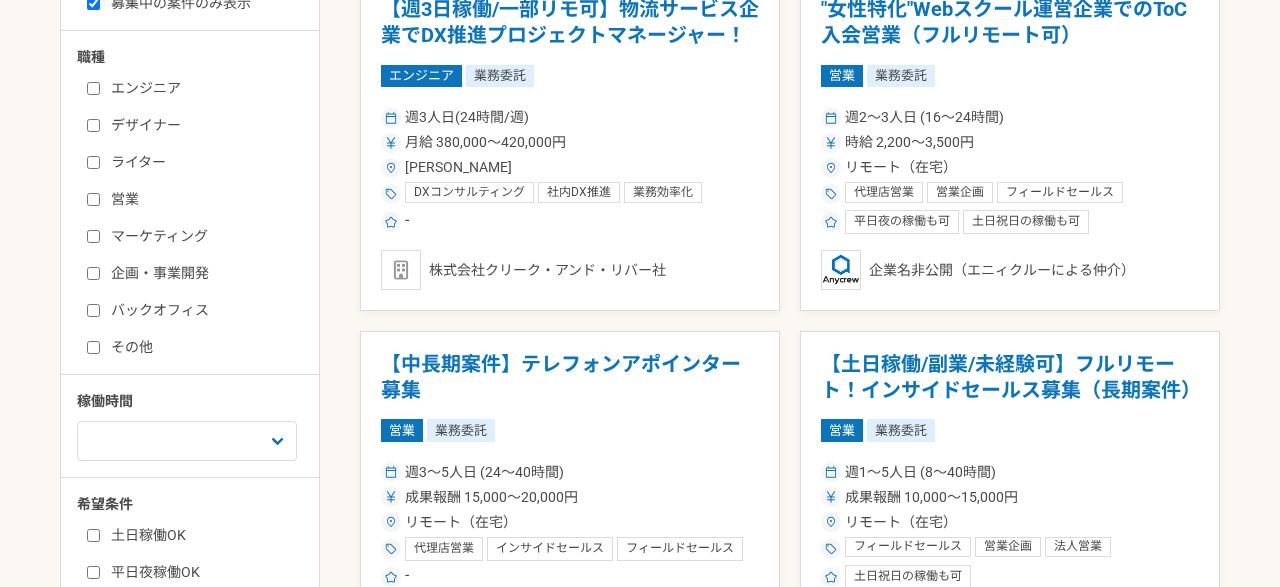 click on "営業" at bounding box center [202, 199] 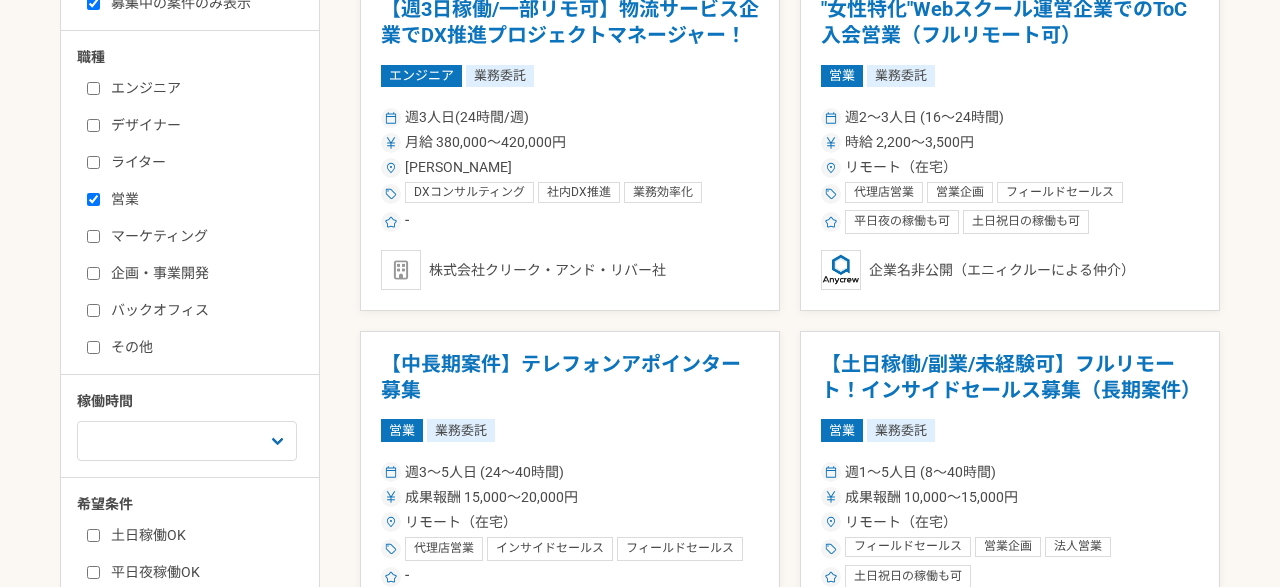 checkbox on "true" 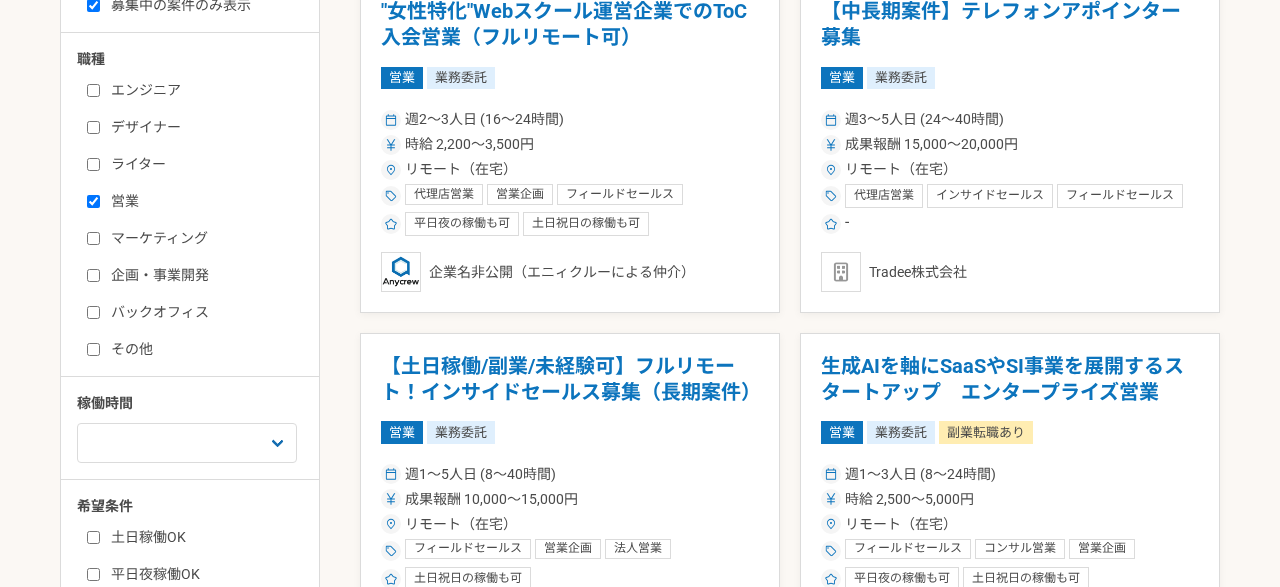 scroll, scrollTop: 432, scrollLeft: 0, axis: vertical 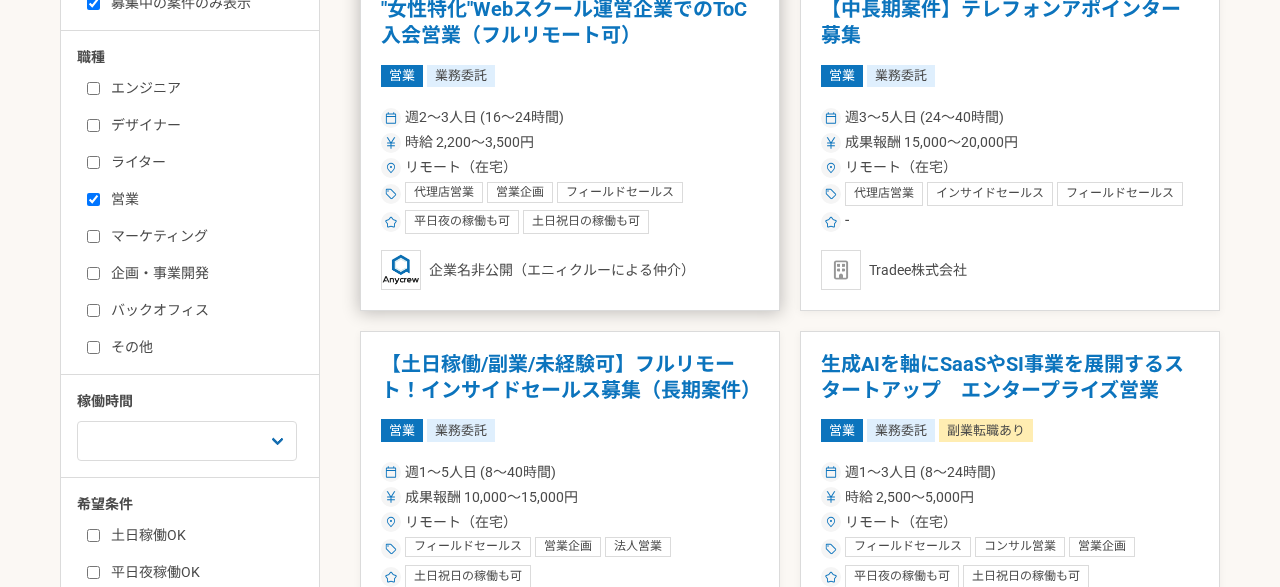 click on ""女性特化"Webスクール運営企業でのToC入会営業（フルリモート可） 営業 業務委託 週2〜3人日 (16〜24時間) 時給 2,200〜3,500円 リモート（在宅） 代理店営業 営業企画 フィールドセールス コンサル営業 インサイドセールス 営業 営業事務 営業アシスタント 営業指導 セールス 平日夜の稼働も可 土日祝日の稼働も可 企業名非公開（エニィクルーによる仲介）" at bounding box center [570, 143] 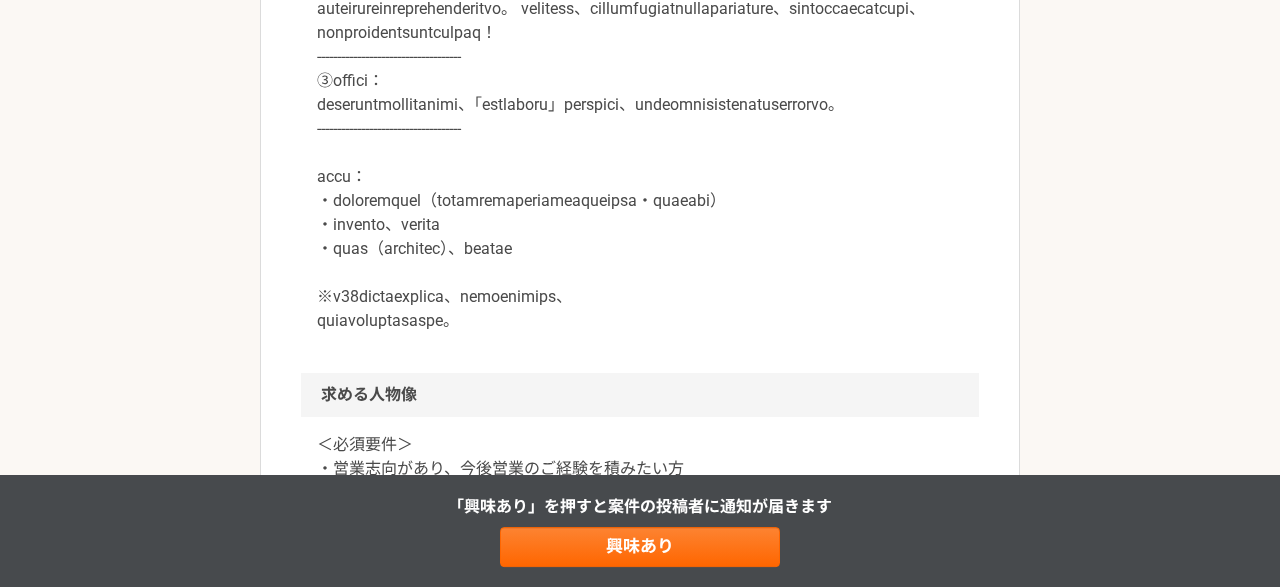 scroll, scrollTop: 1440, scrollLeft: 0, axis: vertical 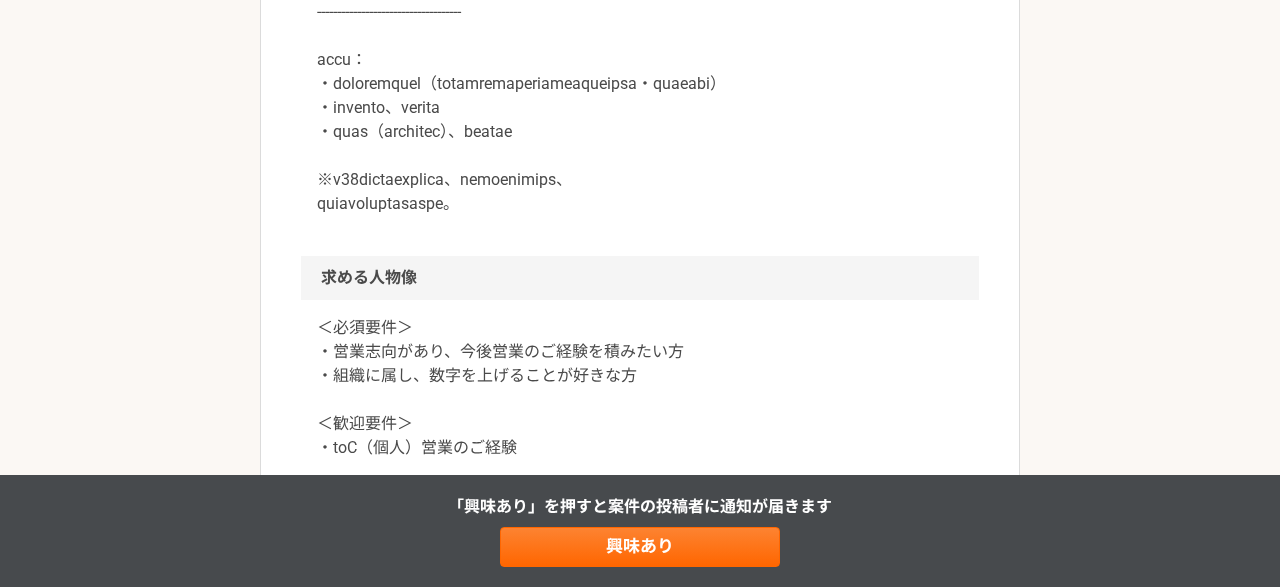 click at bounding box center [640, -96] 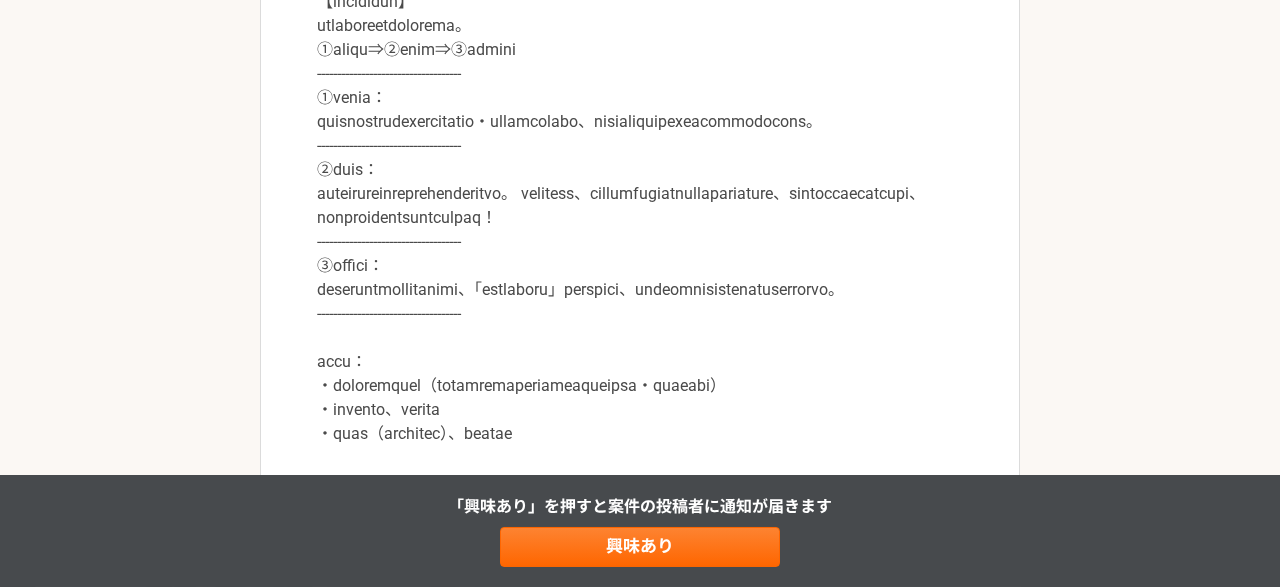 scroll, scrollTop: 1082, scrollLeft: 0, axis: vertical 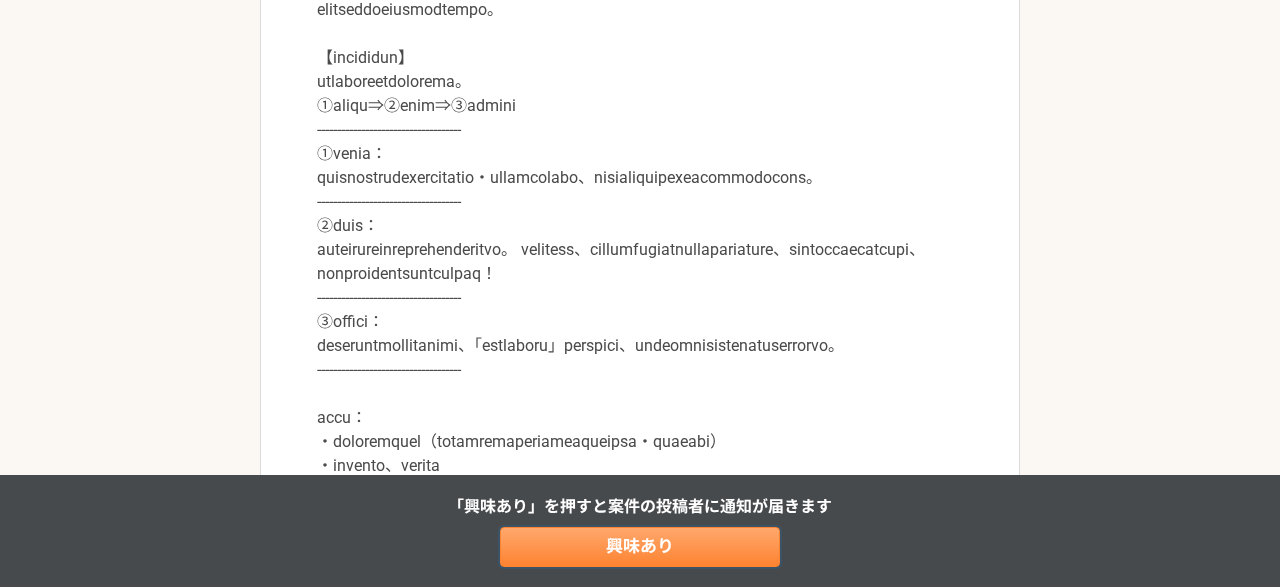 click on "興味あり" at bounding box center [640, 547] 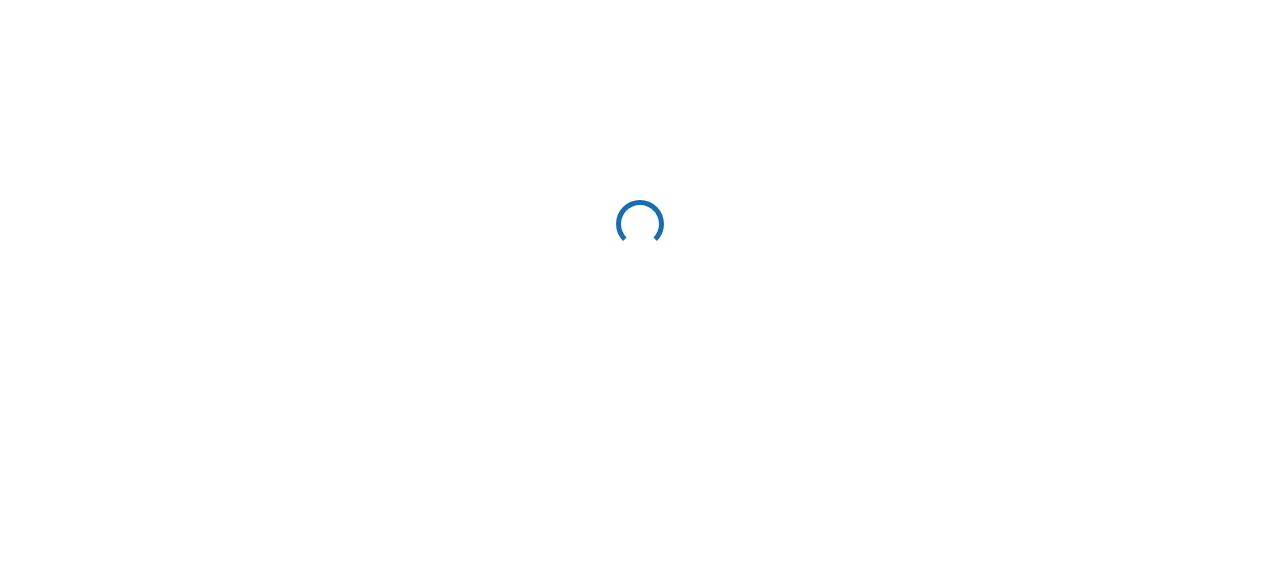 scroll, scrollTop: 0, scrollLeft: 0, axis: both 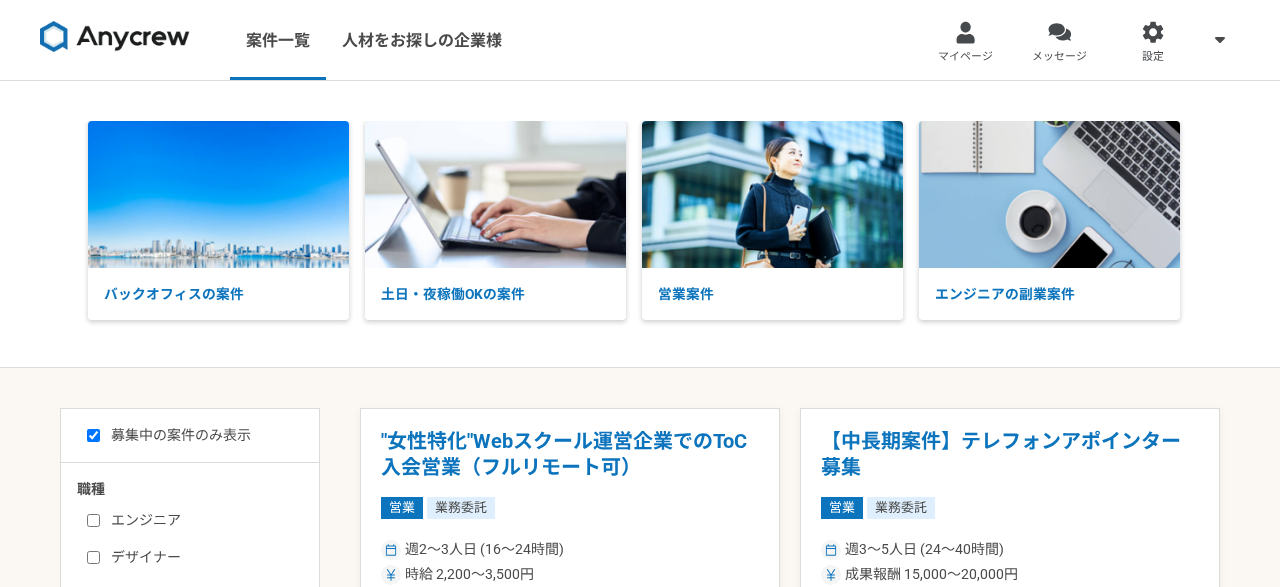 click on "バックオフィスの案件 土日・夜稼働OKの案件 営業案件 エンジニアの副業案件" at bounding box center (640, 224) 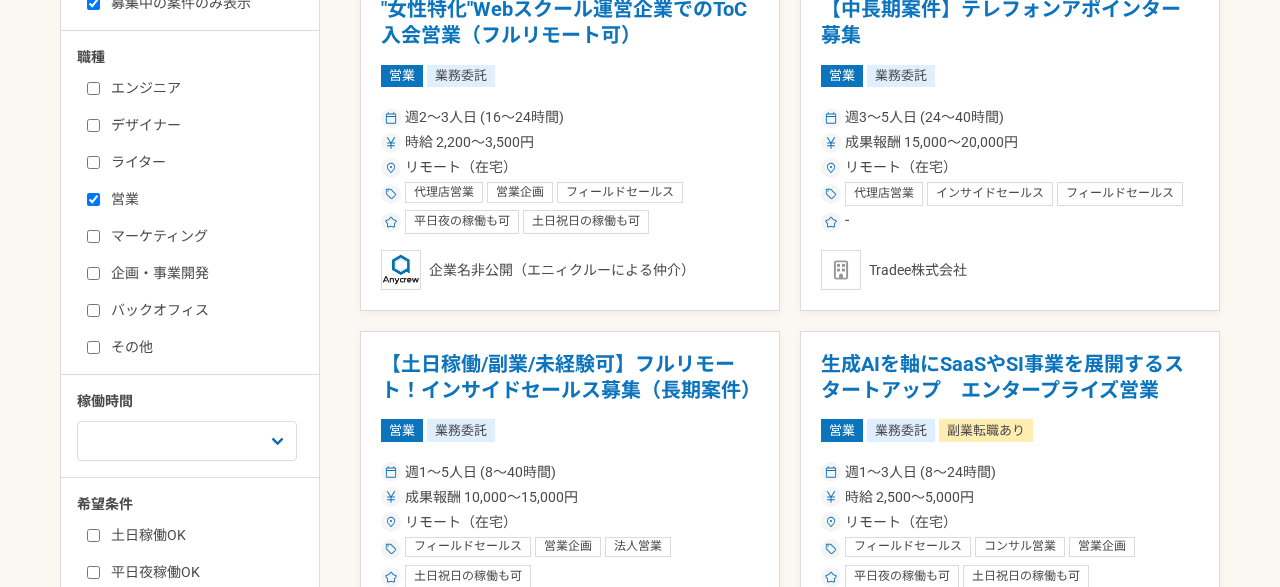 scroll, scrollTop: 576, scrollLeft: 0, axis: vertical 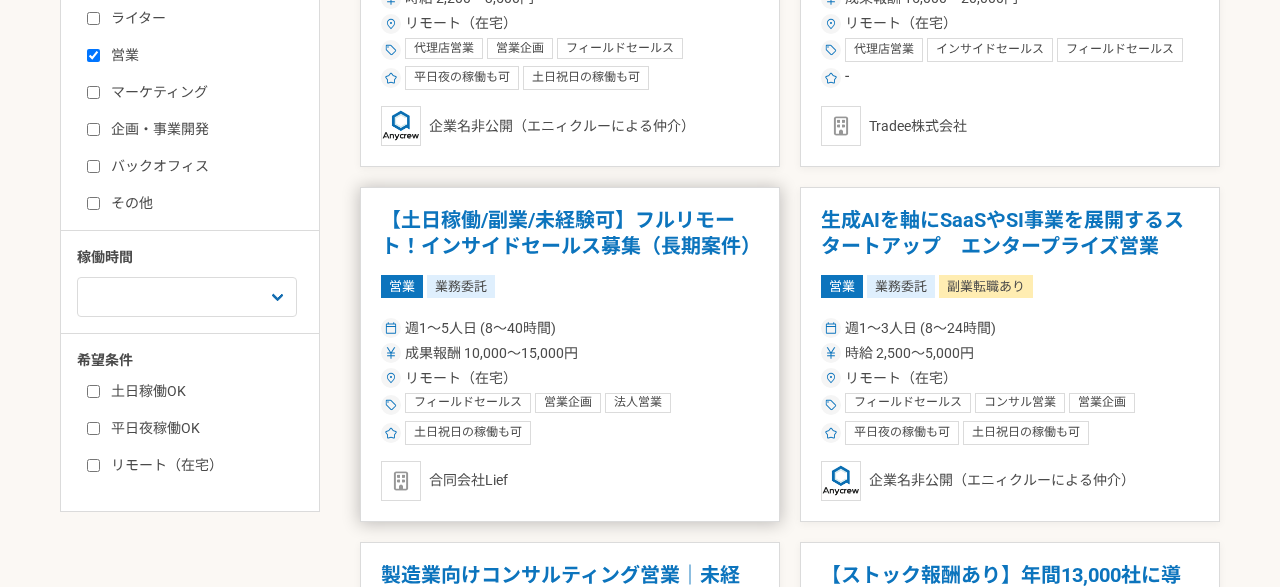 click on "【土日稼働/副業/未経験可】フルリモート！インサイドセールス募集（長期案件）" at bounding box center [570, 233] 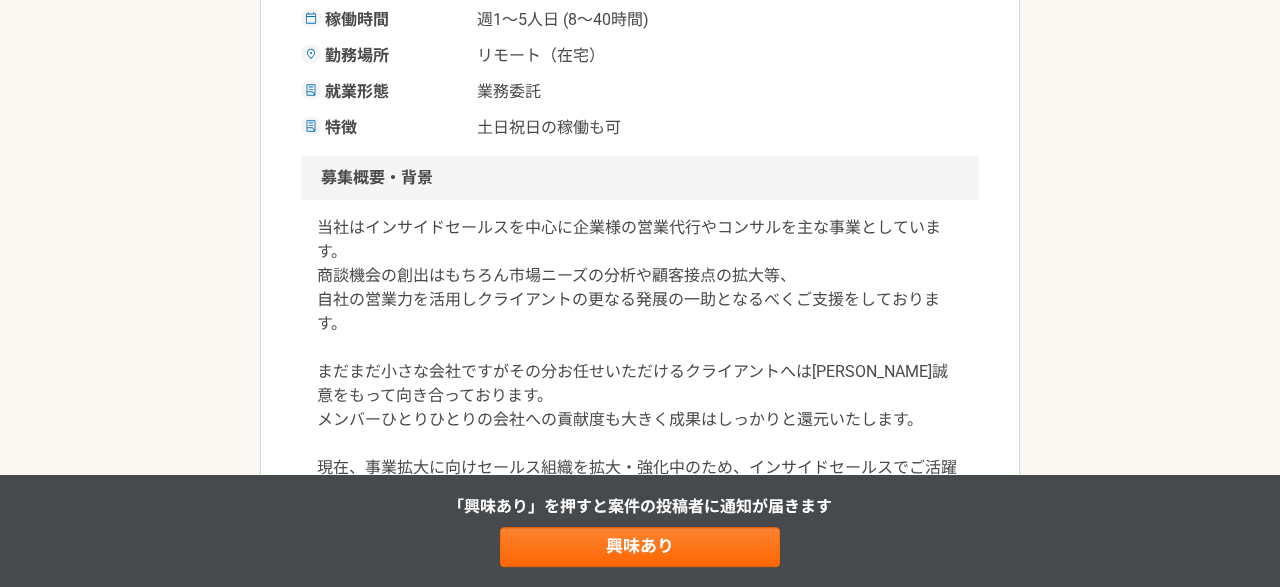 scroll, scrollTop: 432, scrollLeft: 0, axis: vertical 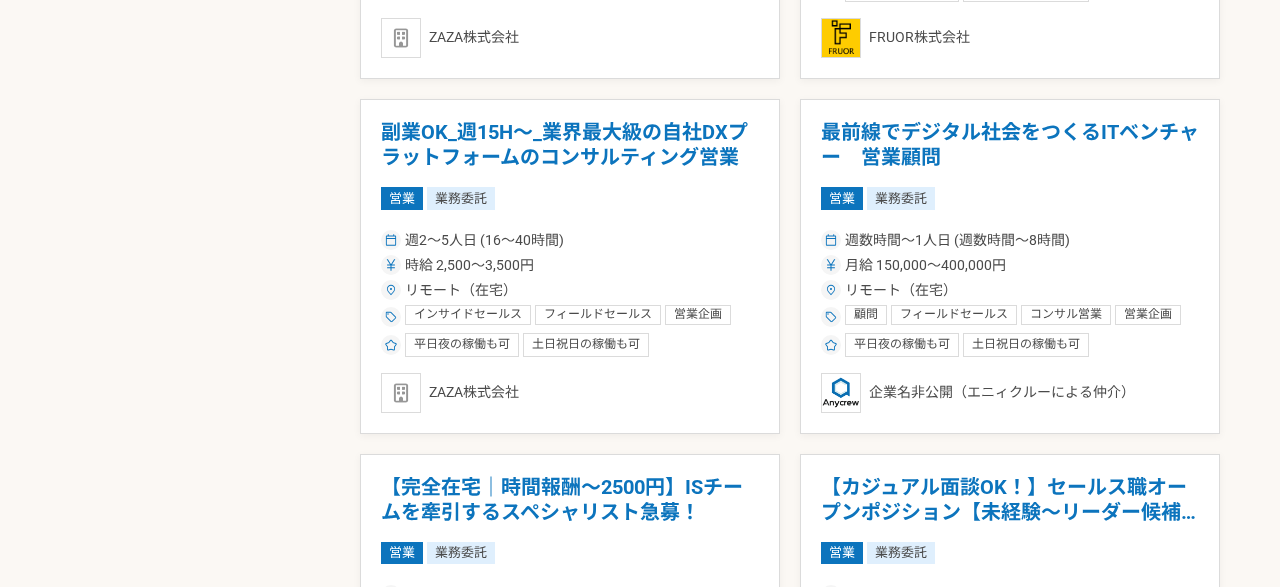 click on "週2〜5人日 (16〜40時間)" at bounding box center (570, 240) 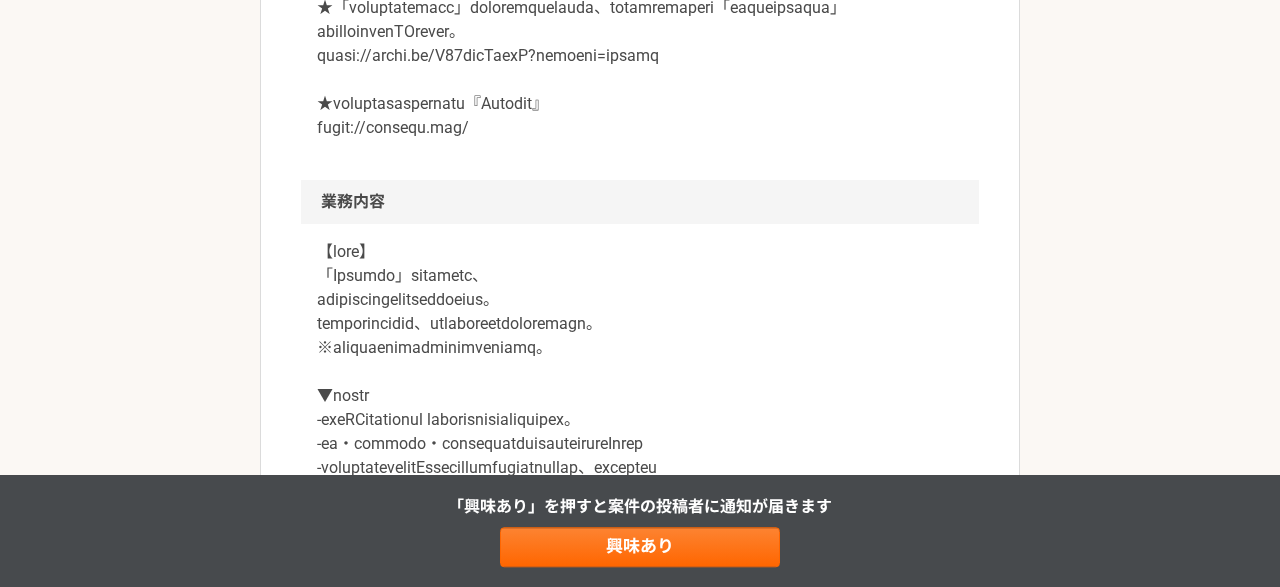 scroll, scrollTop: 1008, scrollLeft: 0, axis: vertical 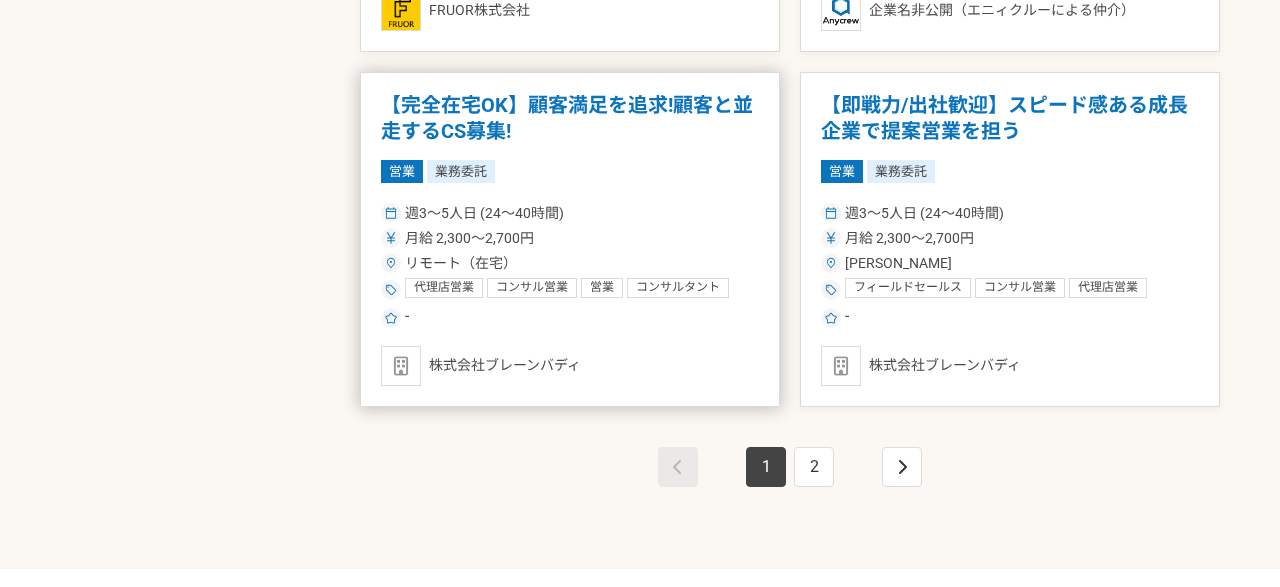 click on "リモート（在宅）" at bounding box center (570, 263) 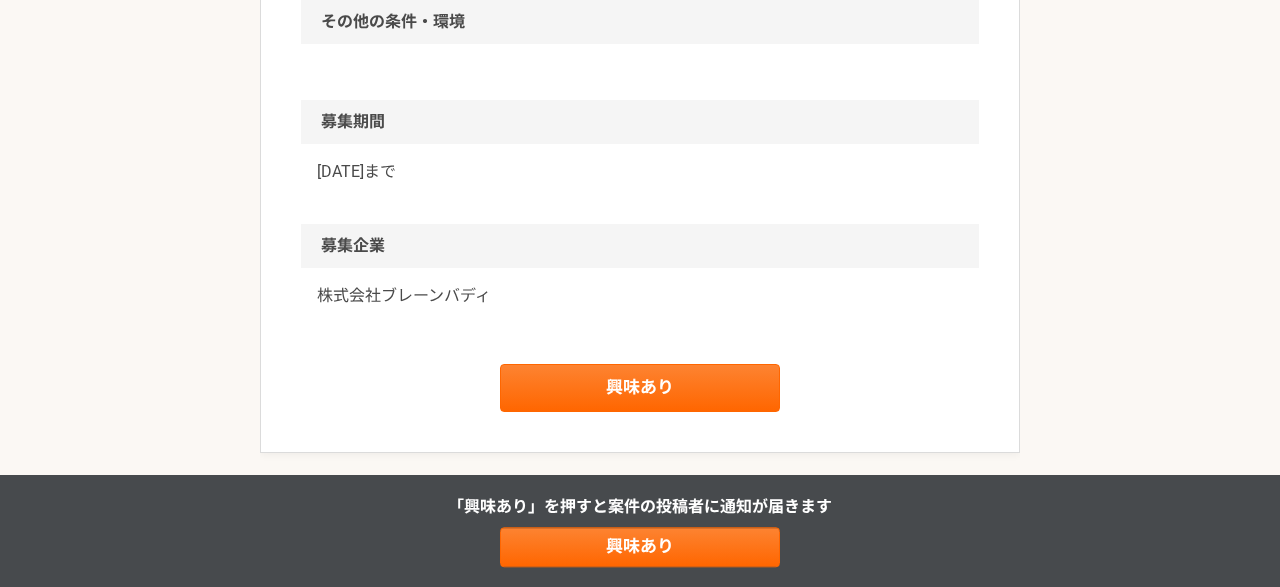 scroll, scrollTop: 1584, scrollLeft: 0, axis: vertical 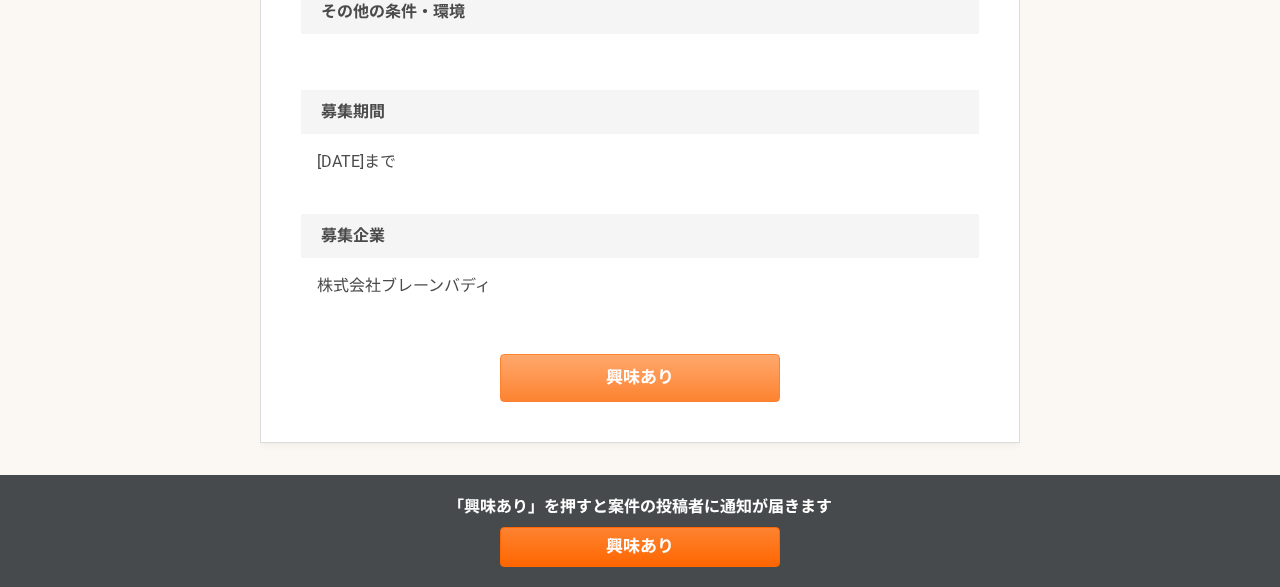 click on "営業 【完全在宅OK】顧客満足を追求!顧客と並走するCS募集! 業務委託 株式会社ブレーンバディ 募集職種 営業 希望単価 月給 2,300〜2,700円 稼働時間 週3〜5人日 (24〜40時間) 勤務場所 リモート（在宅） 就業形態 業務委託 特徴 募集概要・背景 カスタマーサクセス担当として、プロジェクトの成果最大化と顧客満足度向上をリードしていただきます。
単なる“代行”ではなく、クライアントの事業成長に深くコミットする「伴走型営業支援」を実現するポジションです。 業務内容 求める人物像 ●接客業の経験がある方
●販売職の経験がある方
●人と話すことが好きな方
●市場価値を高めたいと思っている方
●スキルを活かしたい、磨きたい方 求めるスキル 代理店営業 コンサル営業 営業 コンサルタント カスタマーサクセス その他の条件・環境 募集期間" at bounding box center (640, -510) 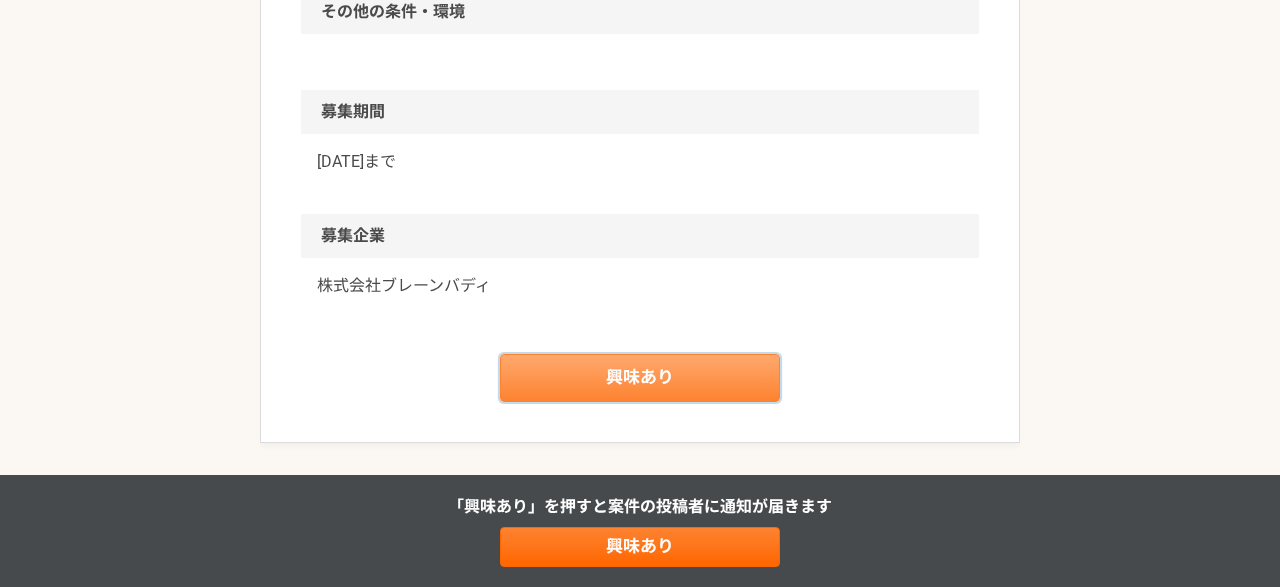 click on "興味あり" at bounding box center [640, 378] 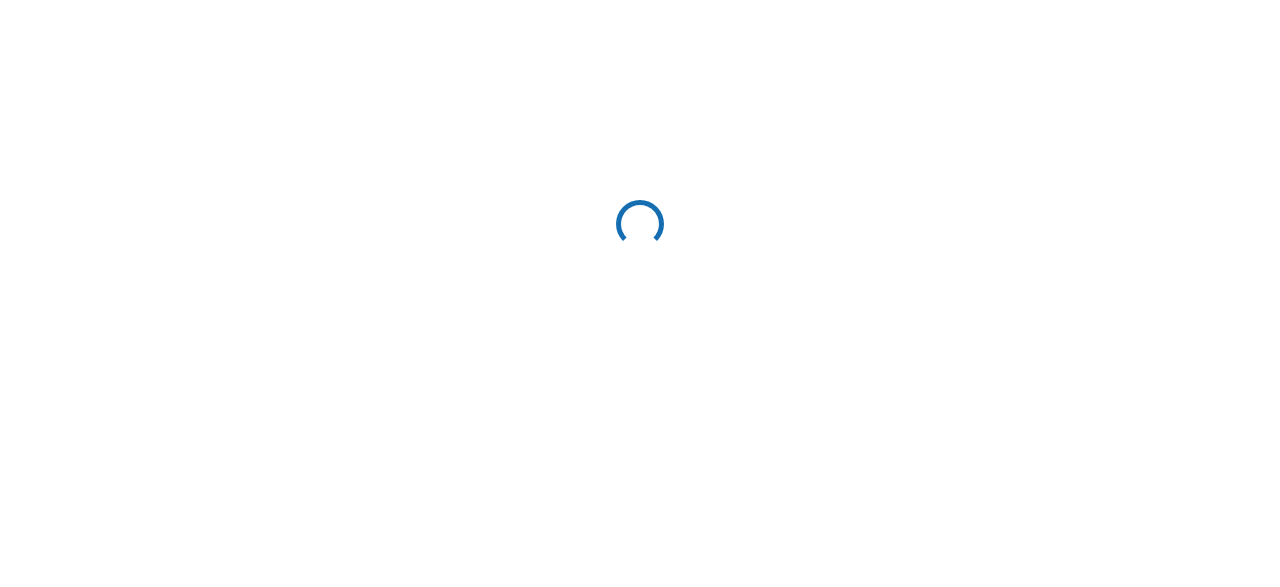 scroll, scrollTop: 0, scrollLeft: 0, axis: both 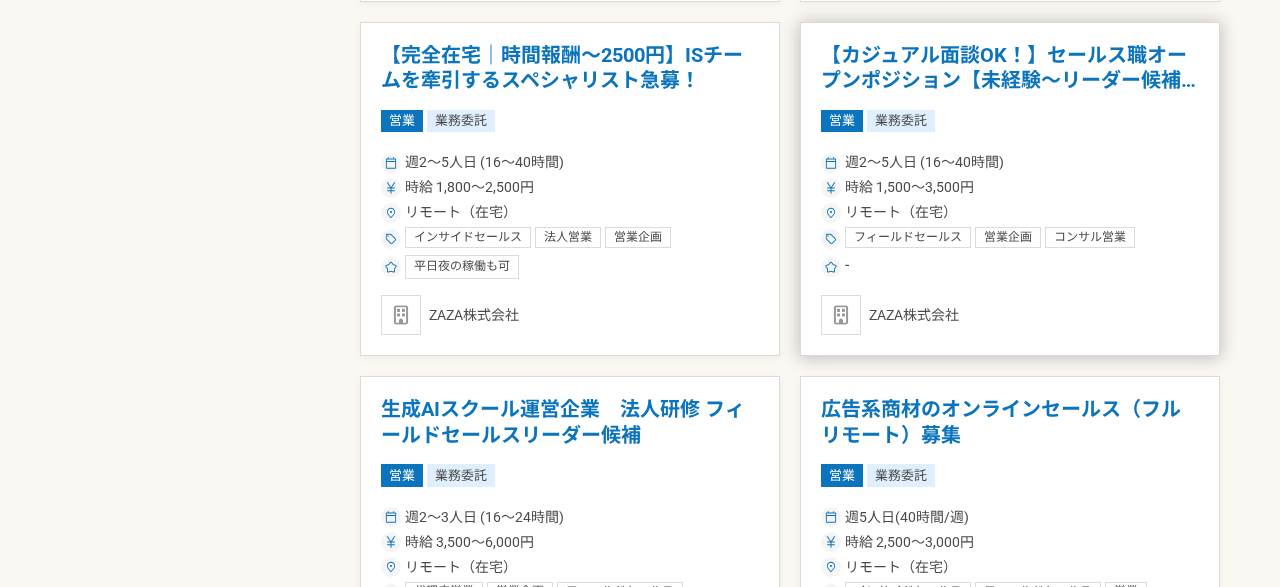 click on "【カジュアル面談OK！】セールス職オープンポジション【未経験〜リーダー候補対象】" at bounding box center (1010, 68) 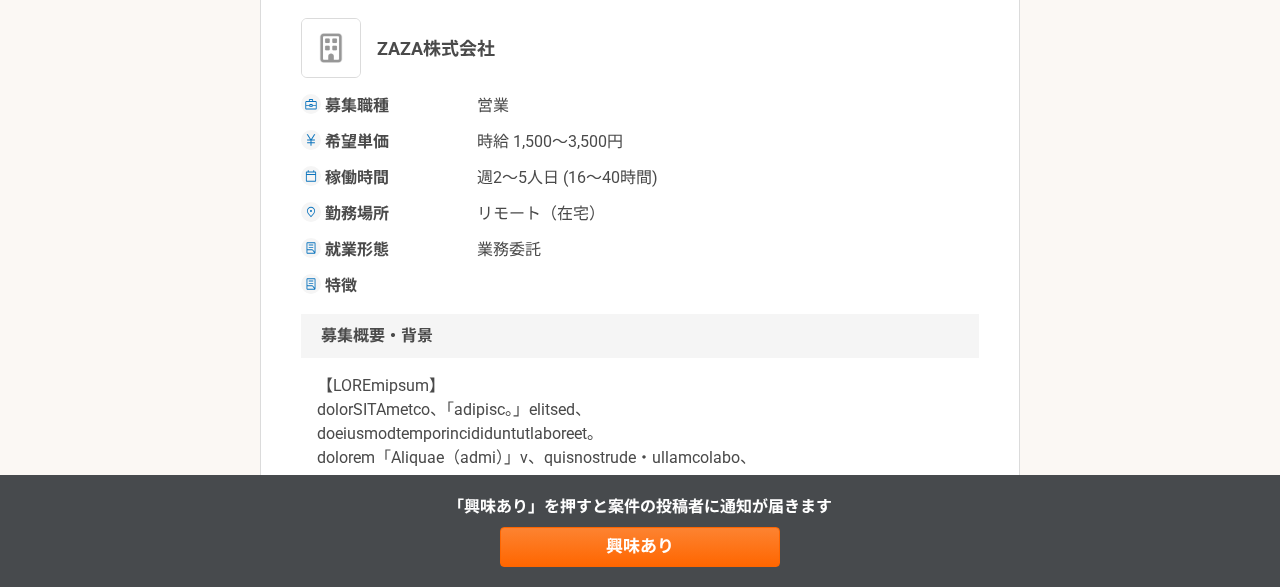 scroll, scrollTop: 576, scrollLeft: 0, axis: vertical 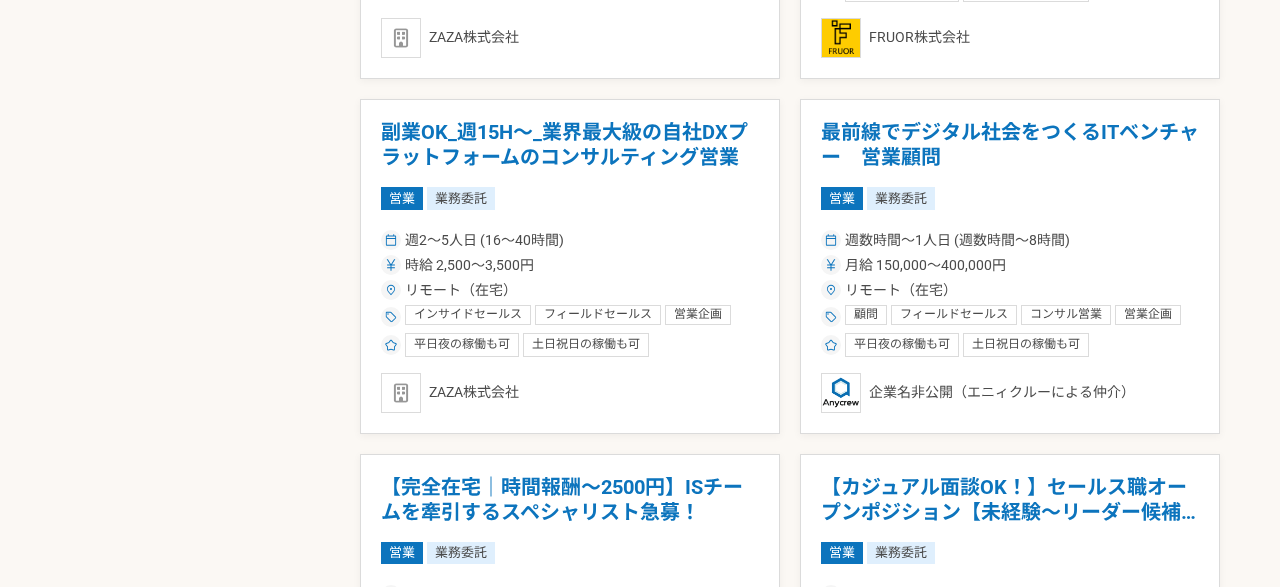 click on "募集中の案件のみ表示 職種 エンジニア デザイナー ライター 営業 マーケティング 企画・事業開発 バックオフィス その他 稼働時間 週1人日（8時間）以下 週2人日（16時間）以下 週3人日（24時間）以下 週4人日（32時間）以下 週5人日（40時間）以下 希望条件 土日稼働OK 平日夜稼働OK リモート（在宅） "女性特化"Webスクール運営企業でのToC入会営業（フルリモート可） 営業 業務委託 週2〜3人日 (16〜24時間) 時給 2,200〜3,500円 リモート（在宅） 代理店営業 営業企画 フィールドセールス コンサル営業 インサイドセールス 営業 営業事務 営業アシスタント 営業指導 セールス 平日夜の稼働も可 土日祝日の稼働も可 企業名非公開（エニィクルーによる仲介） 【中長期案件】テレフォンアポインター募集 営業 業務委託 週3〜5人日 (24〜40時間) 成果報酬 15,000〜20,000円" at bounding box center (640, 503) 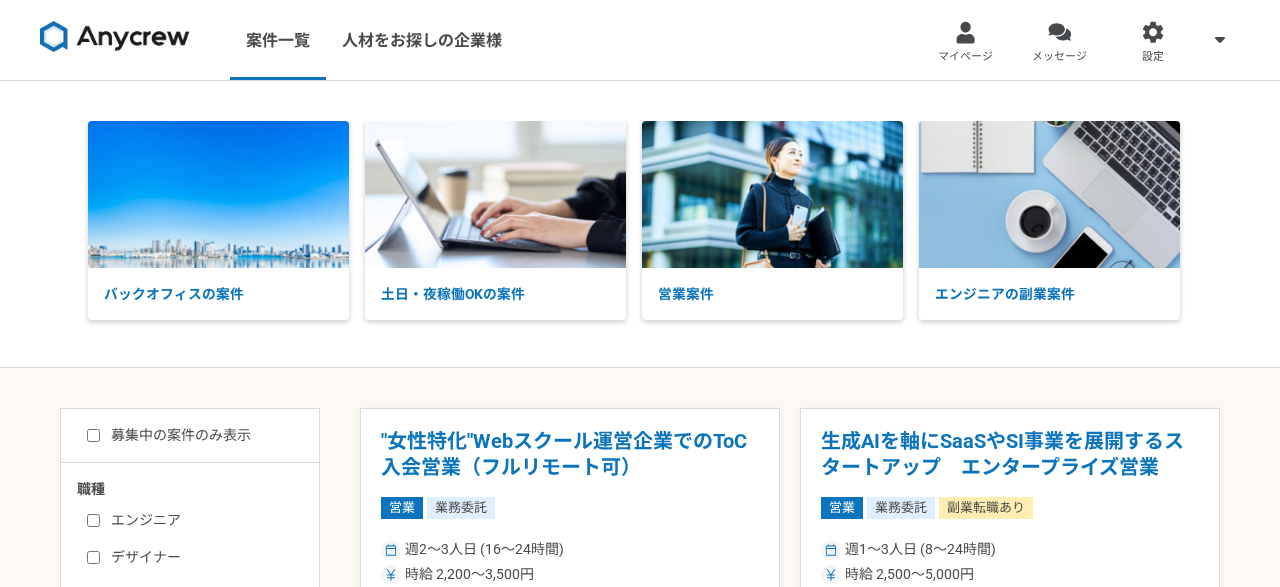 scroll, scrollTop: 0, scrollLeft: 0, axis: both 